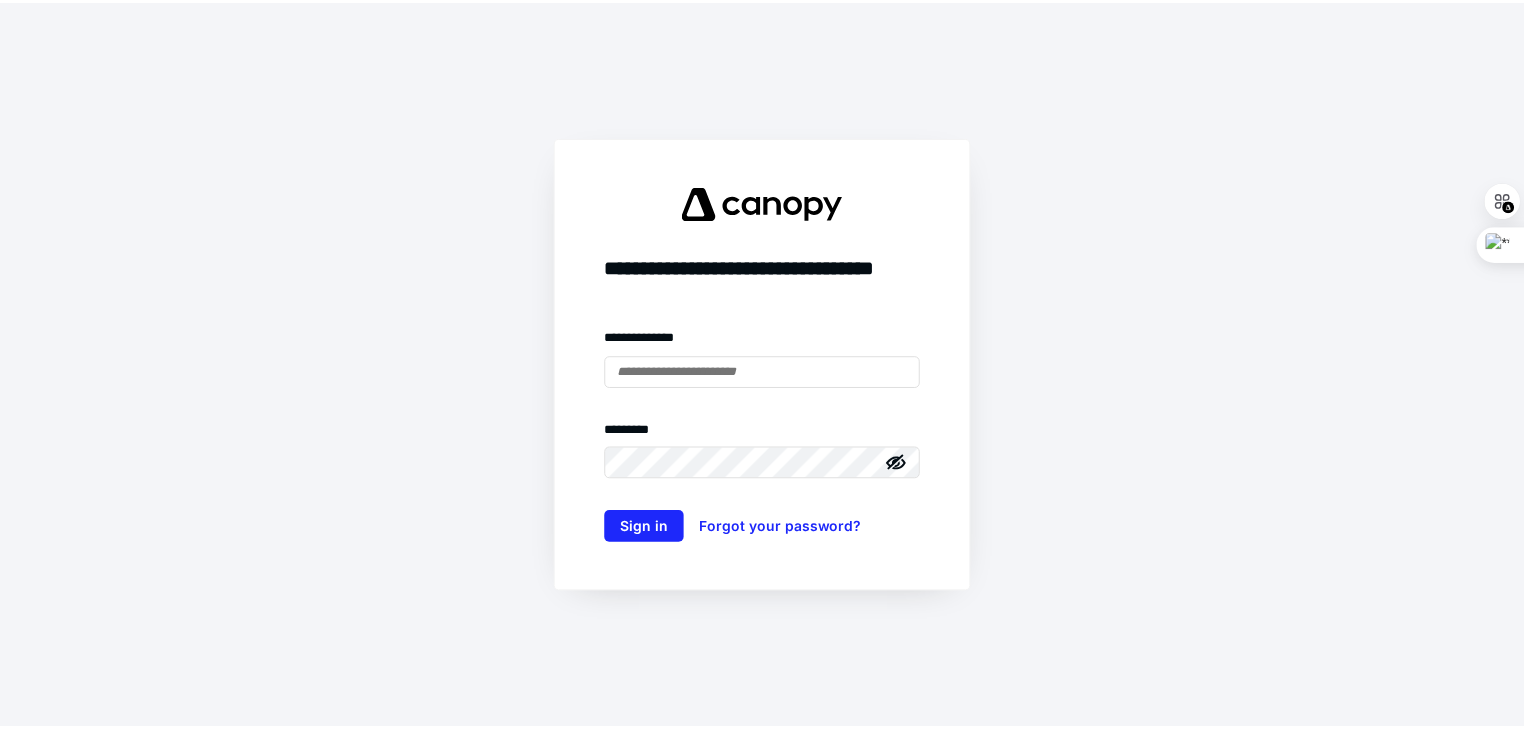 scroll, scrollTop: 0, scrollLeft: 0, axis: both 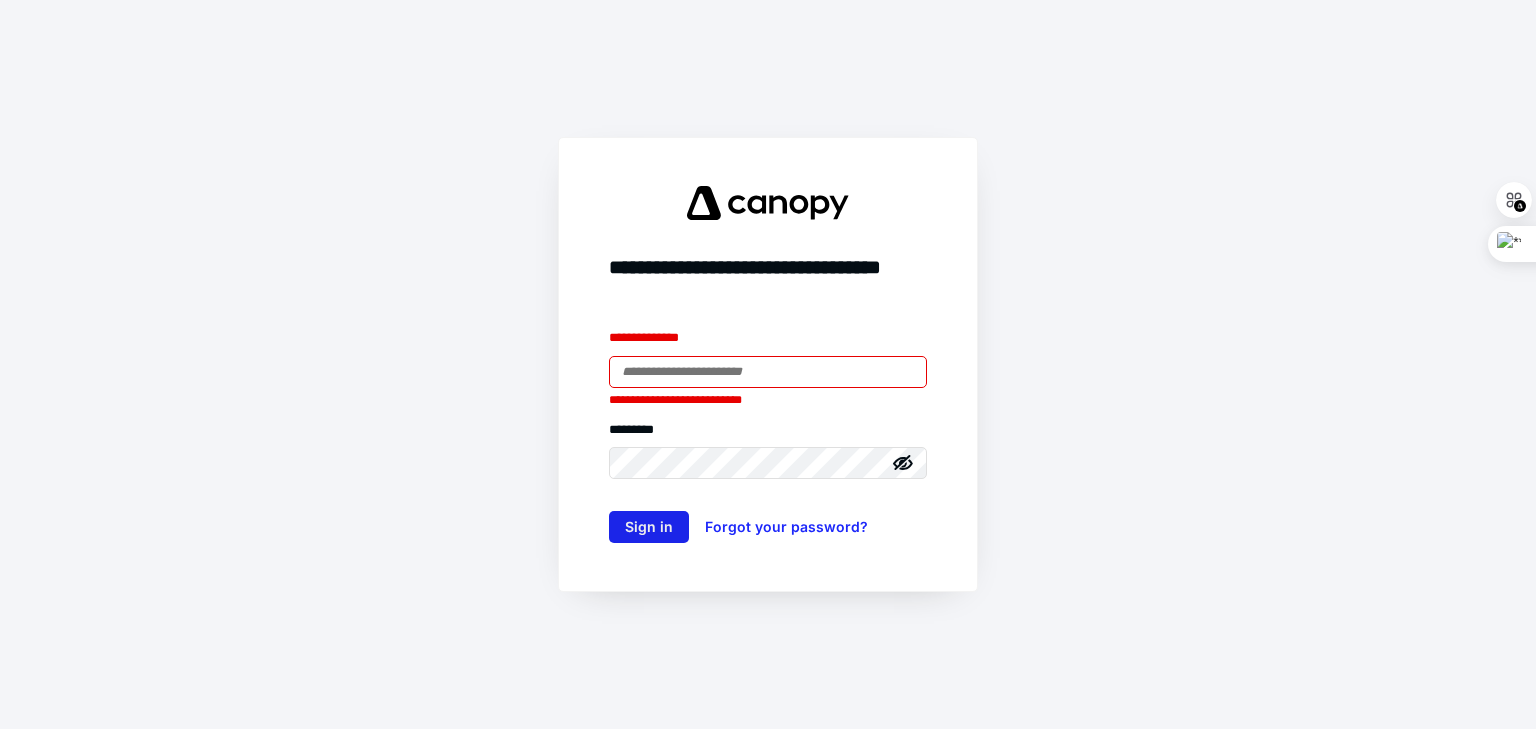 type on "**********" 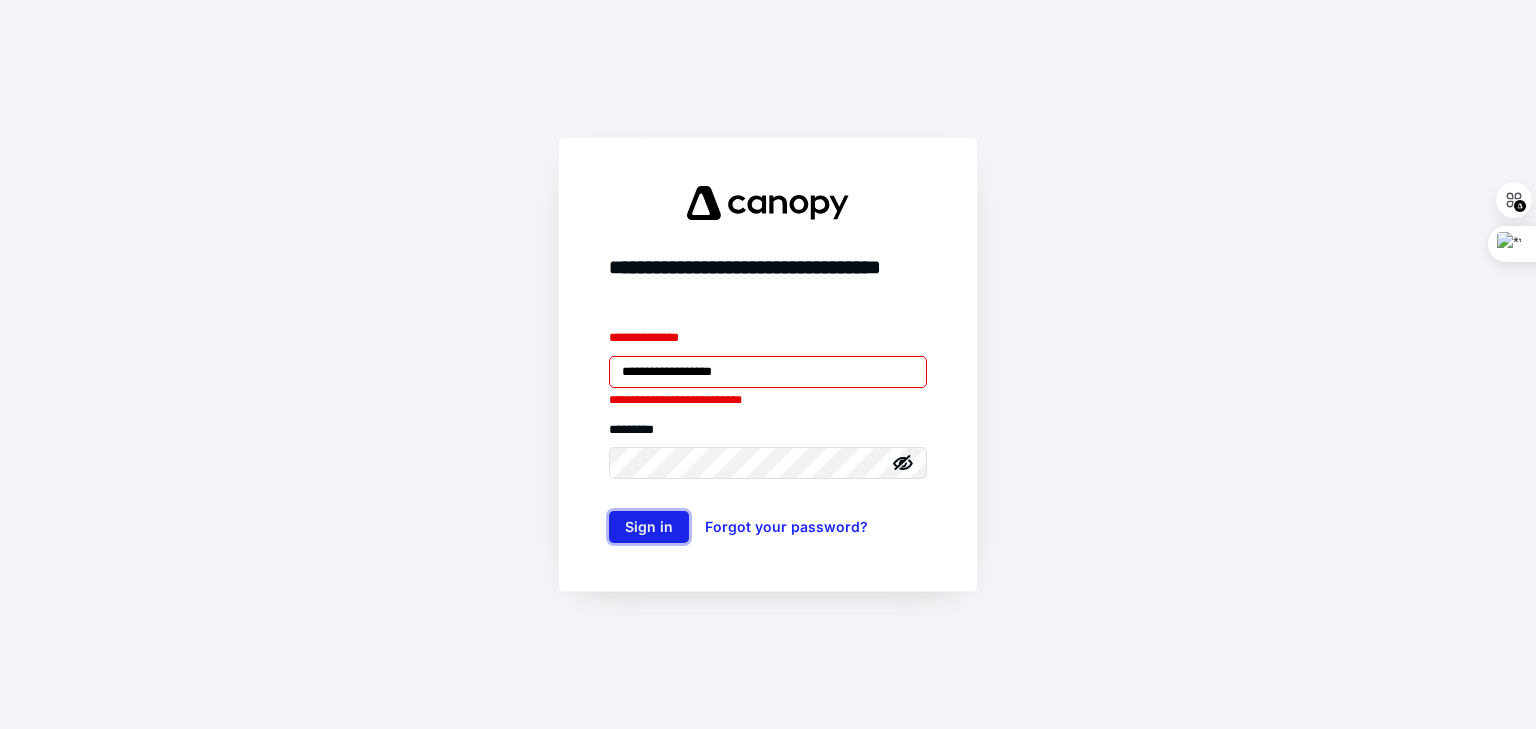 click on "Sign in" at bounding box center [649, 527] 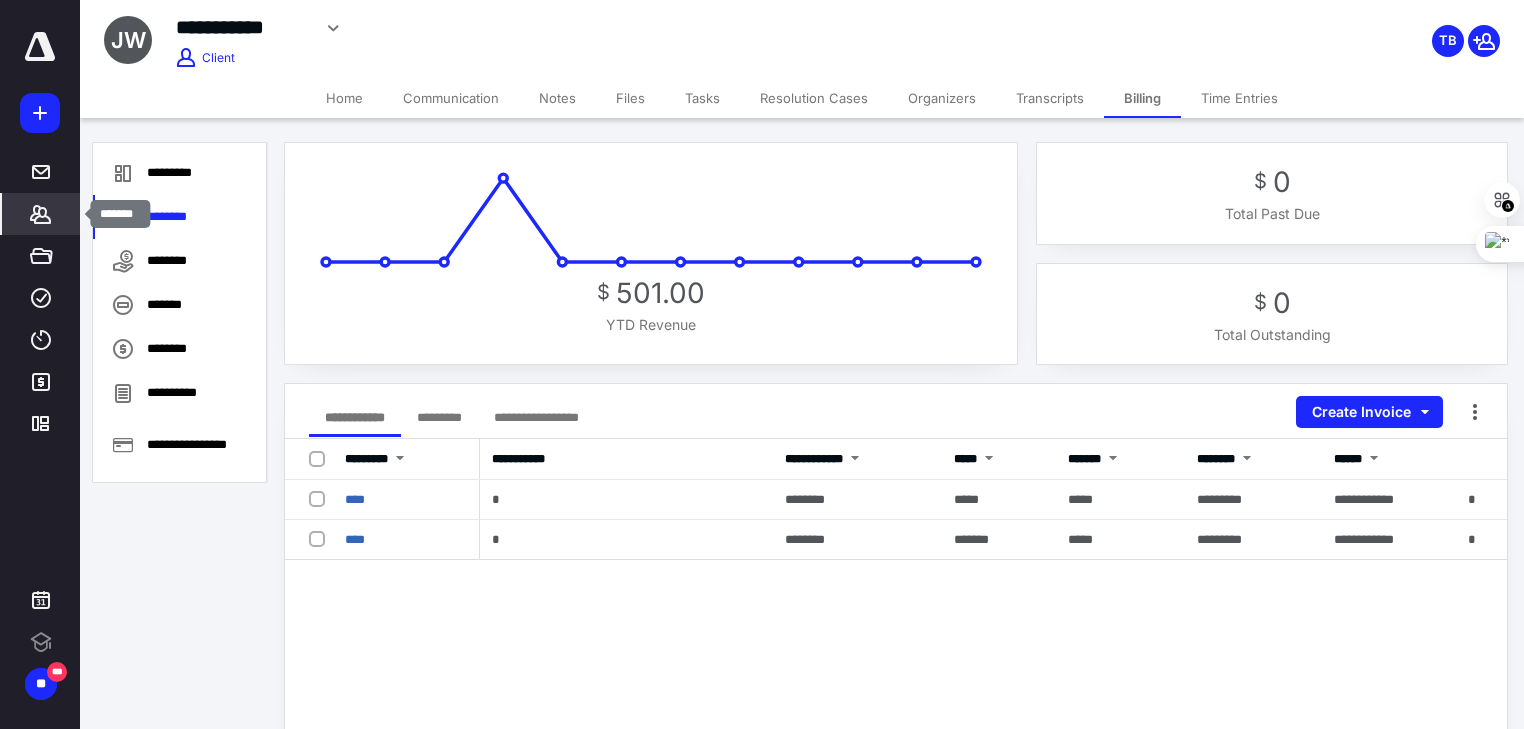 click on "*******" at bounding box center (41, 214) 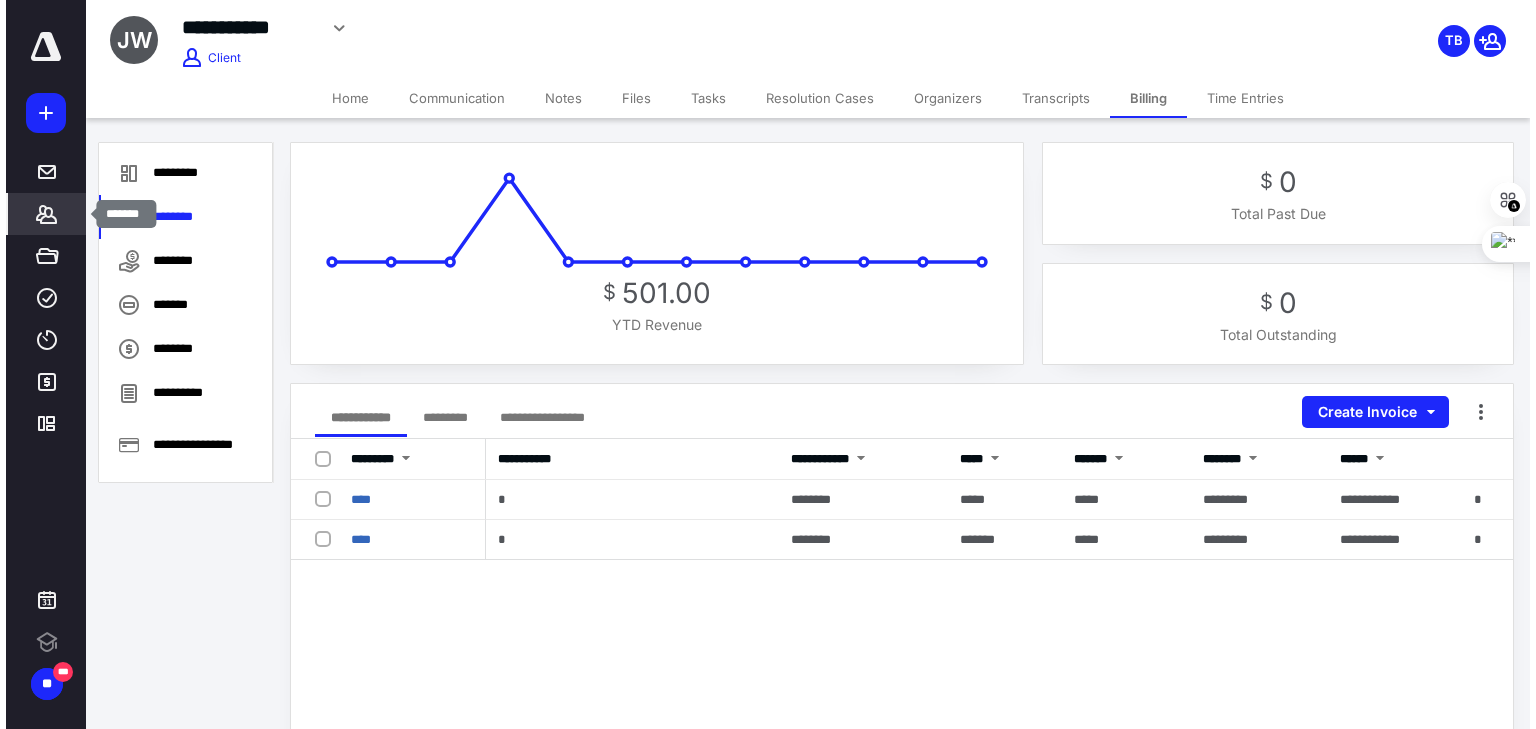 scroll, scrollTop: 0, scrollLeft: 0, axis: both 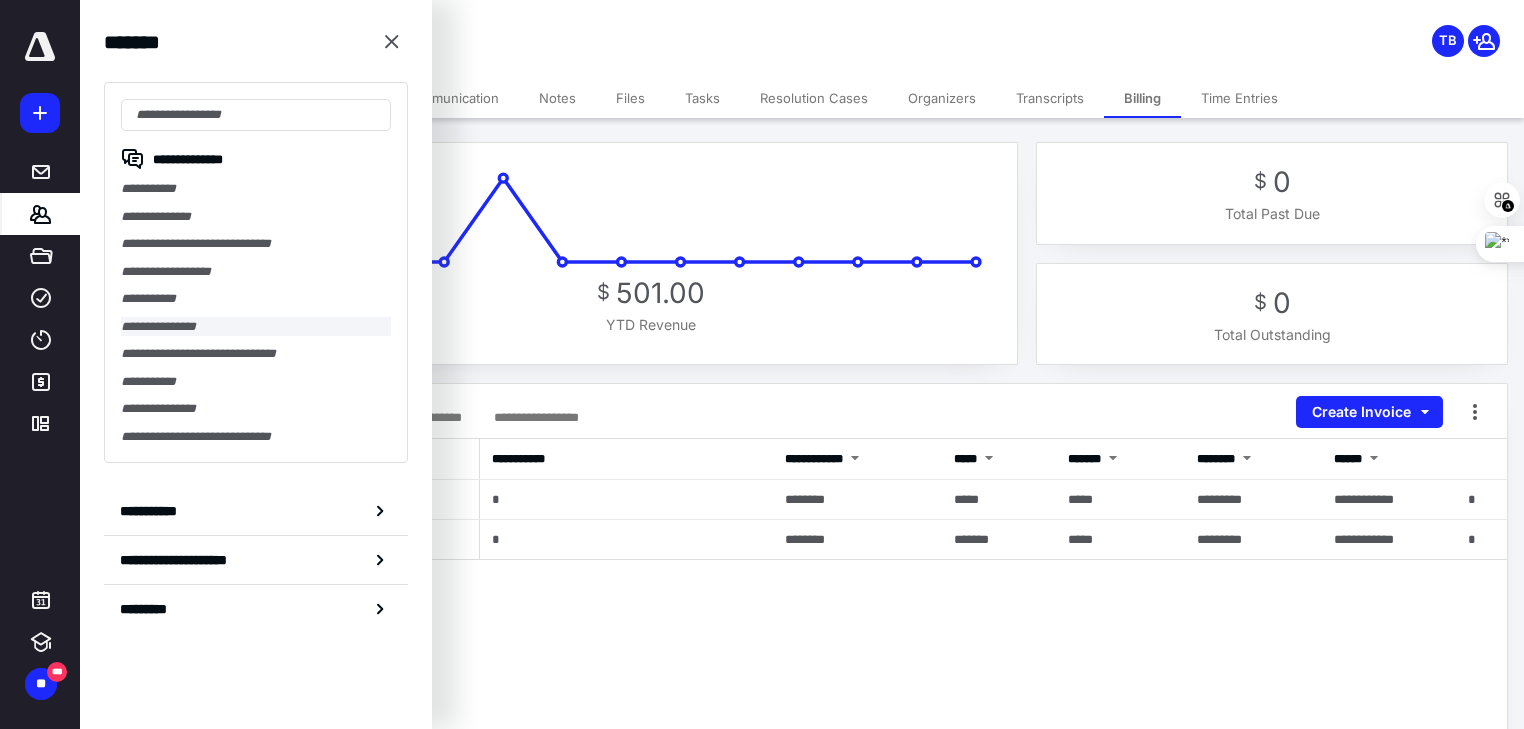 click on "**********" at bounding box center (256, 327) 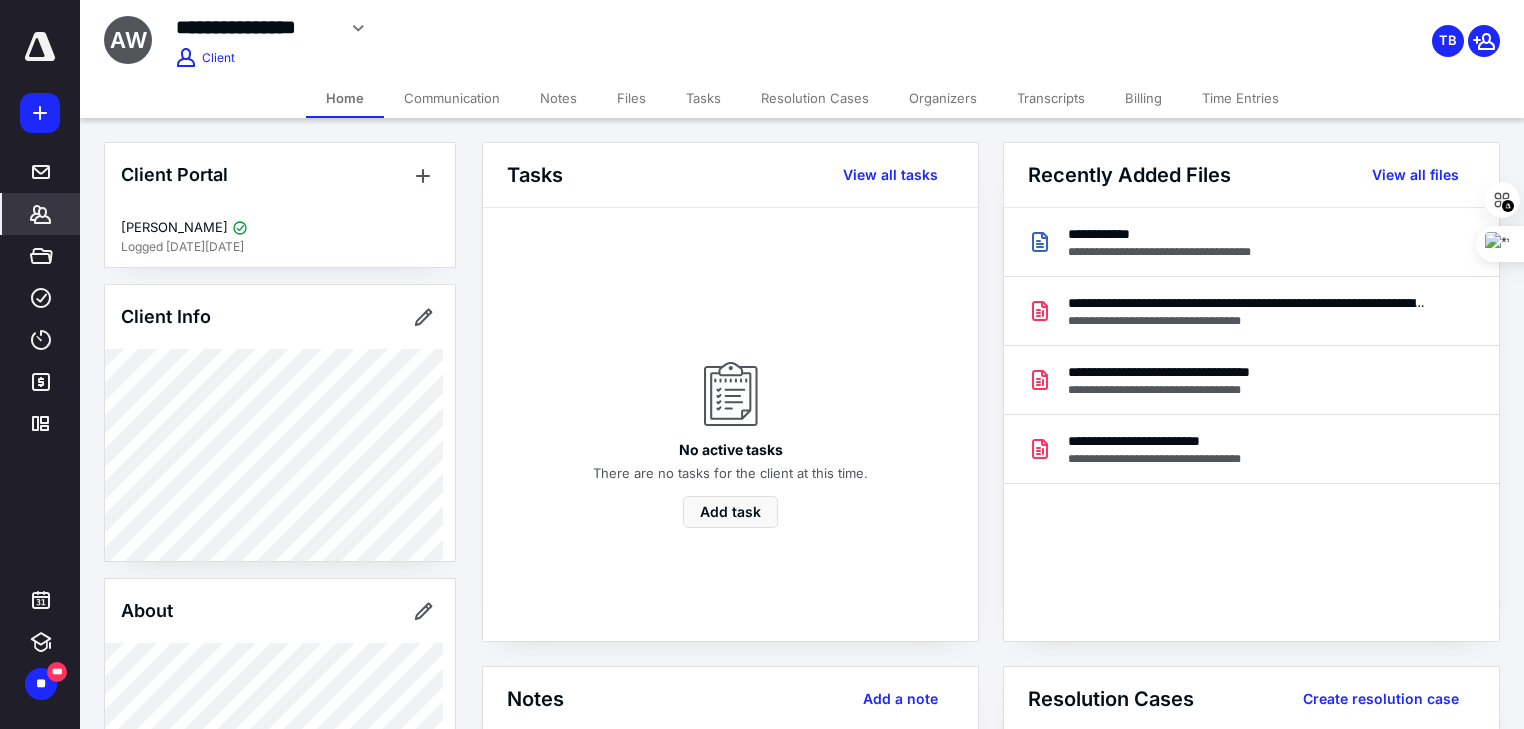 click on "Files" at bounding box center (631, 98) 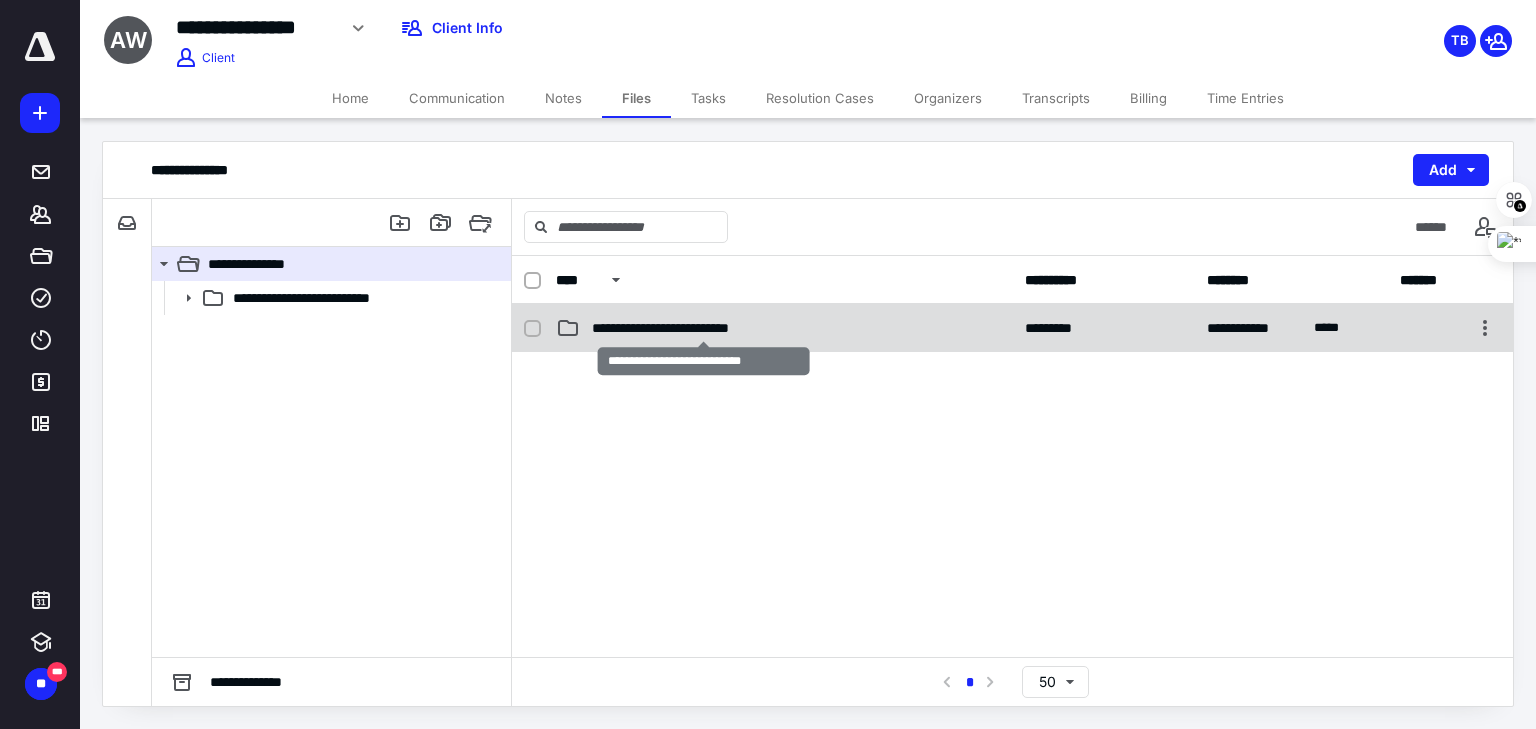 click on "**********" at bounding box center (704, 328) 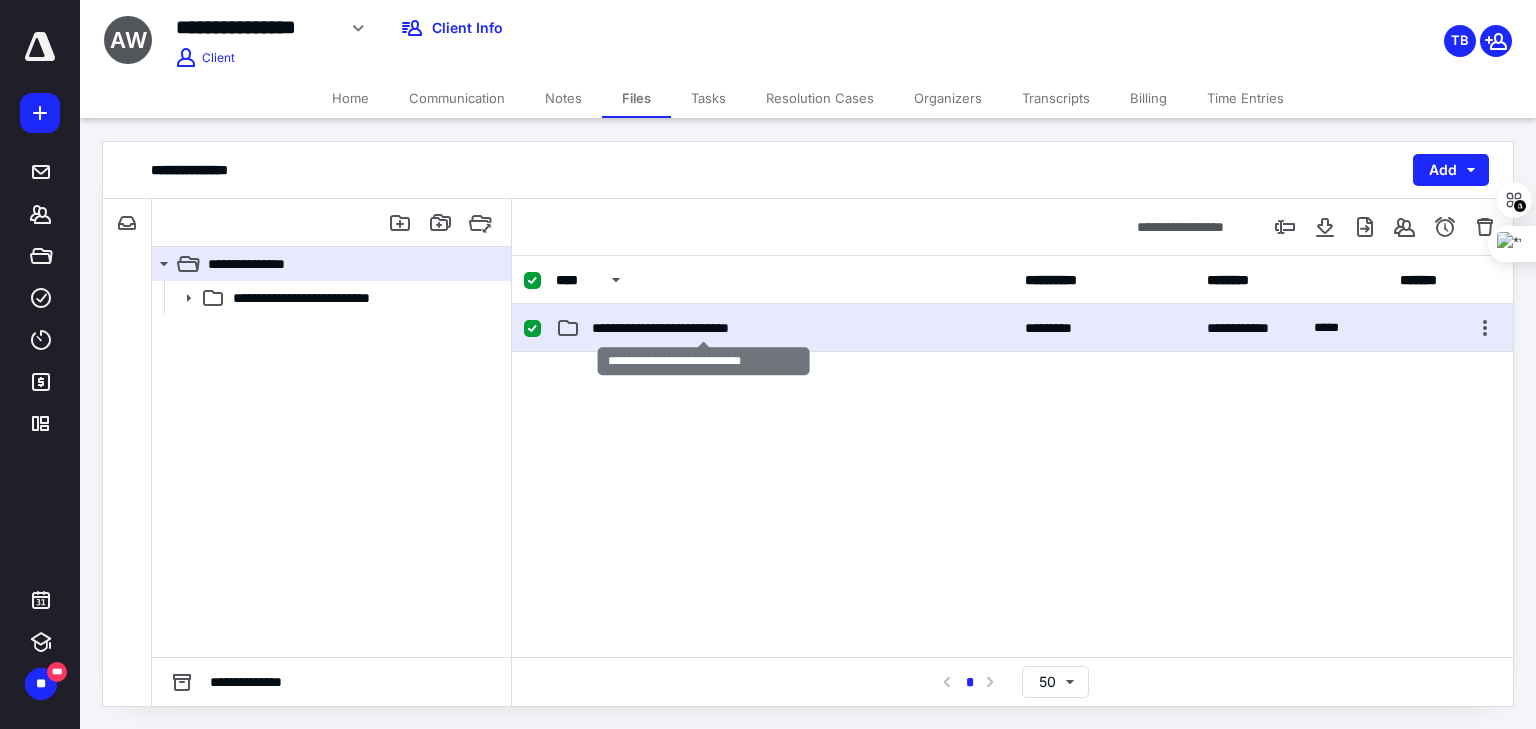 click on "**********" at bounding box center [704, 328] 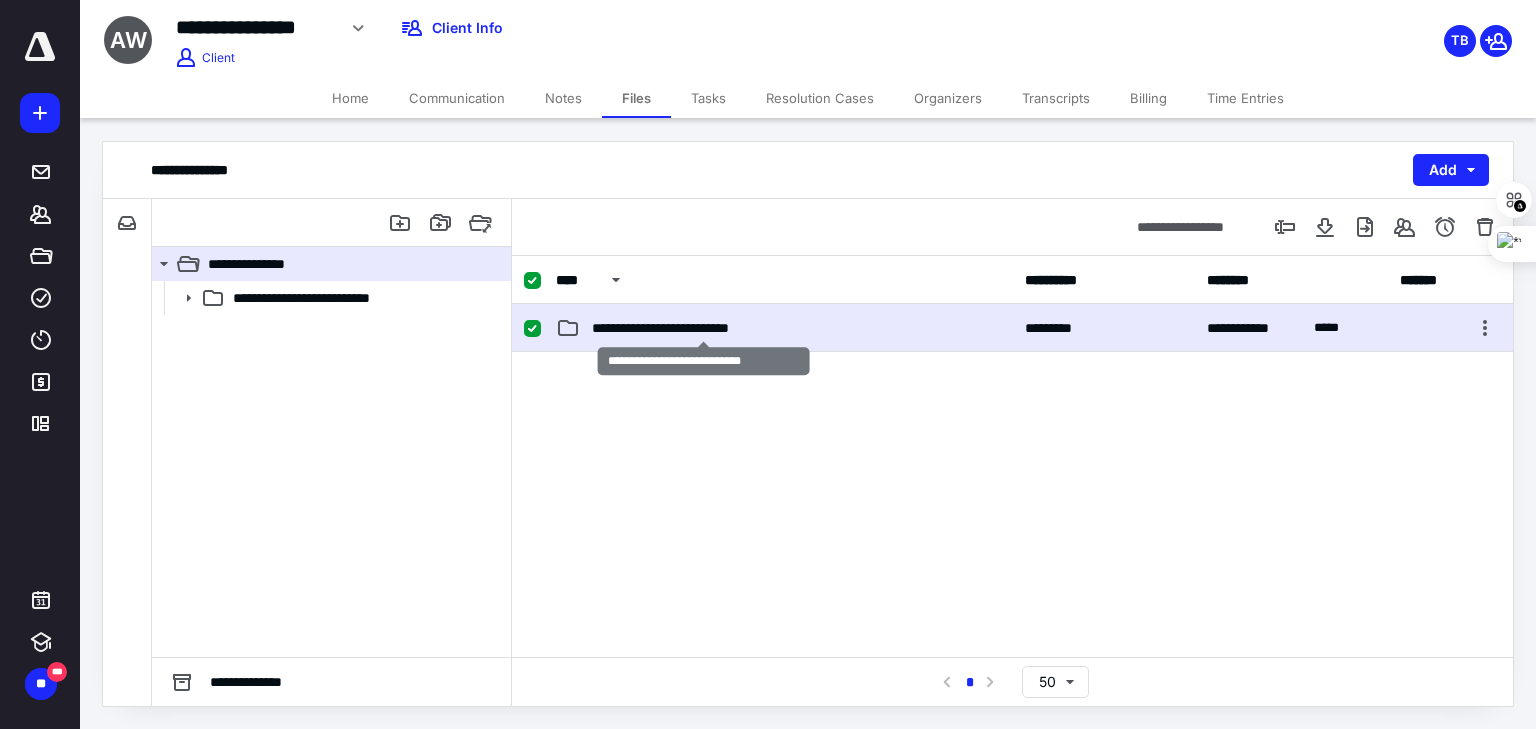 checkbox on "false" 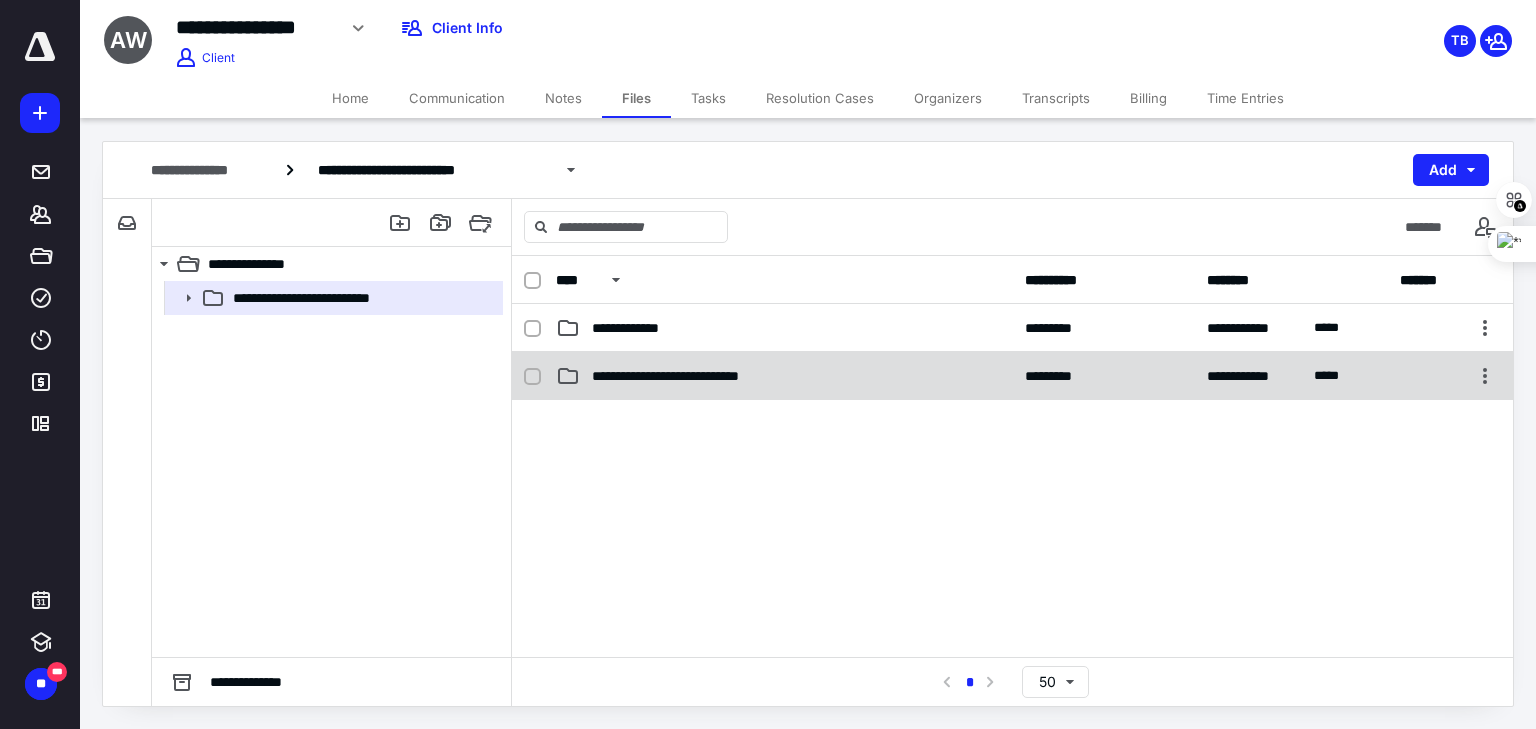 click on "**********" at bounding box center [1012, 376] 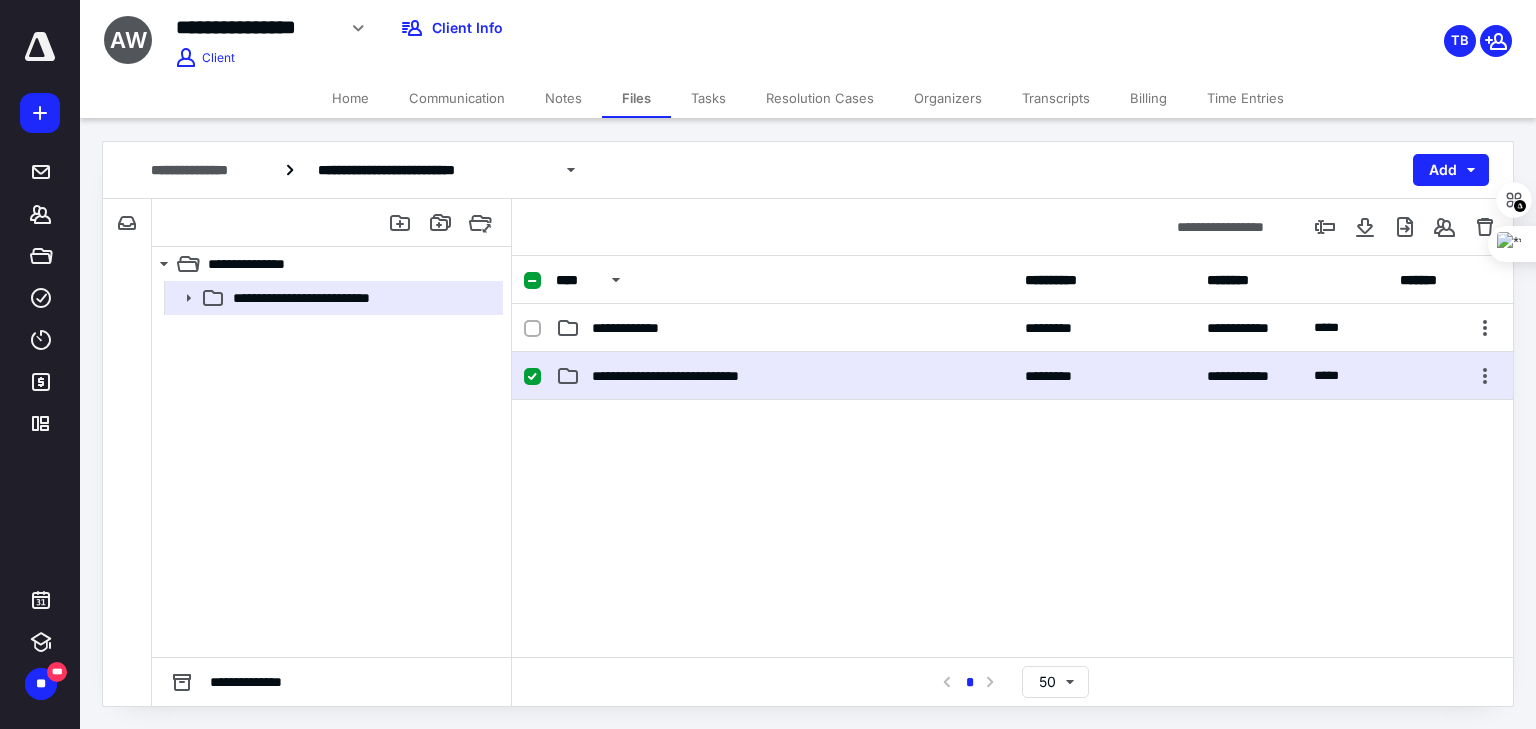 click on "**********" at bounding box center [1012, 376] 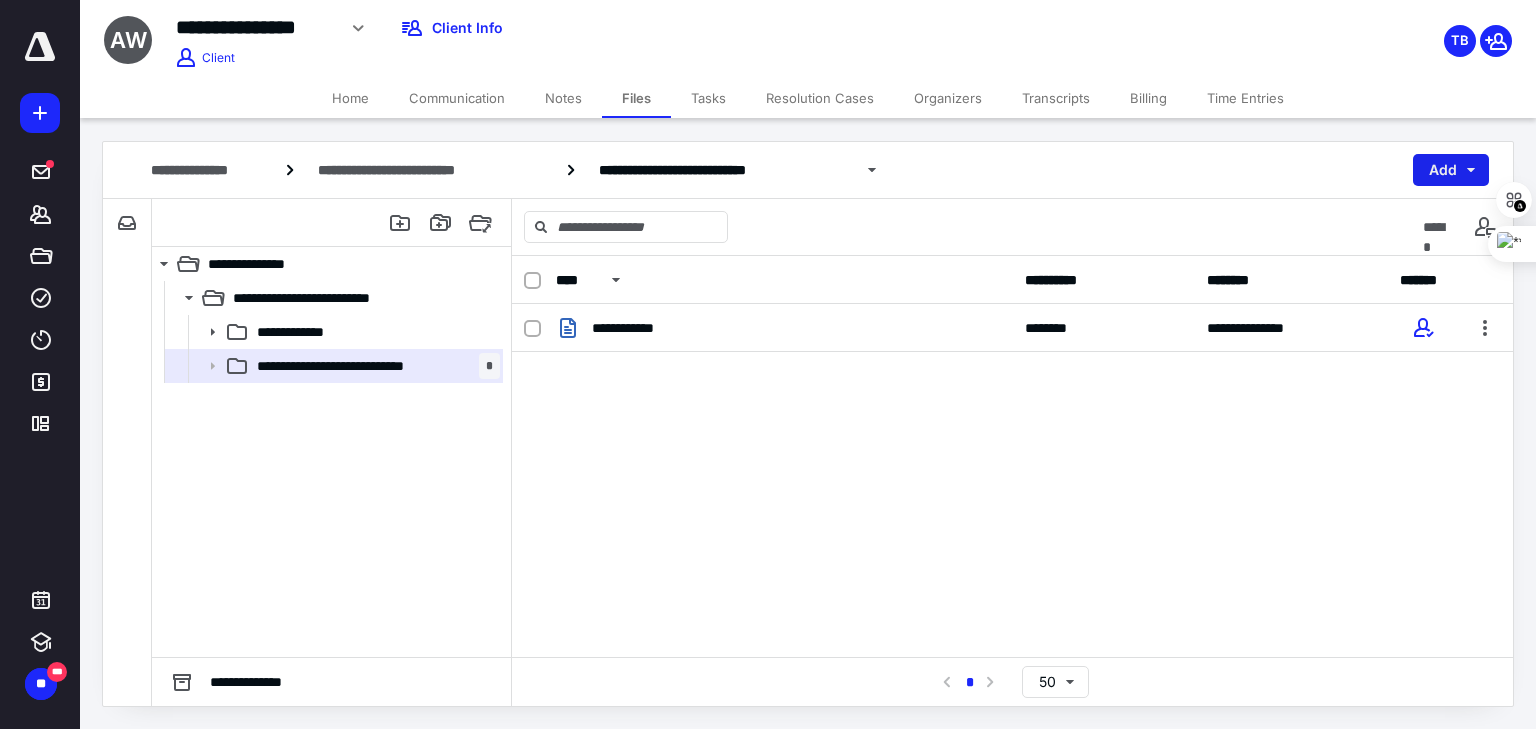 click on "Add" at bounding box center (1451, 170) 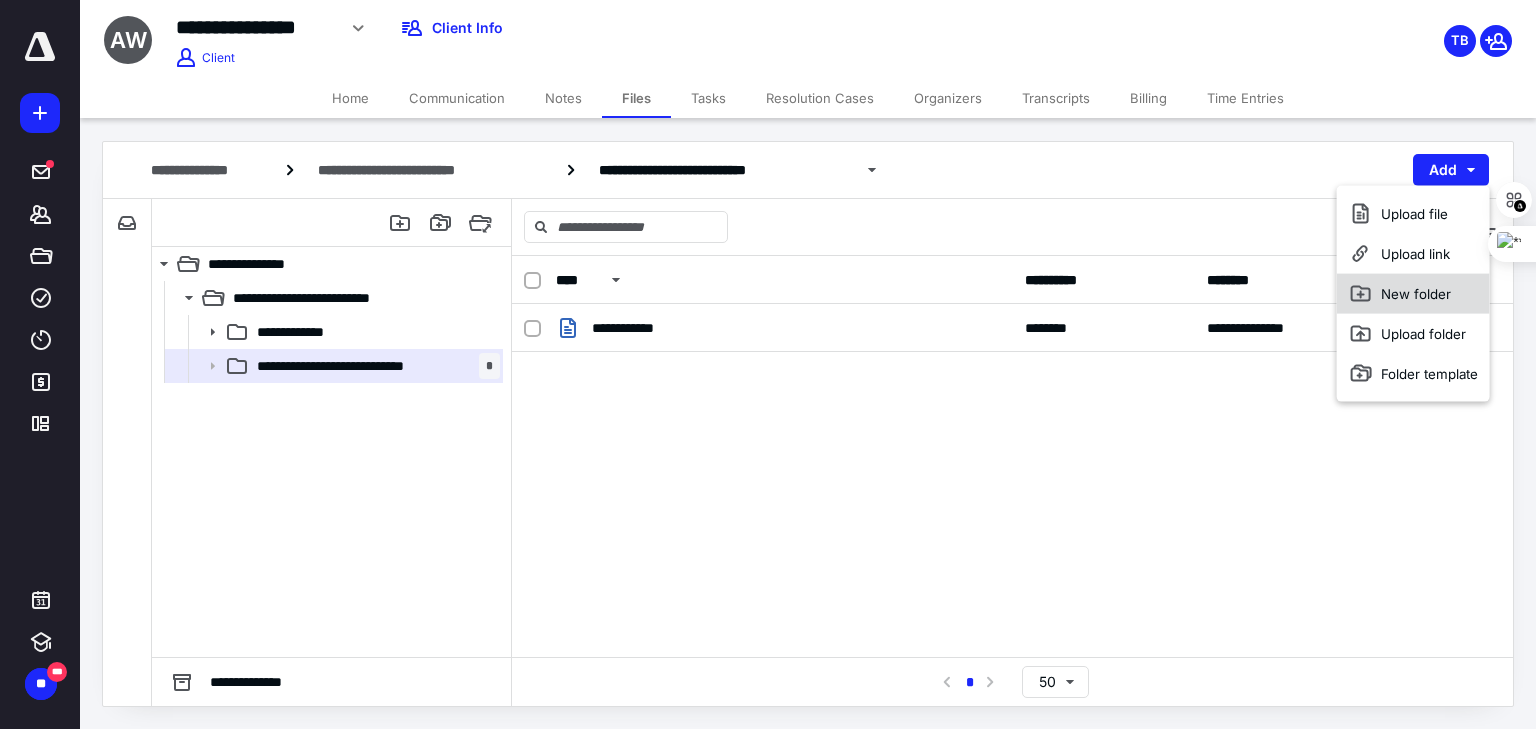 click on "New folder" at bounding box center (1413, 294) 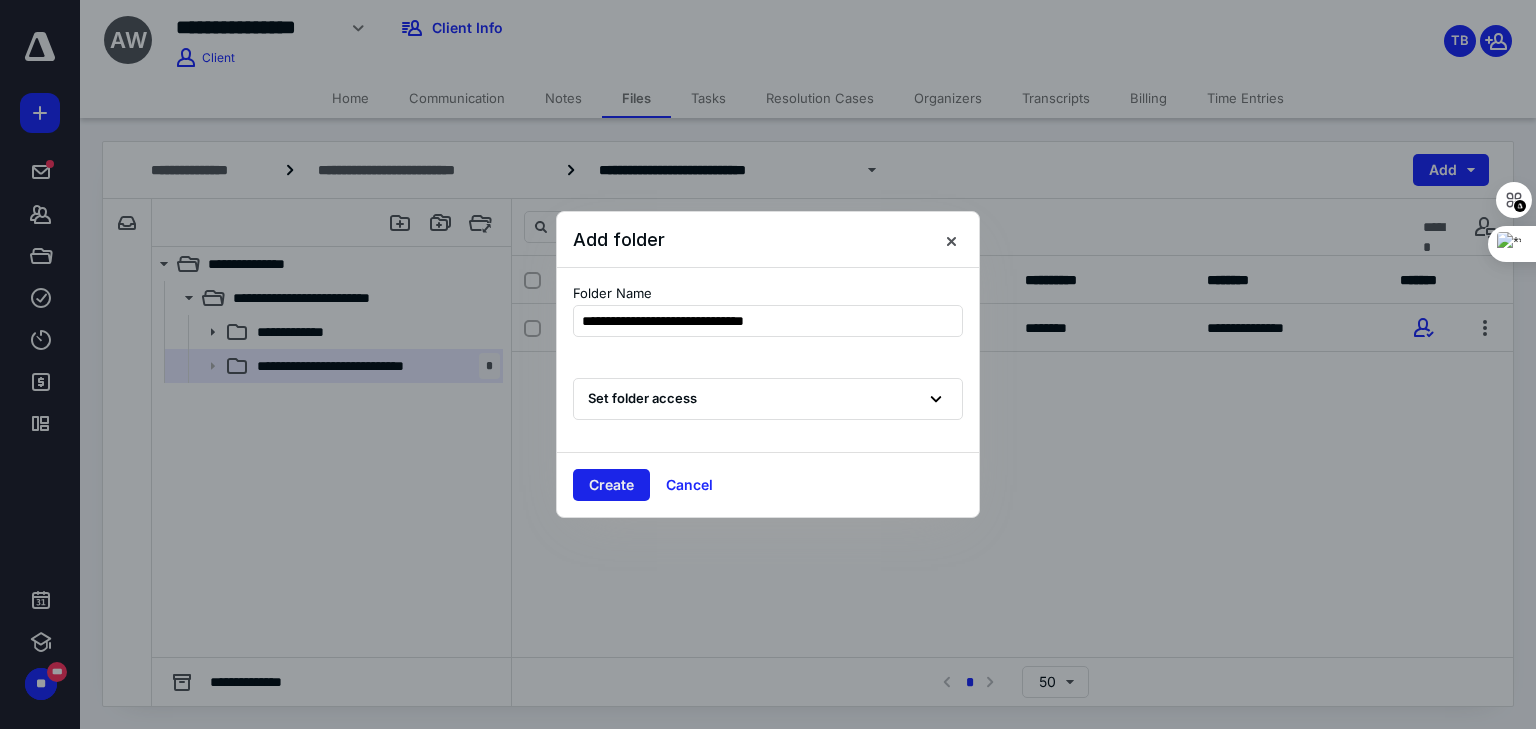 type on "**********" 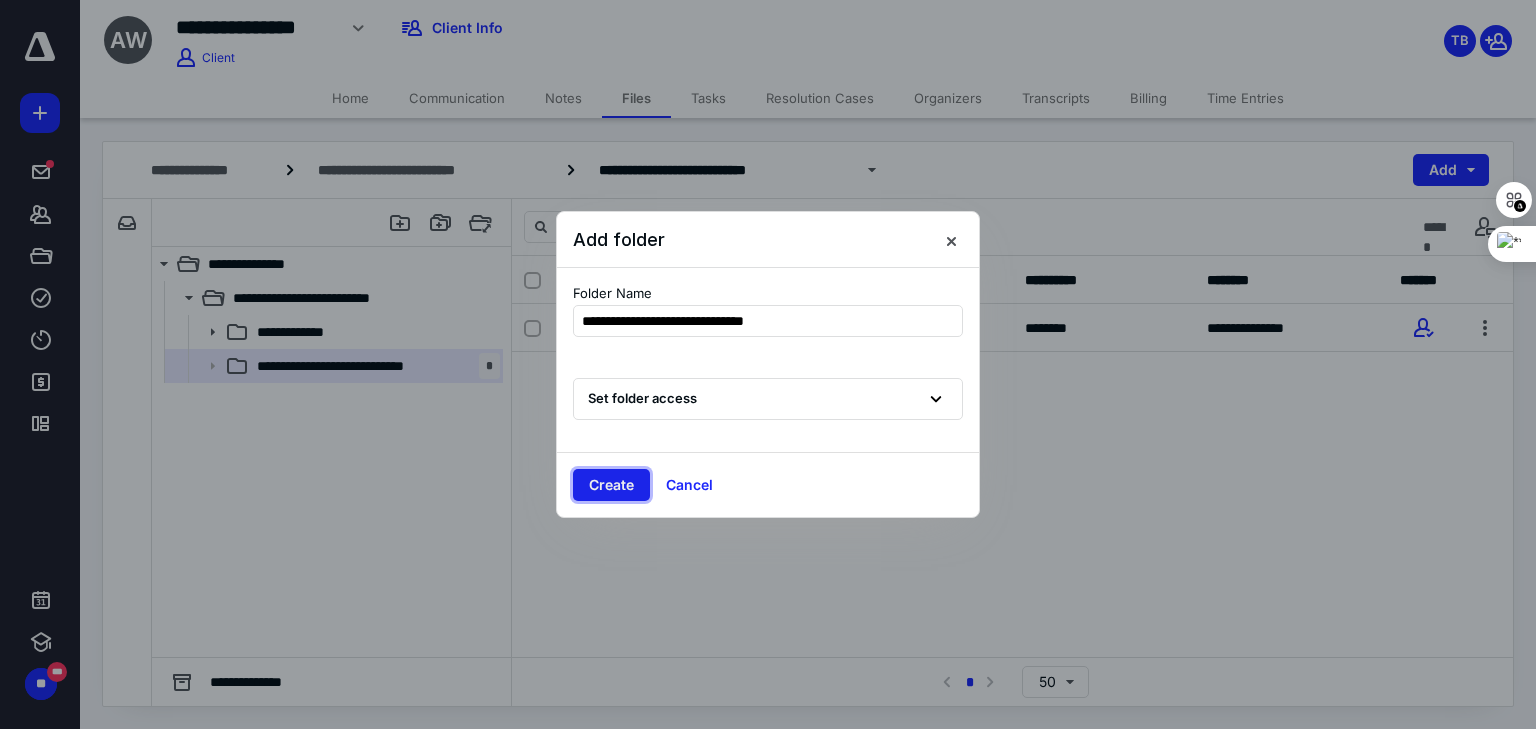 click on "Create" at bounding box center (611, 485) 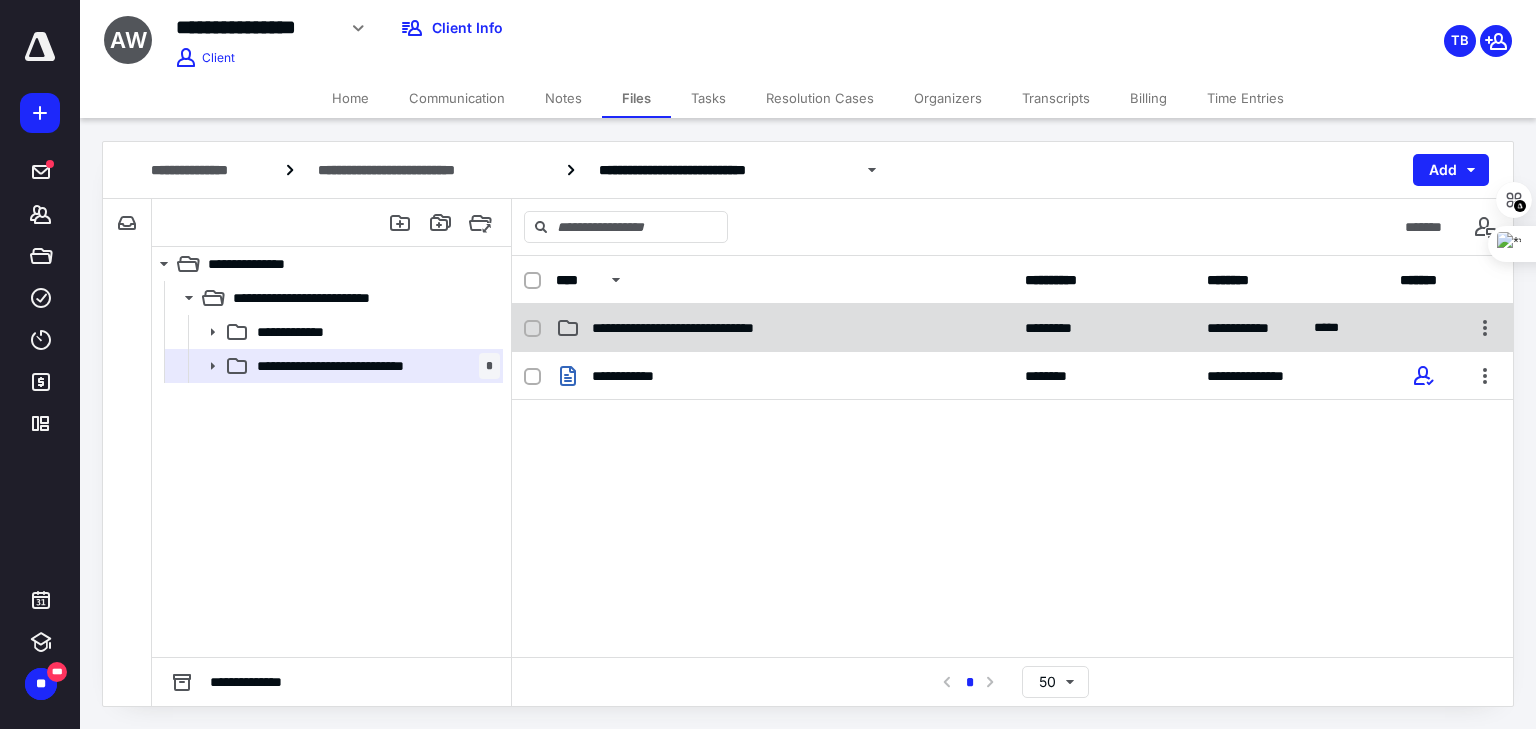 click on "**********" at bounding box center [1012, 328] 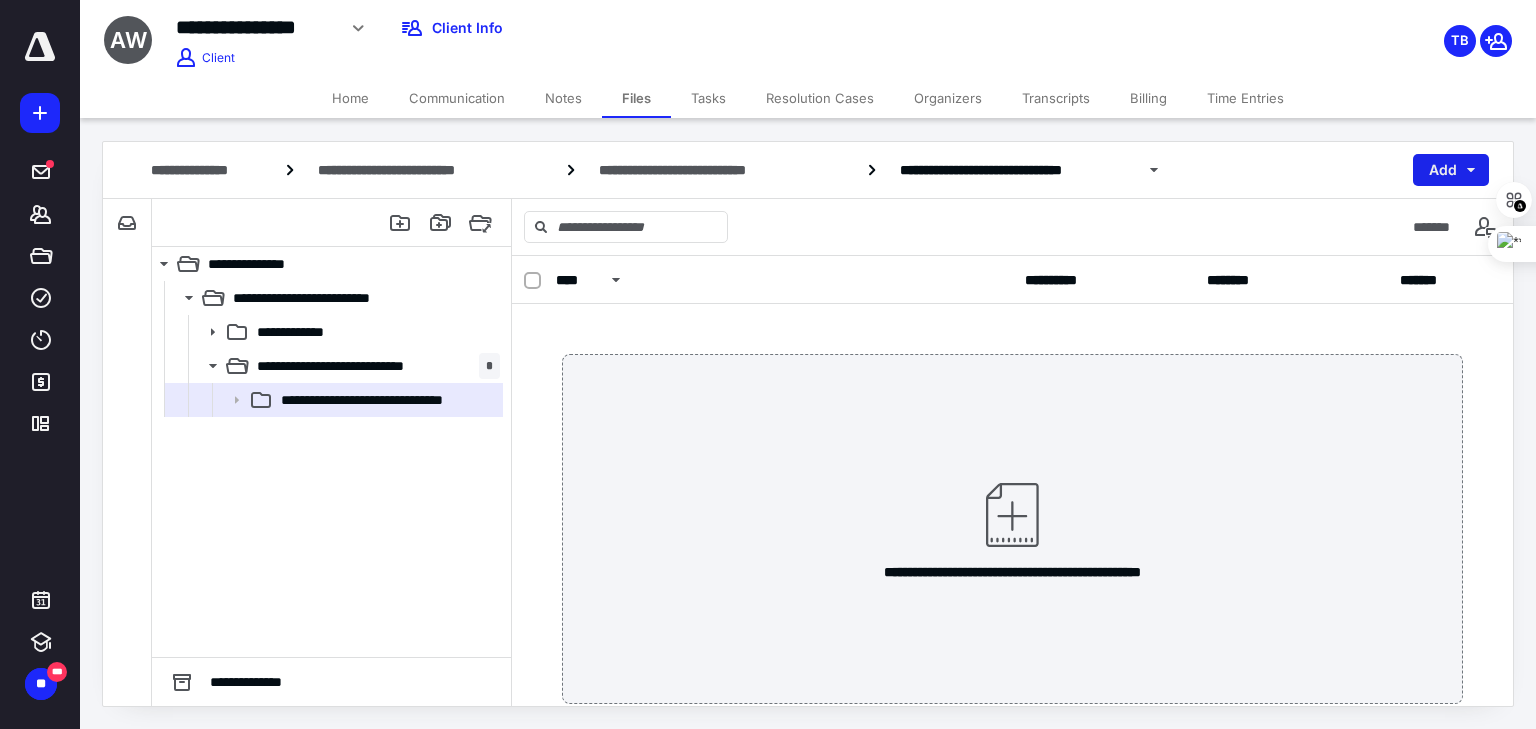 click on "Add" at bounding box center [1451, 170] 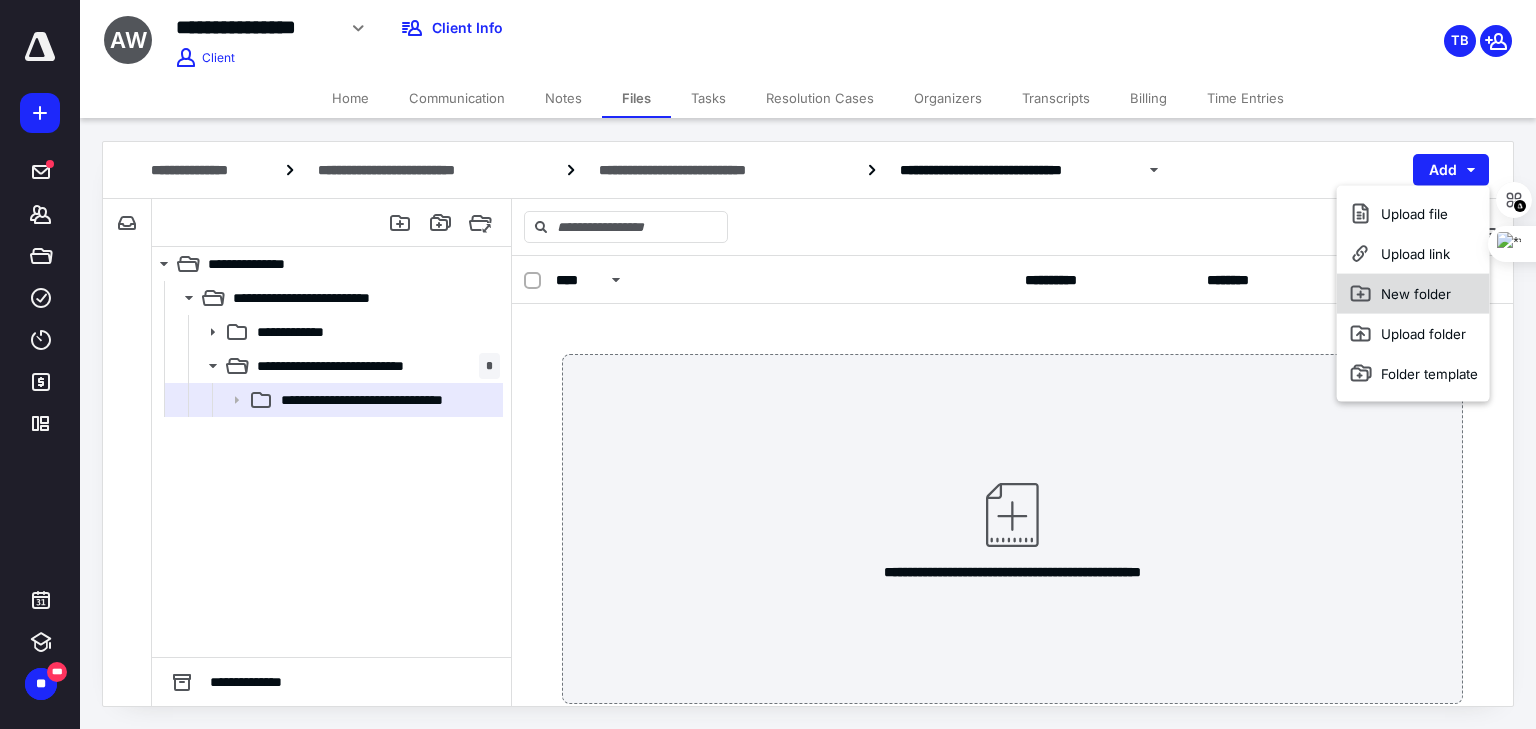 click on "New folder" at bounding box center [1413, 294] 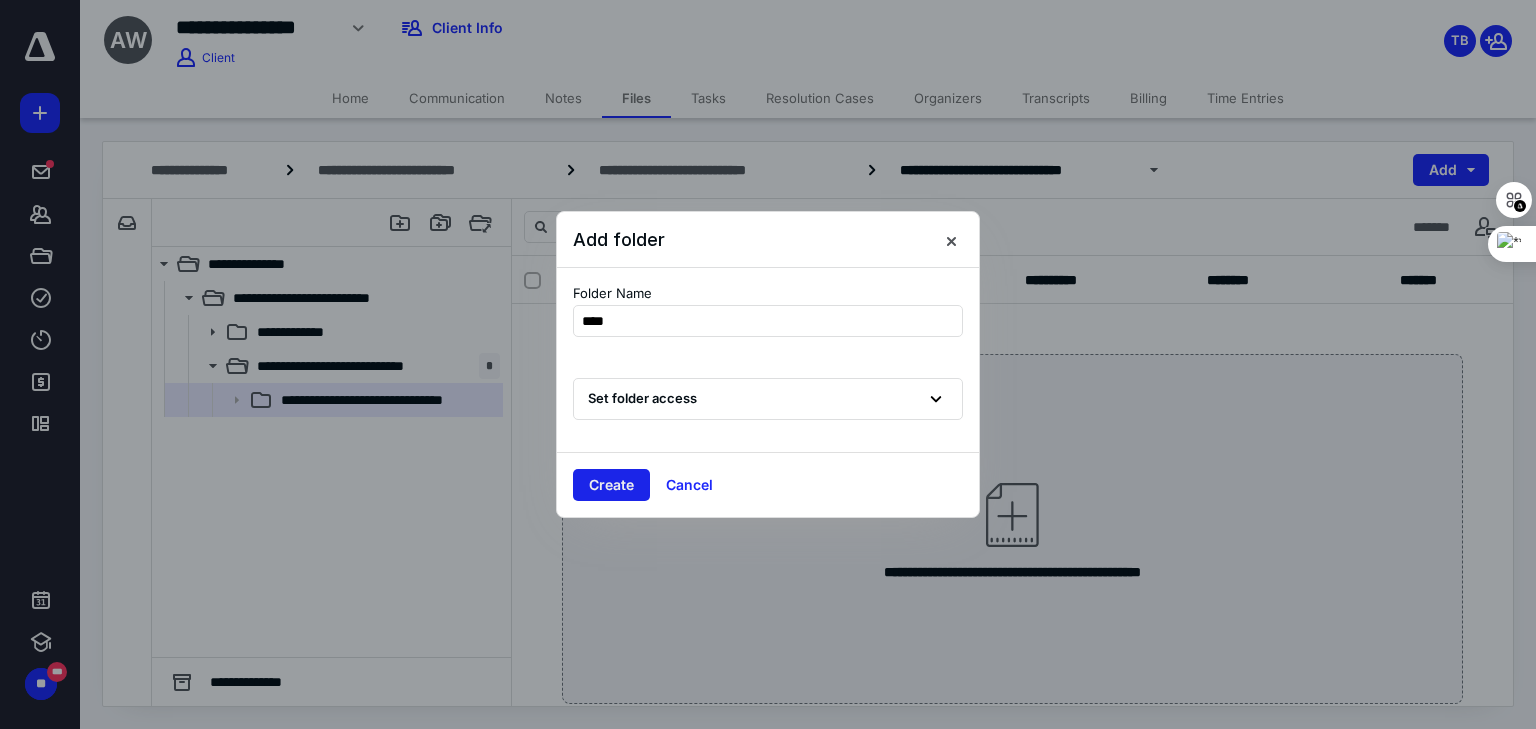 type on "****" 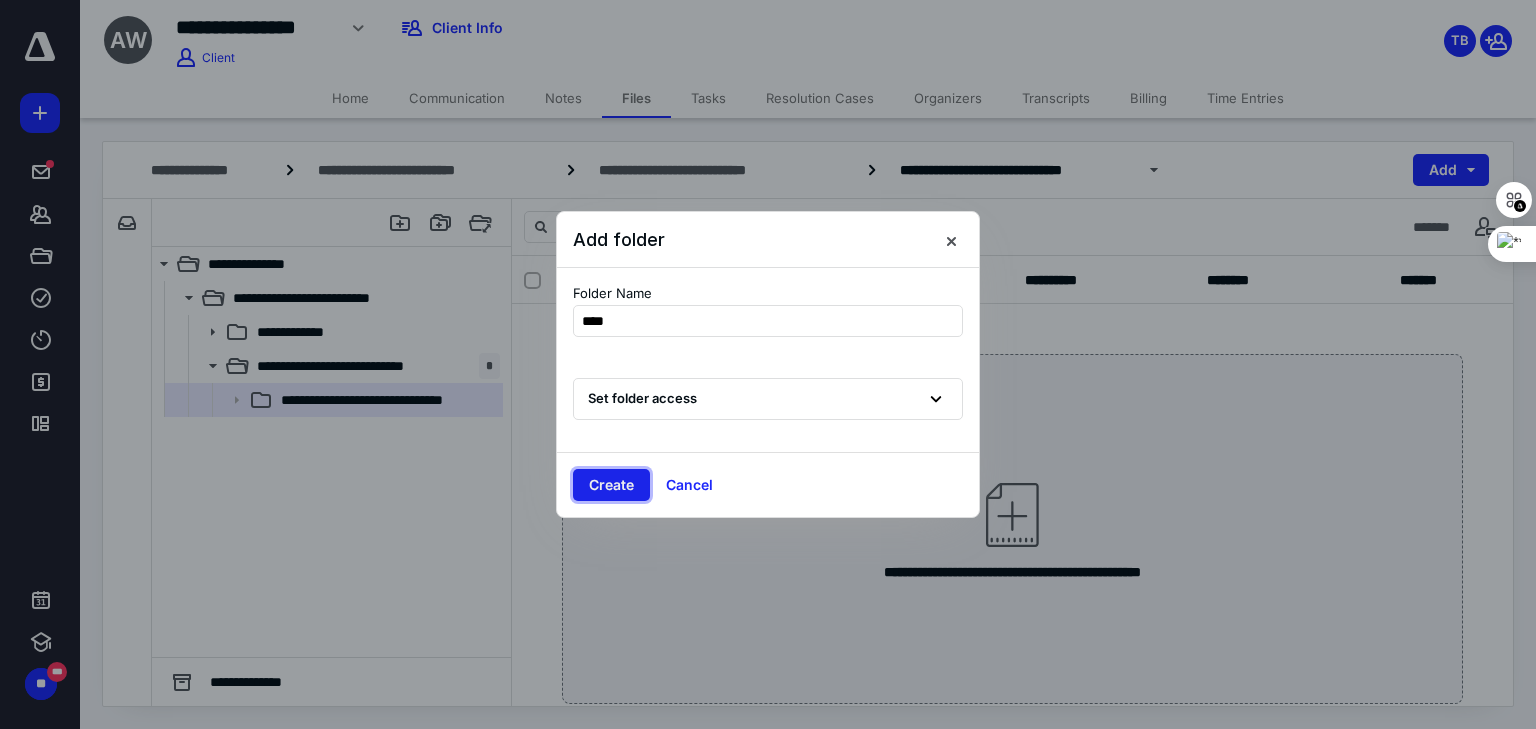 click on "Create" at bounding box center [611, 485] 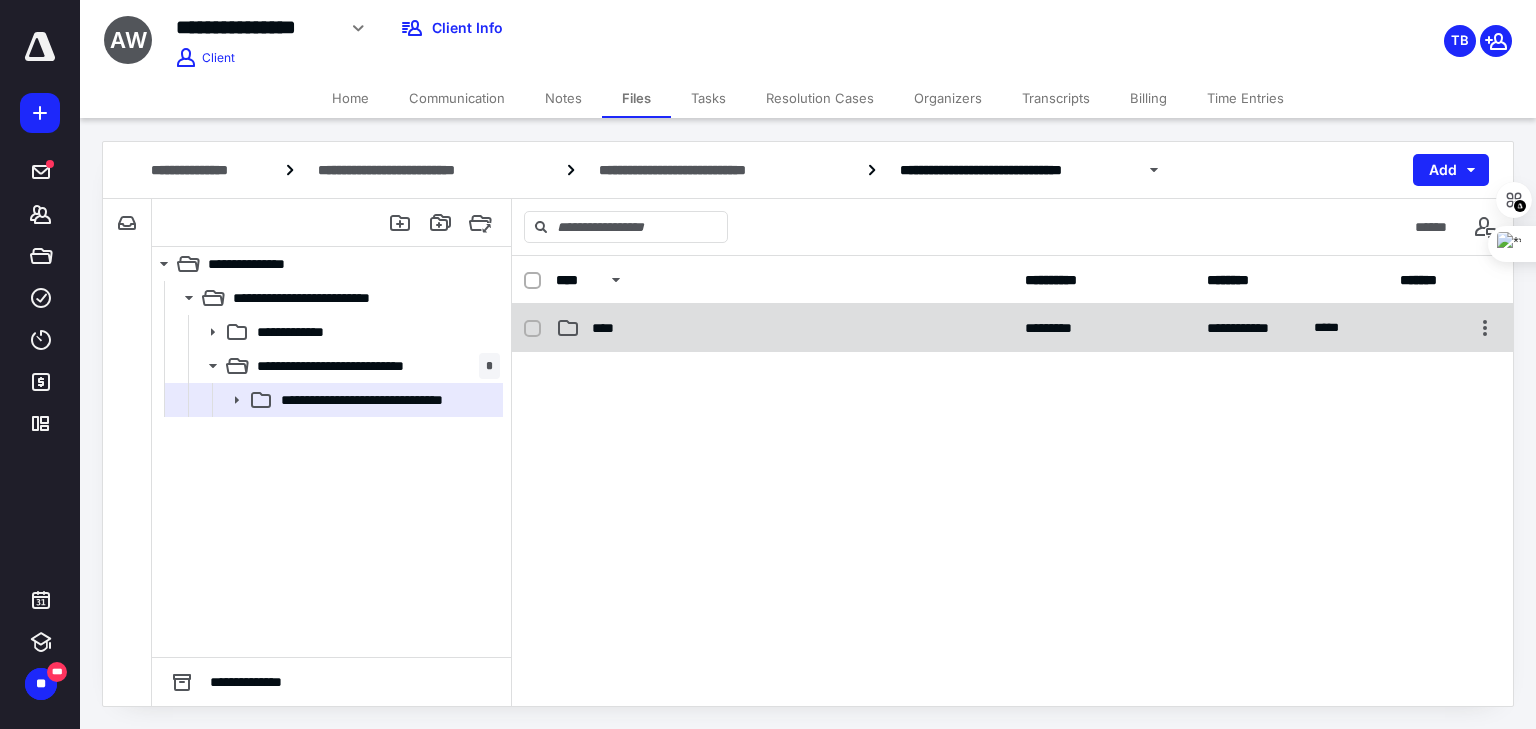 click on "****" at bounding box center (609, 328) 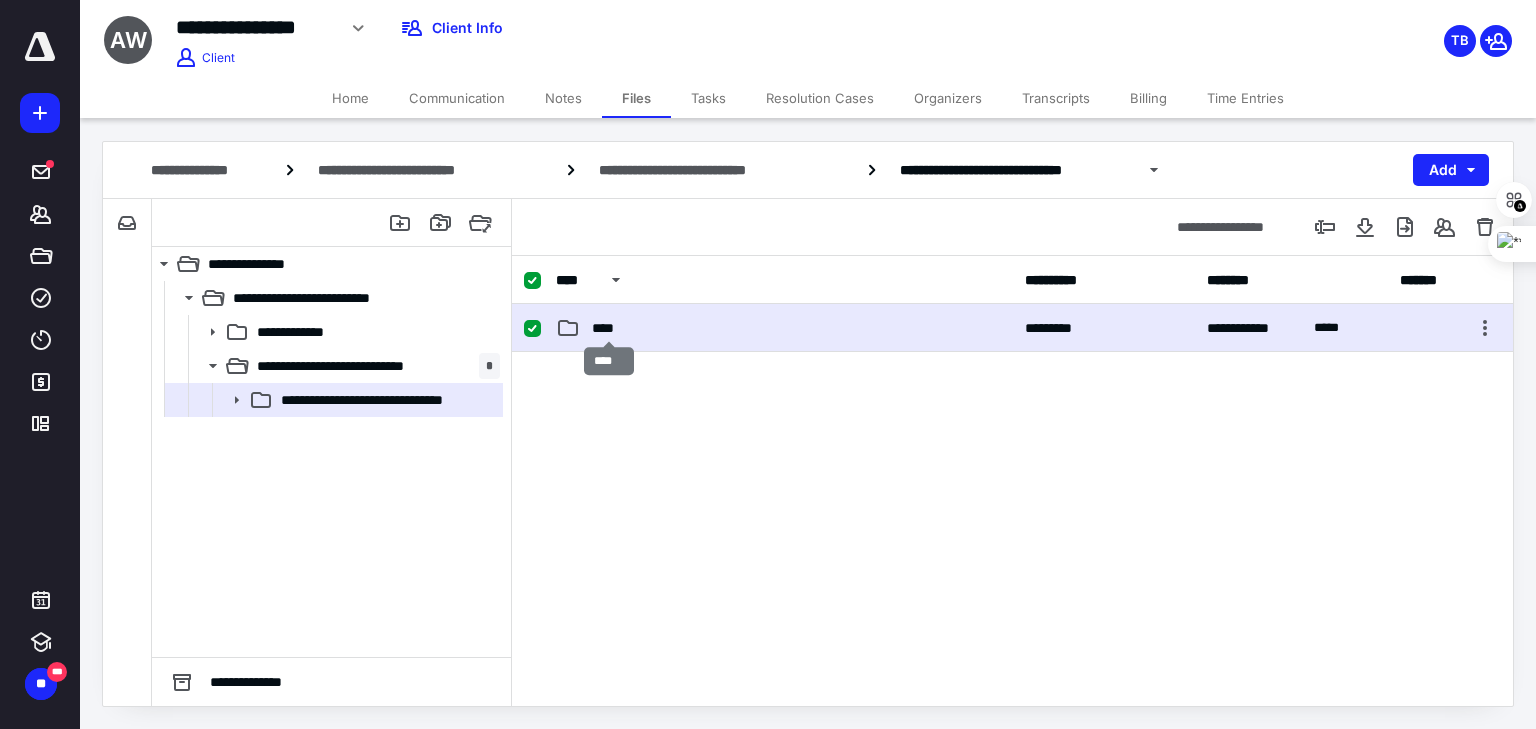 click on "****" at bounding box center (609, 328) 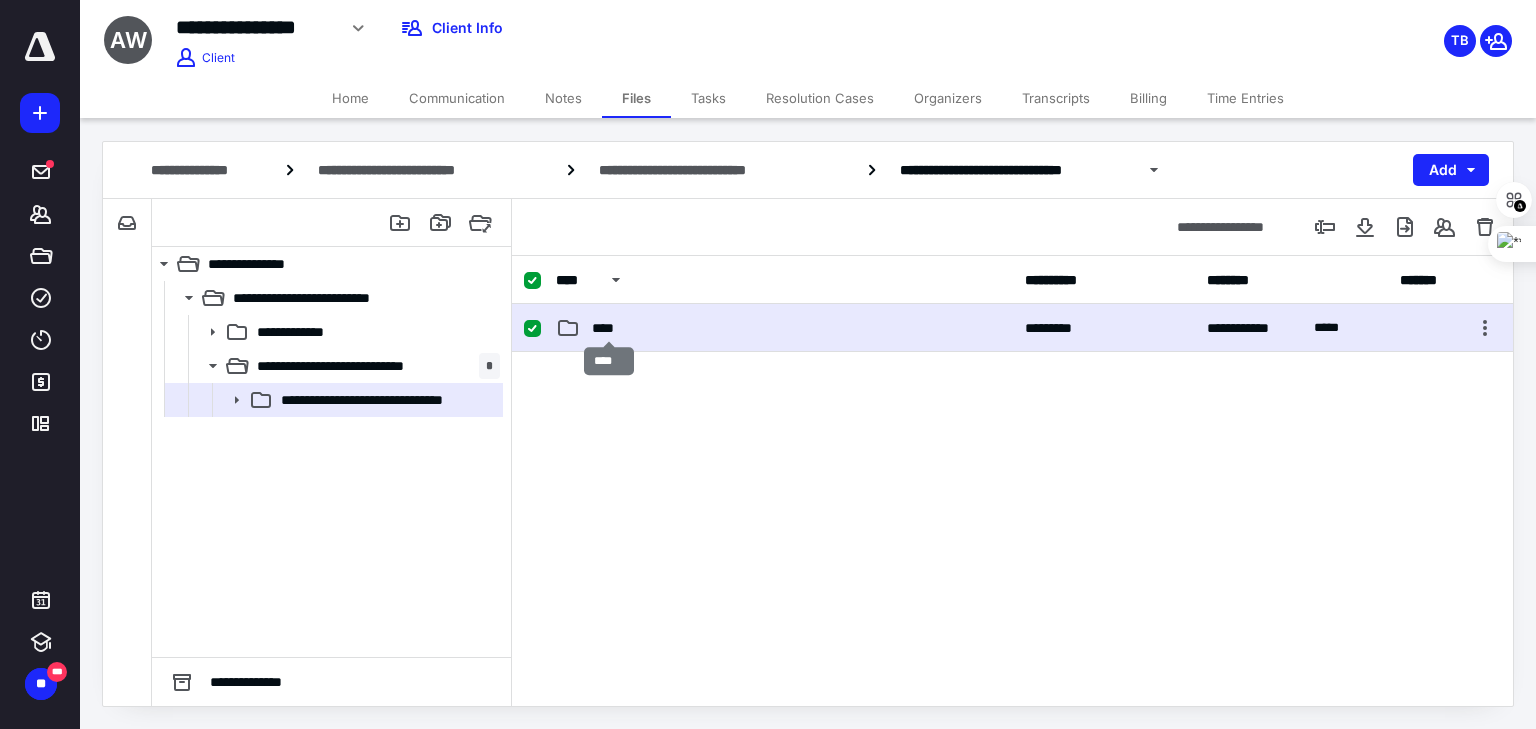 checkbox on "false" 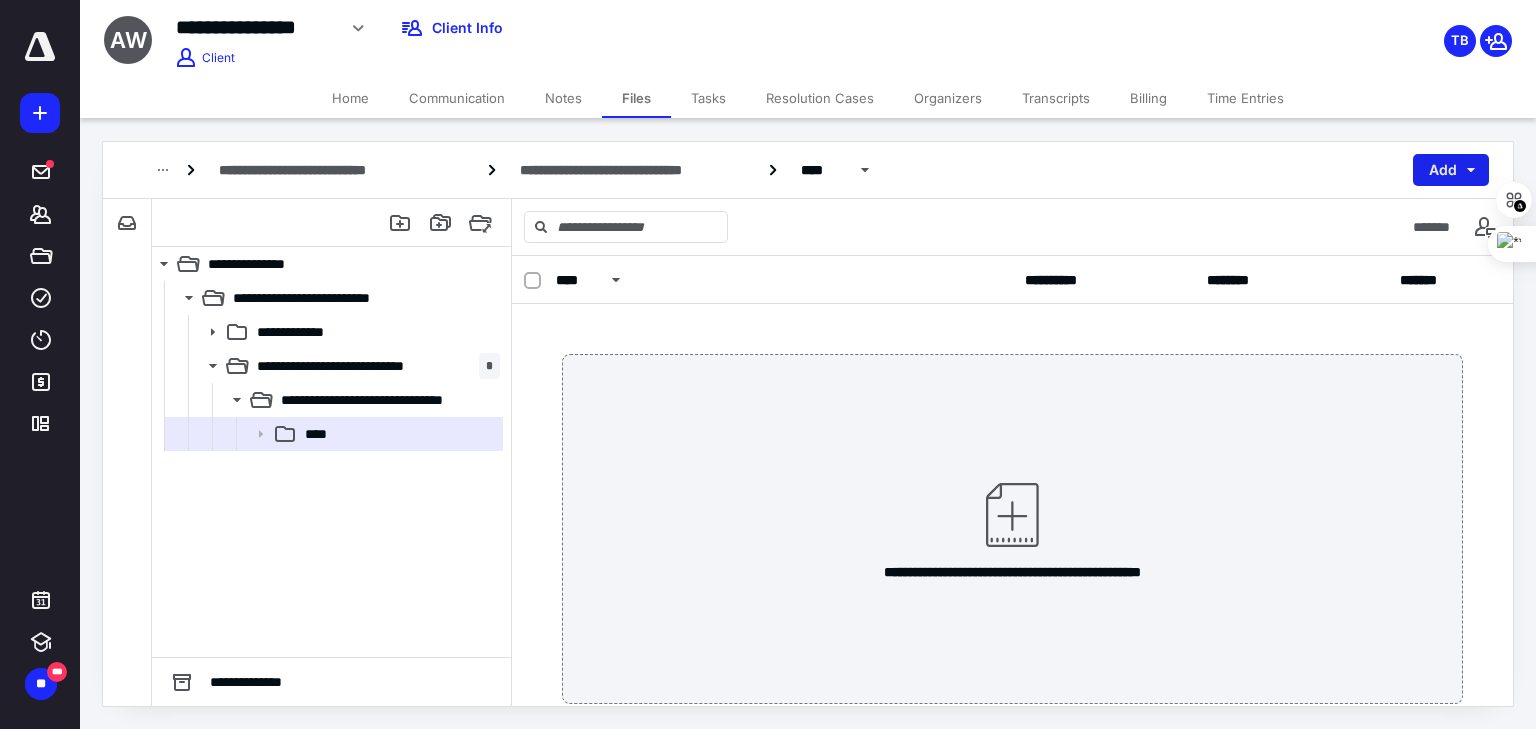 click on "Add" at bounding box center (1451, 170) 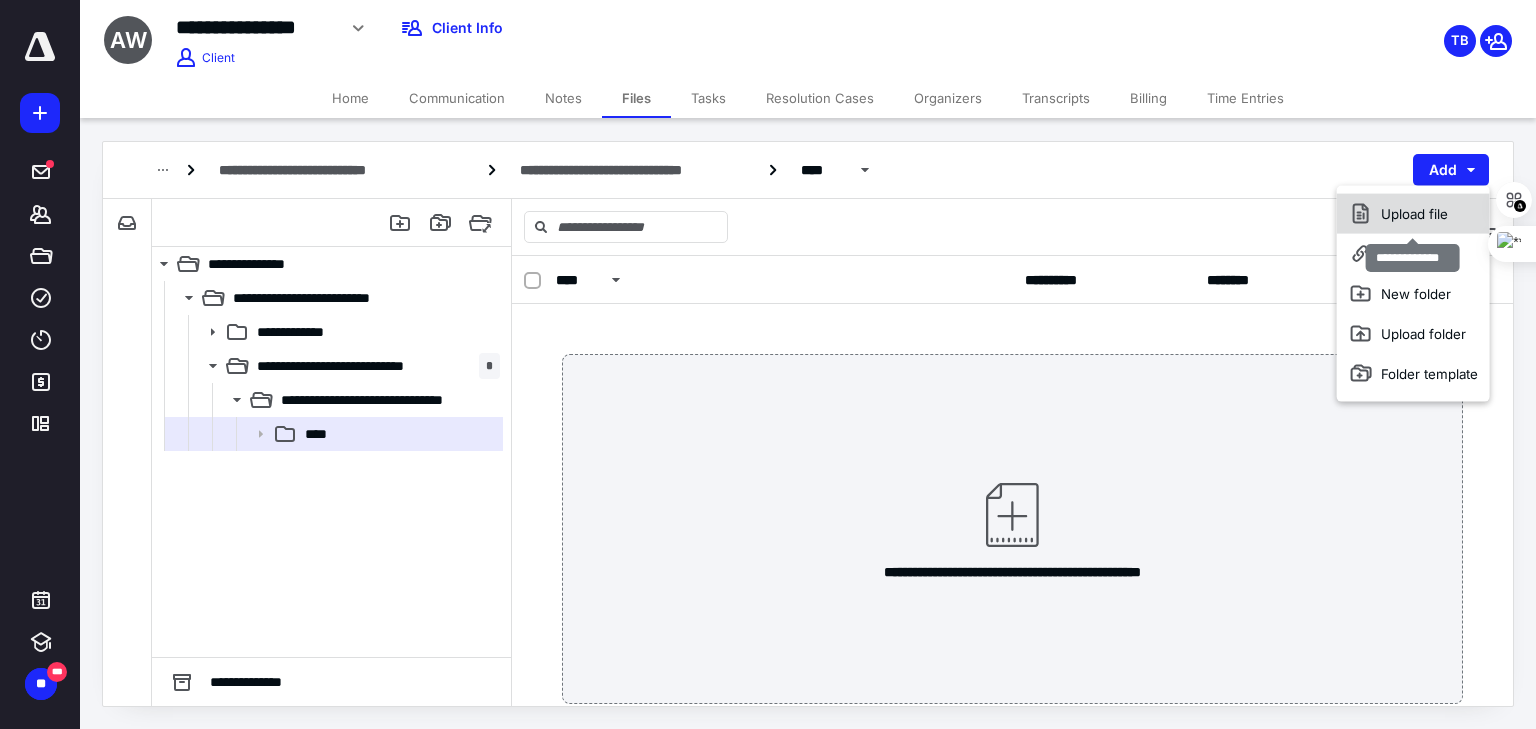 click on "Upload file" at bounding box center [1413, 214] 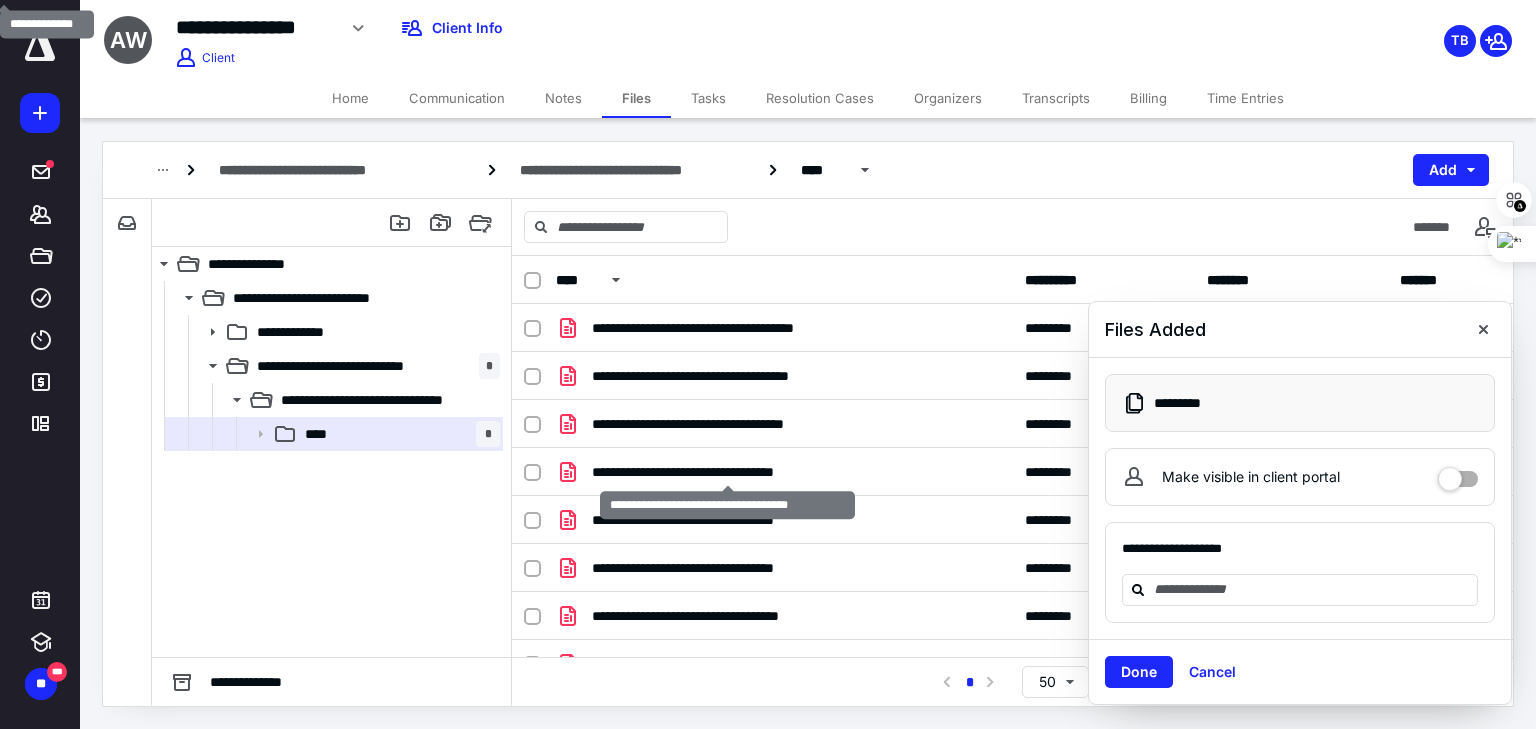 checkbox on "true" 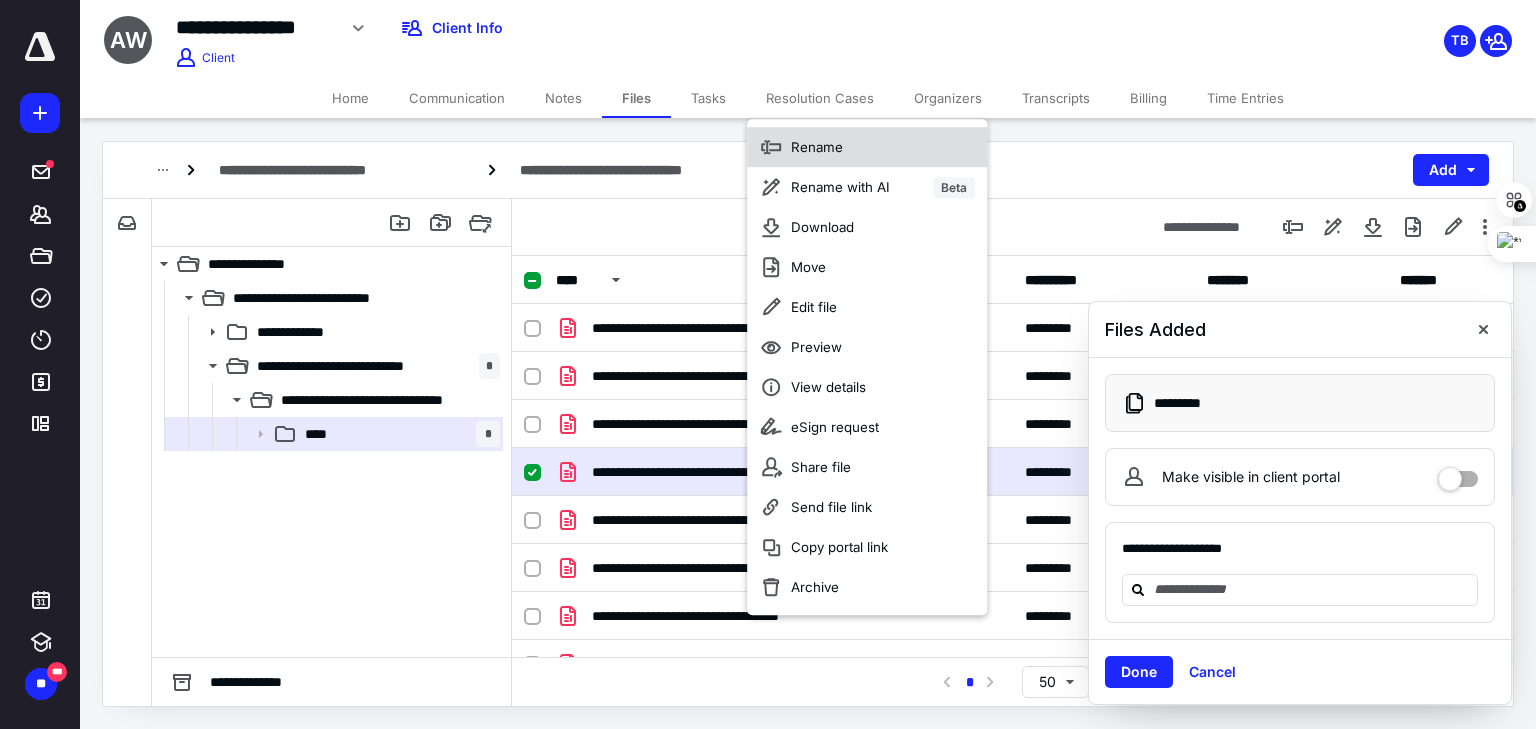 click on "Rename" at bounding box center [817, 147] 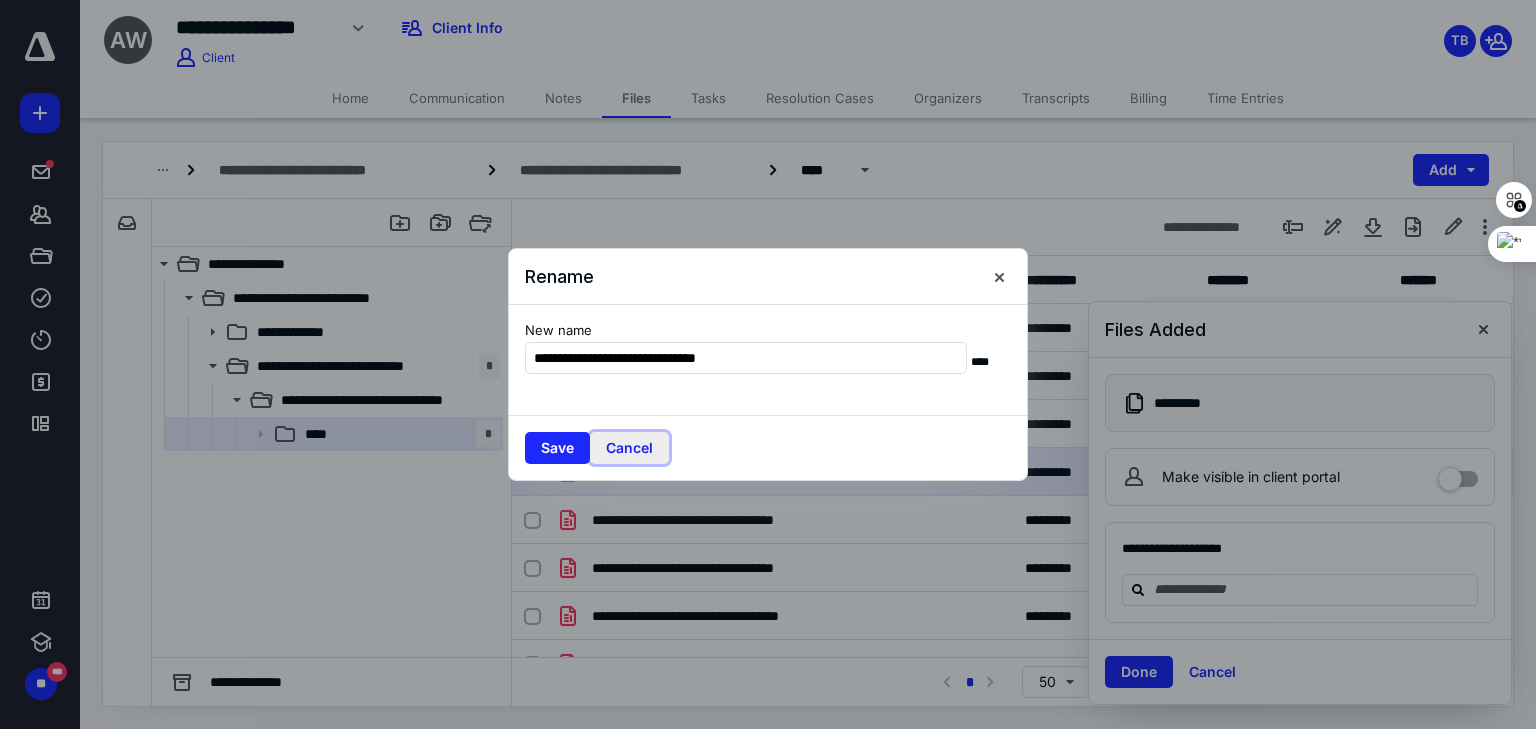 click on "Cancel" at bounding box center [629, 448] 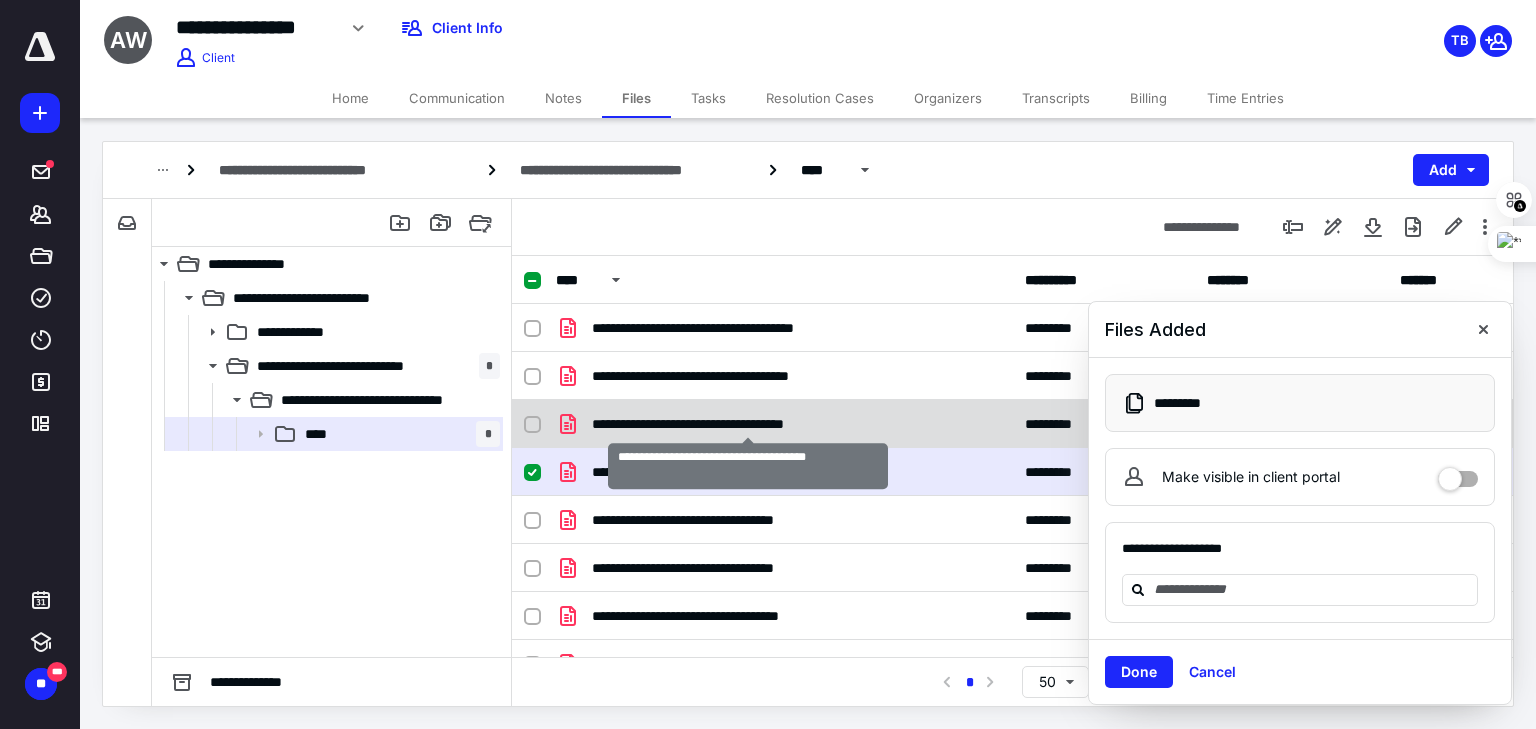 checkbox on "true" 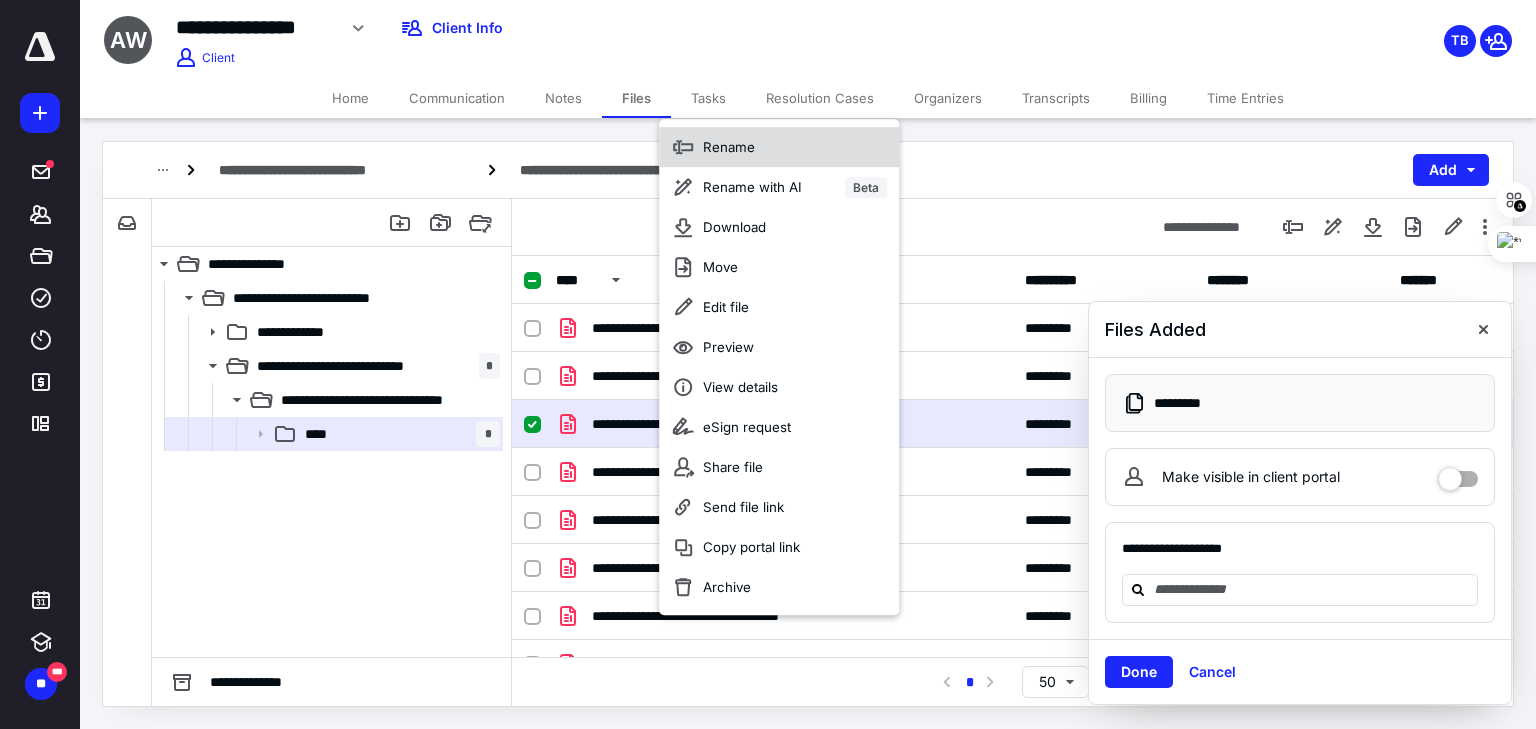 click on "Rename" at bounding box center (779, 147) 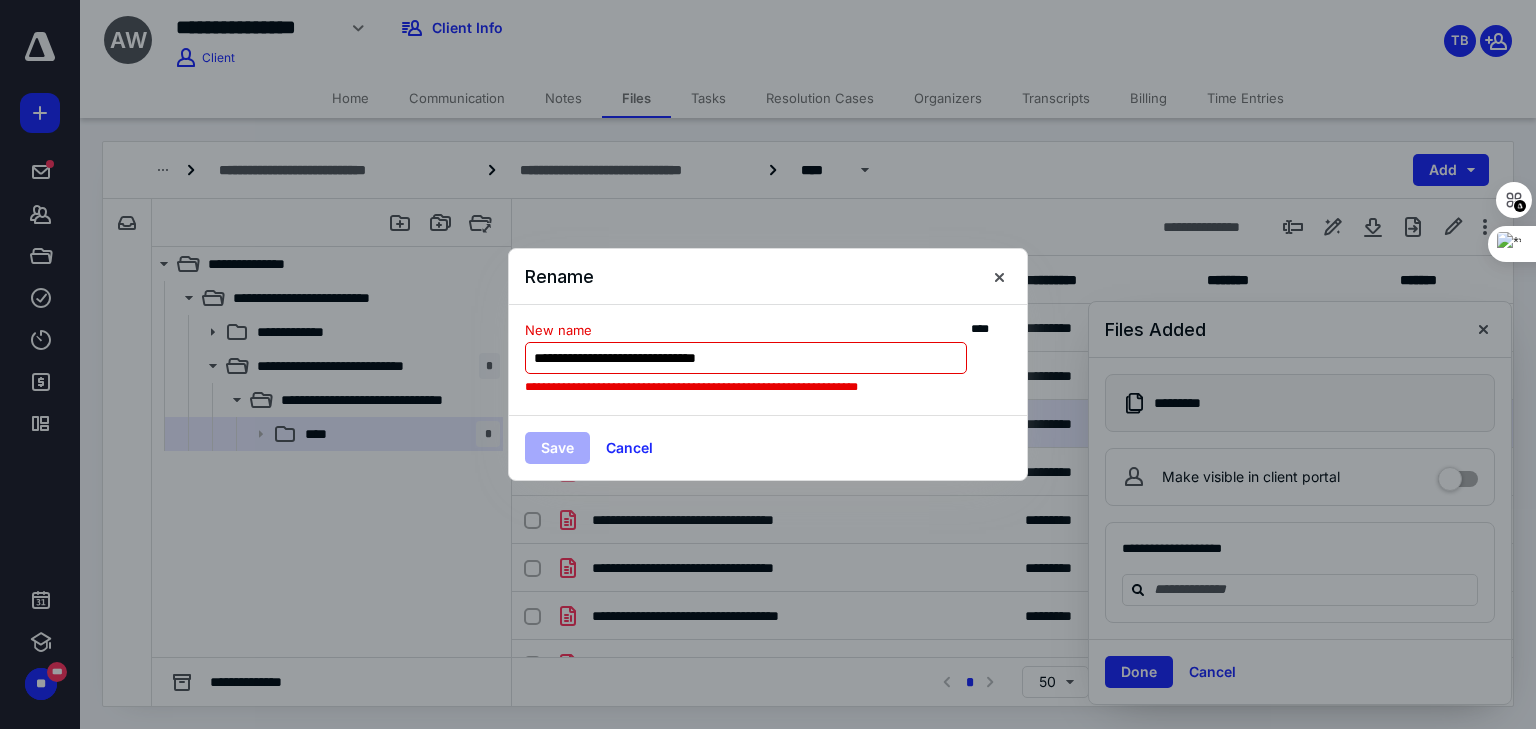 click on "**********" at bounding box center (746, 358) 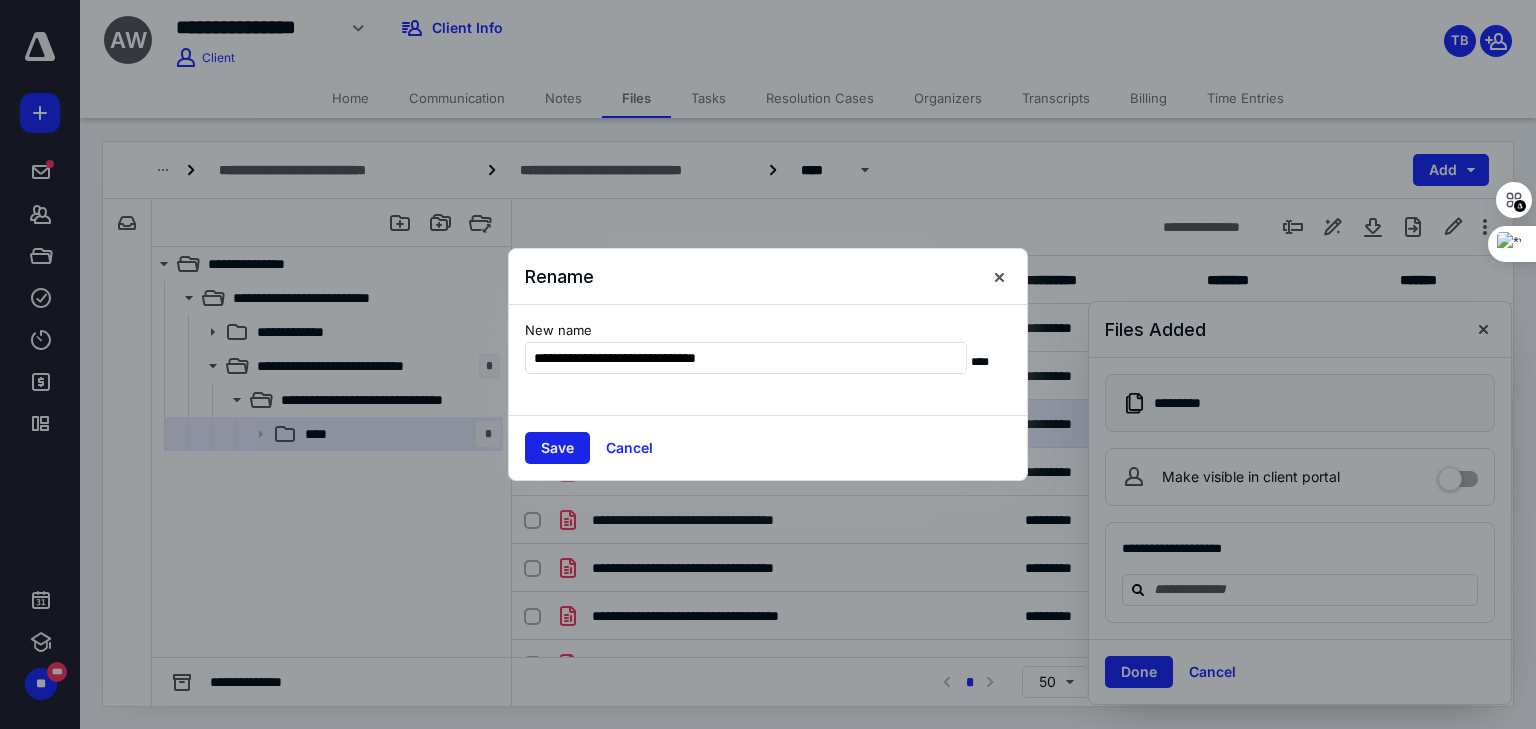 type on "**********" 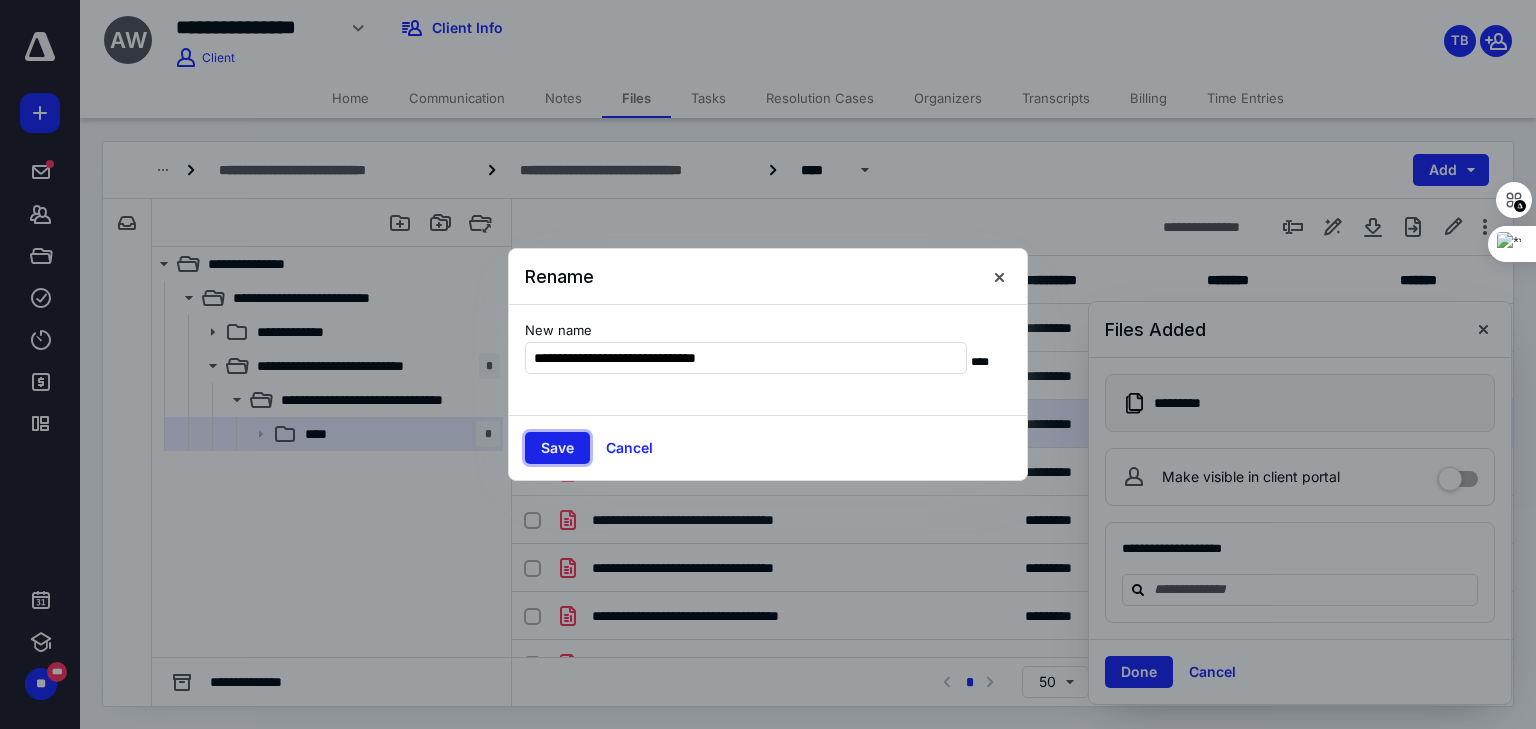 click on "Save" at bounding box center [557, 448] 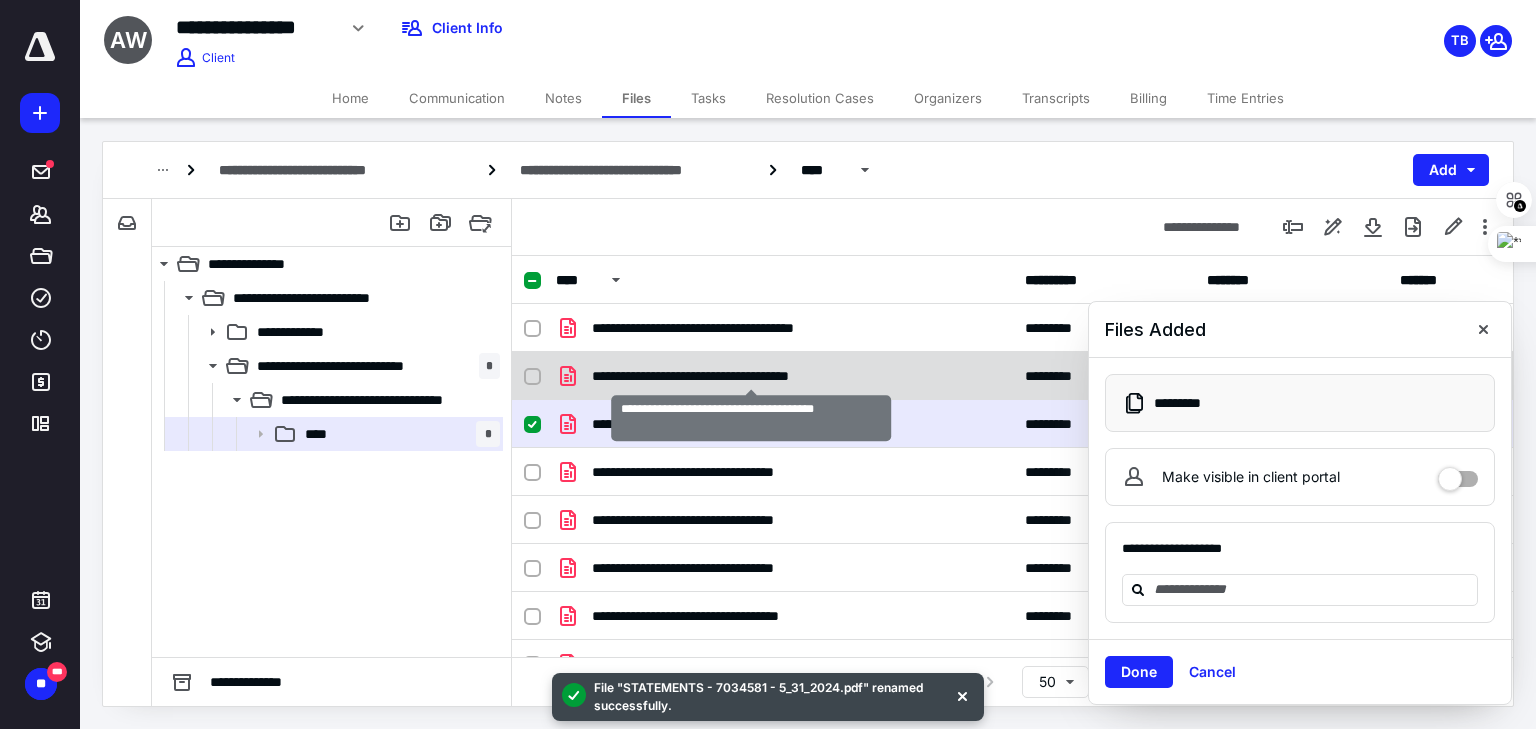 checkbox on "true" 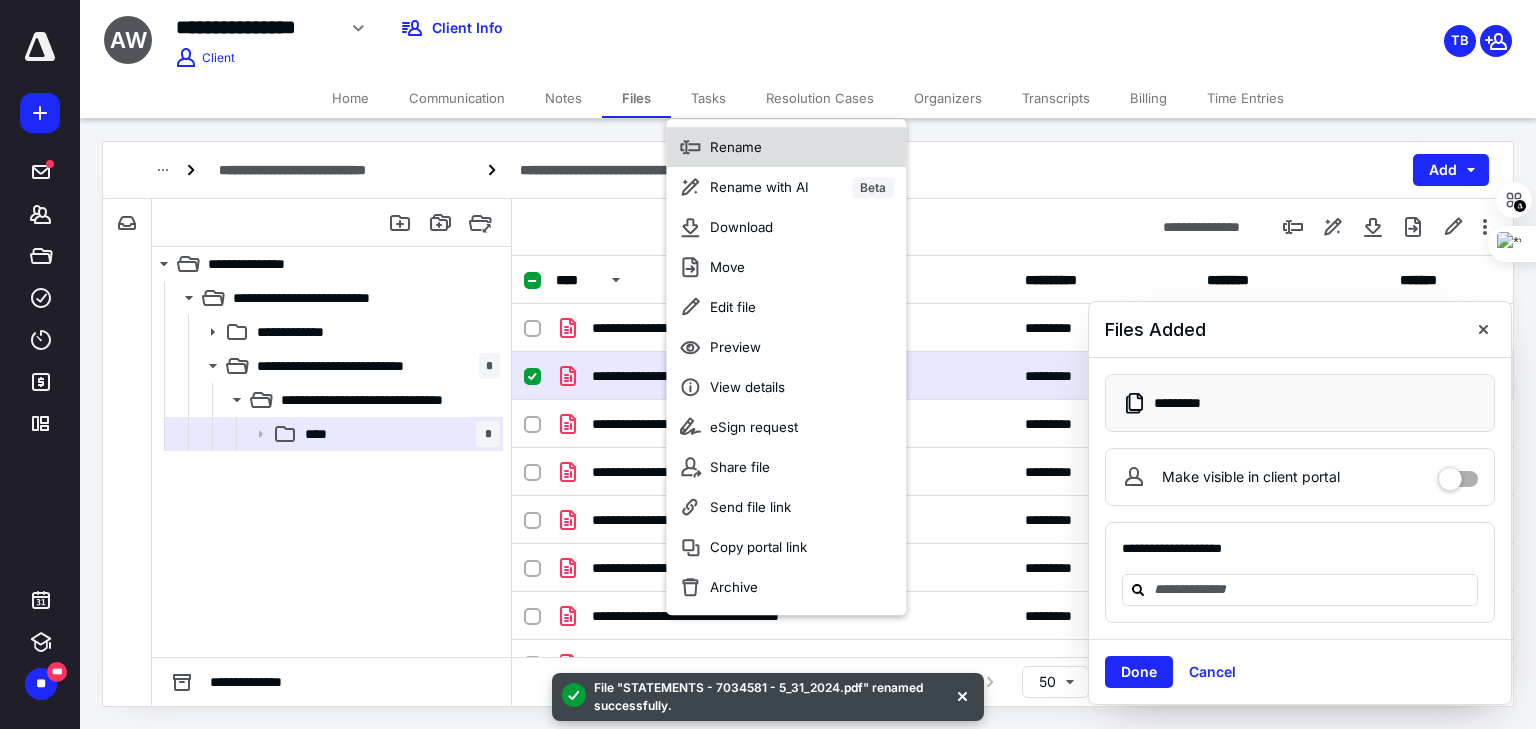 click on "Rename" at bounding box center [736, 147] 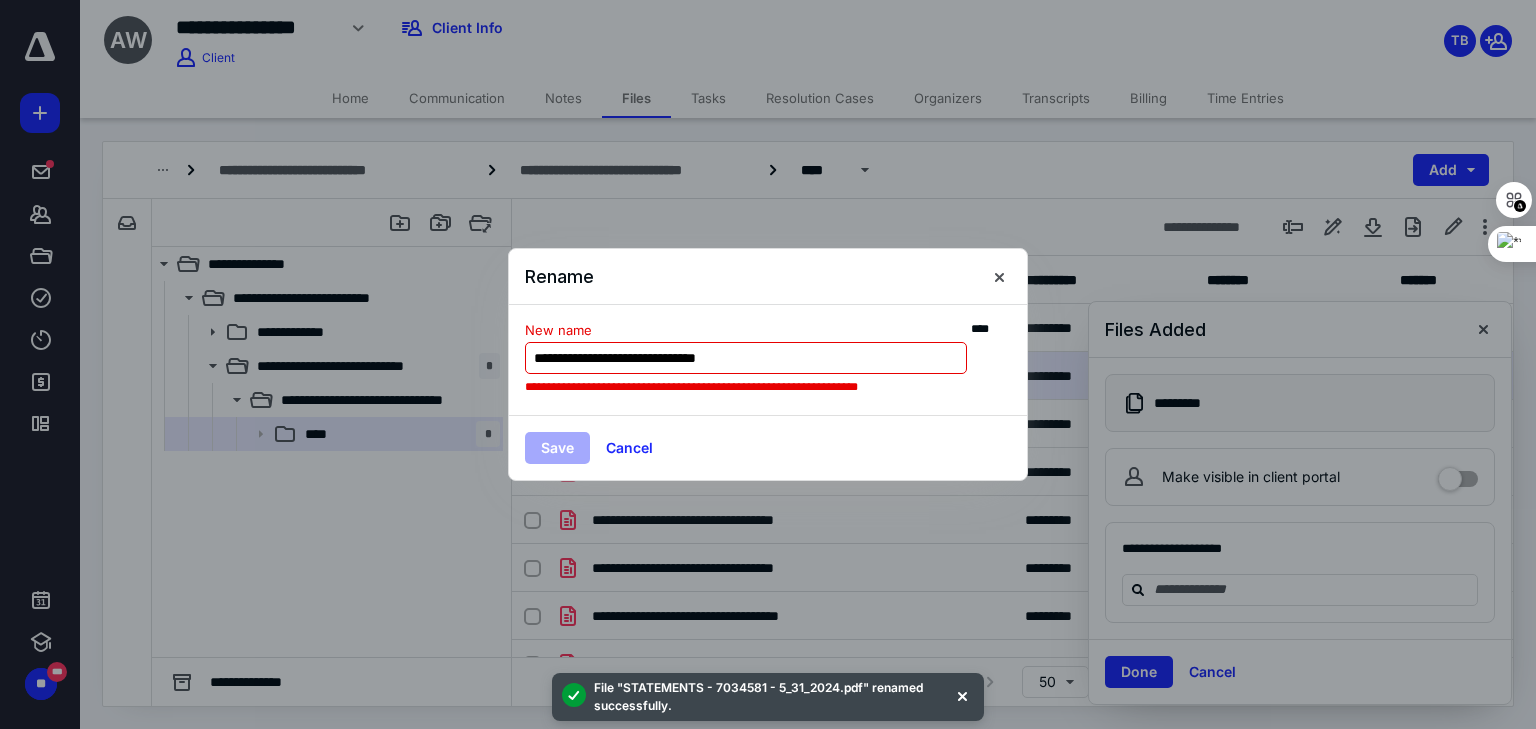 click on "**********" at bounding box center [746, 358] 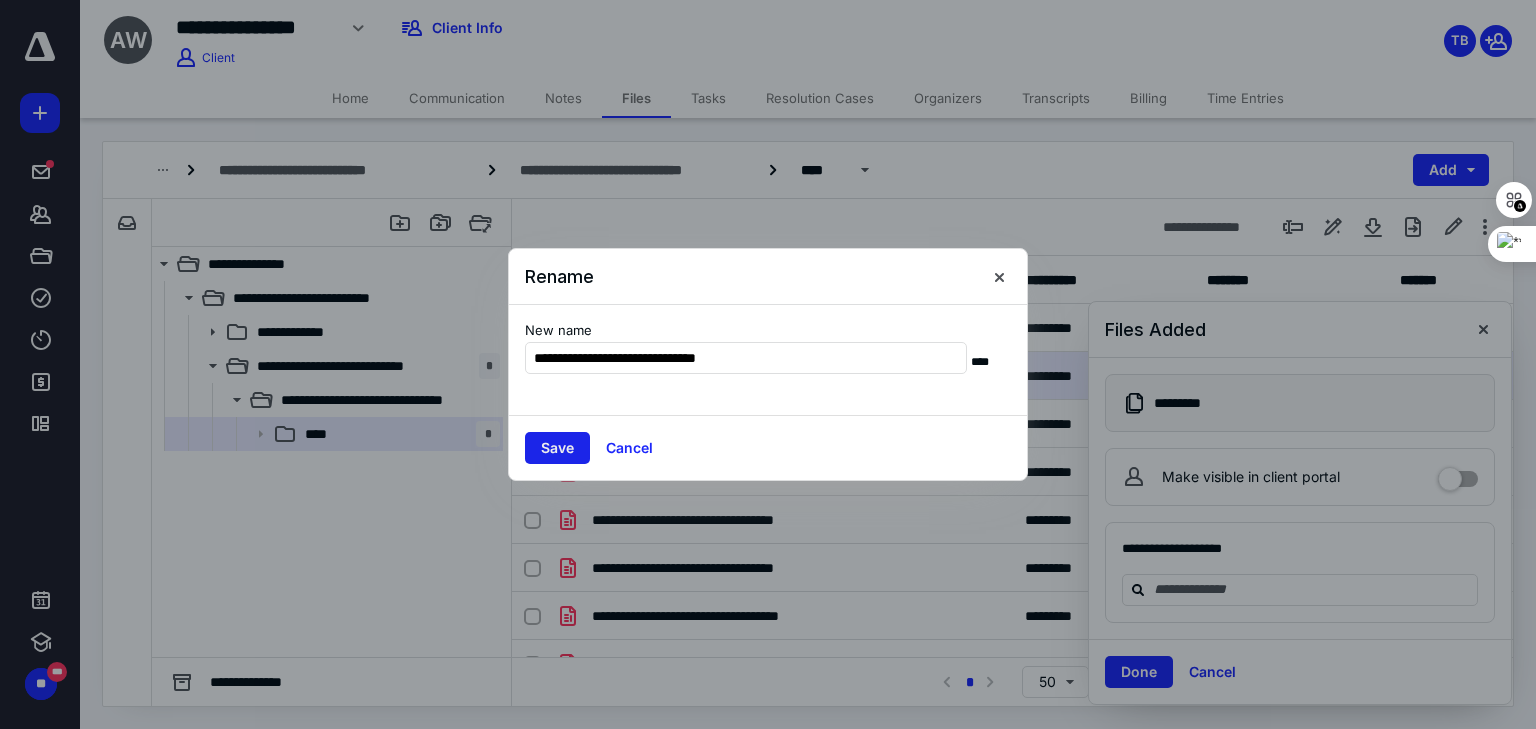 type on "**********" 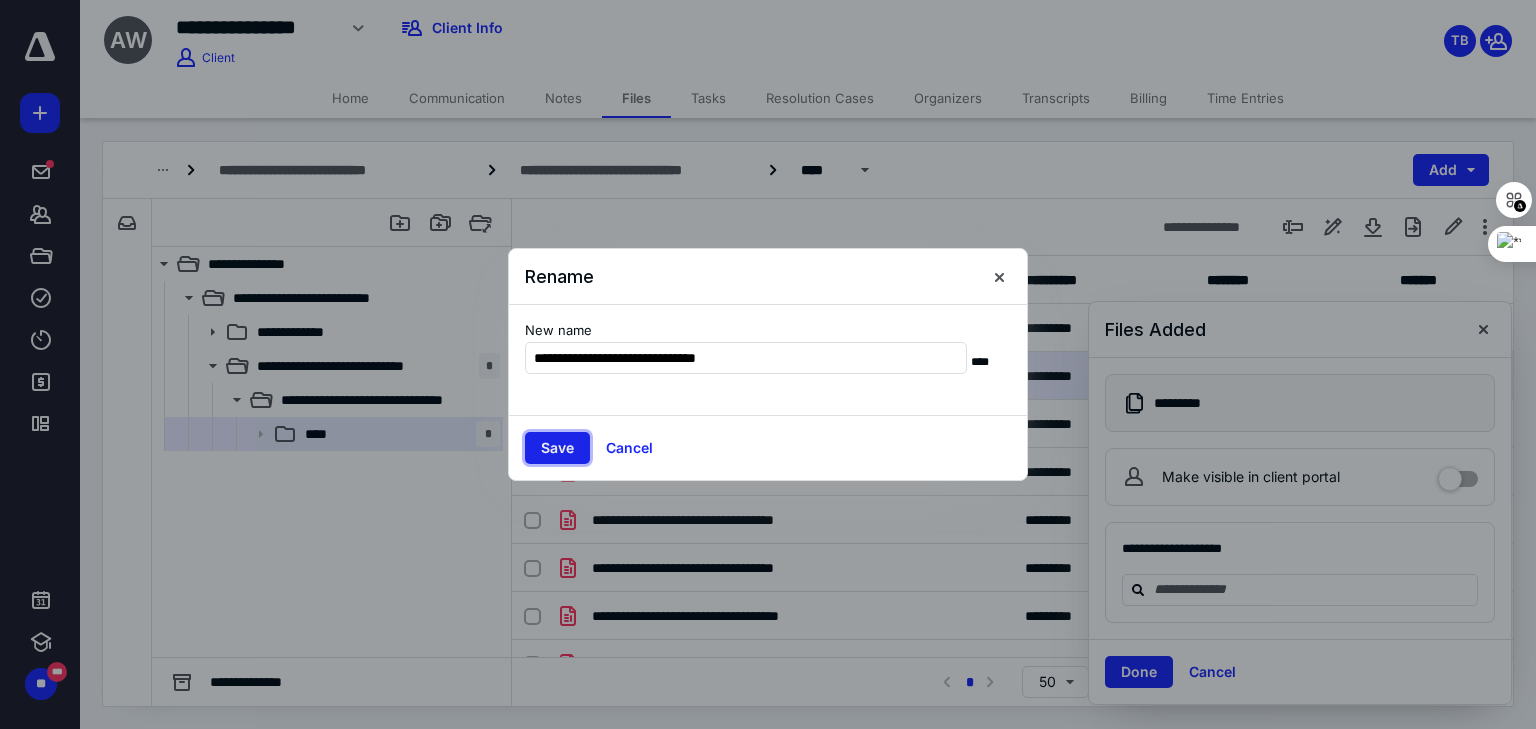 click on "Save" at bounding box center (557, 448) 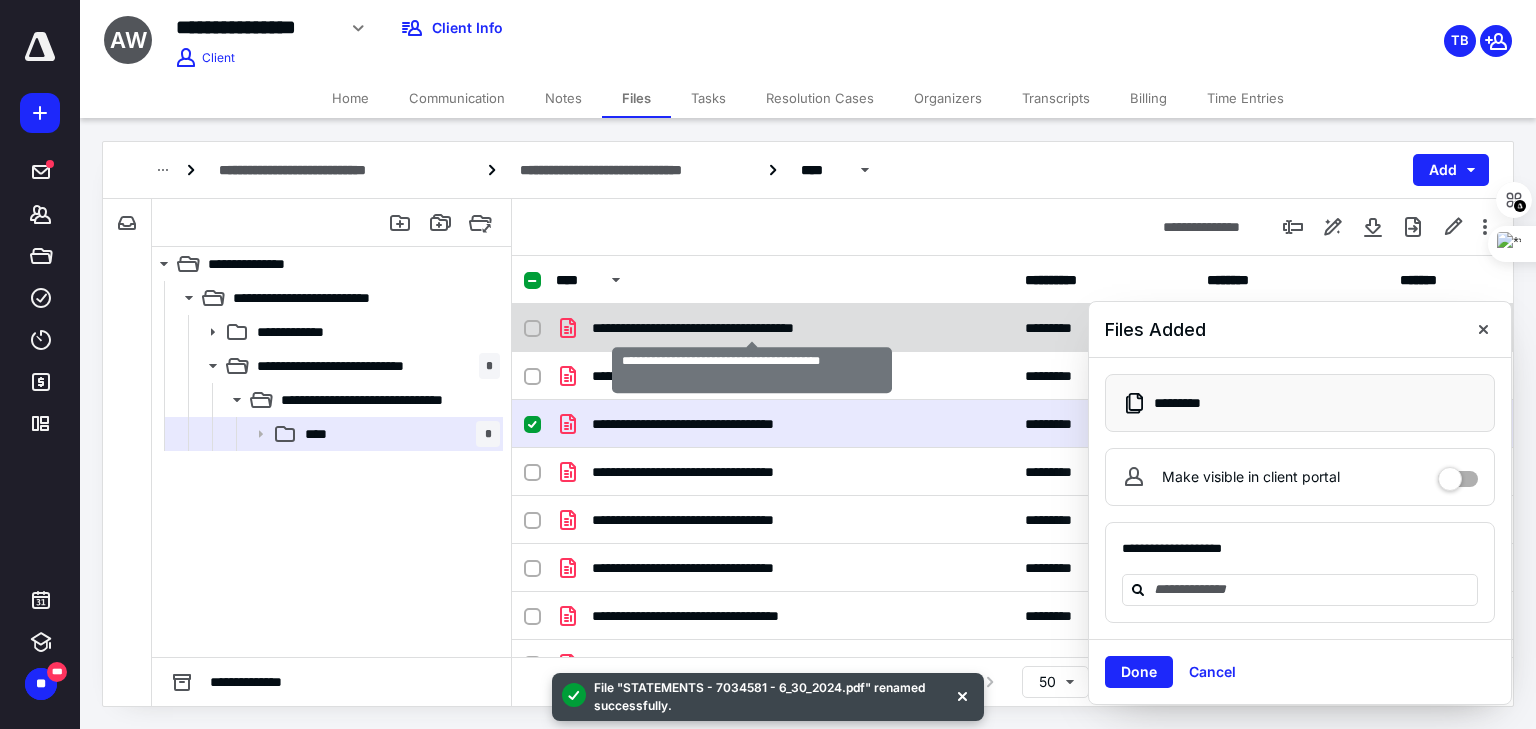 checkbox on "true" 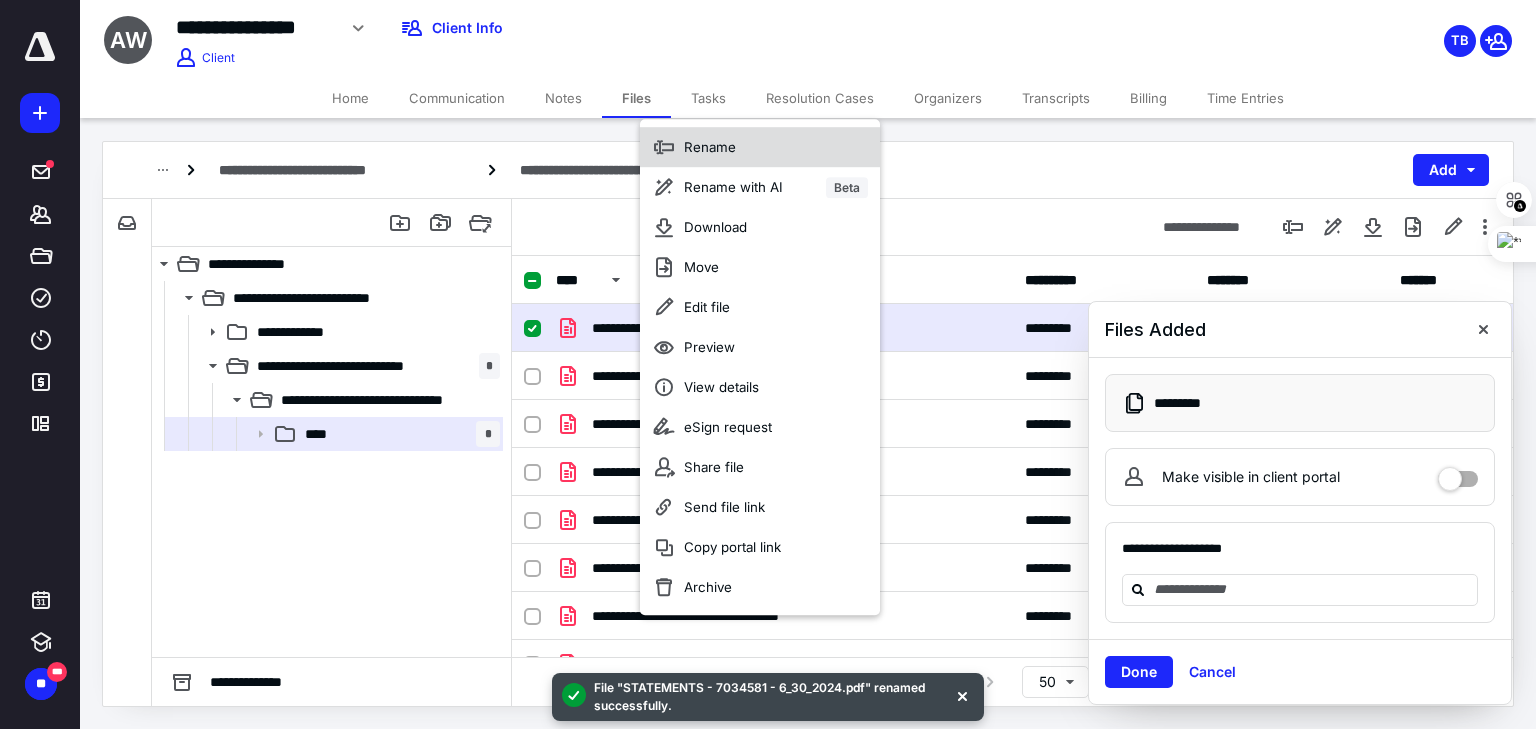 click on "Rename" at bounding box center (710, 147) 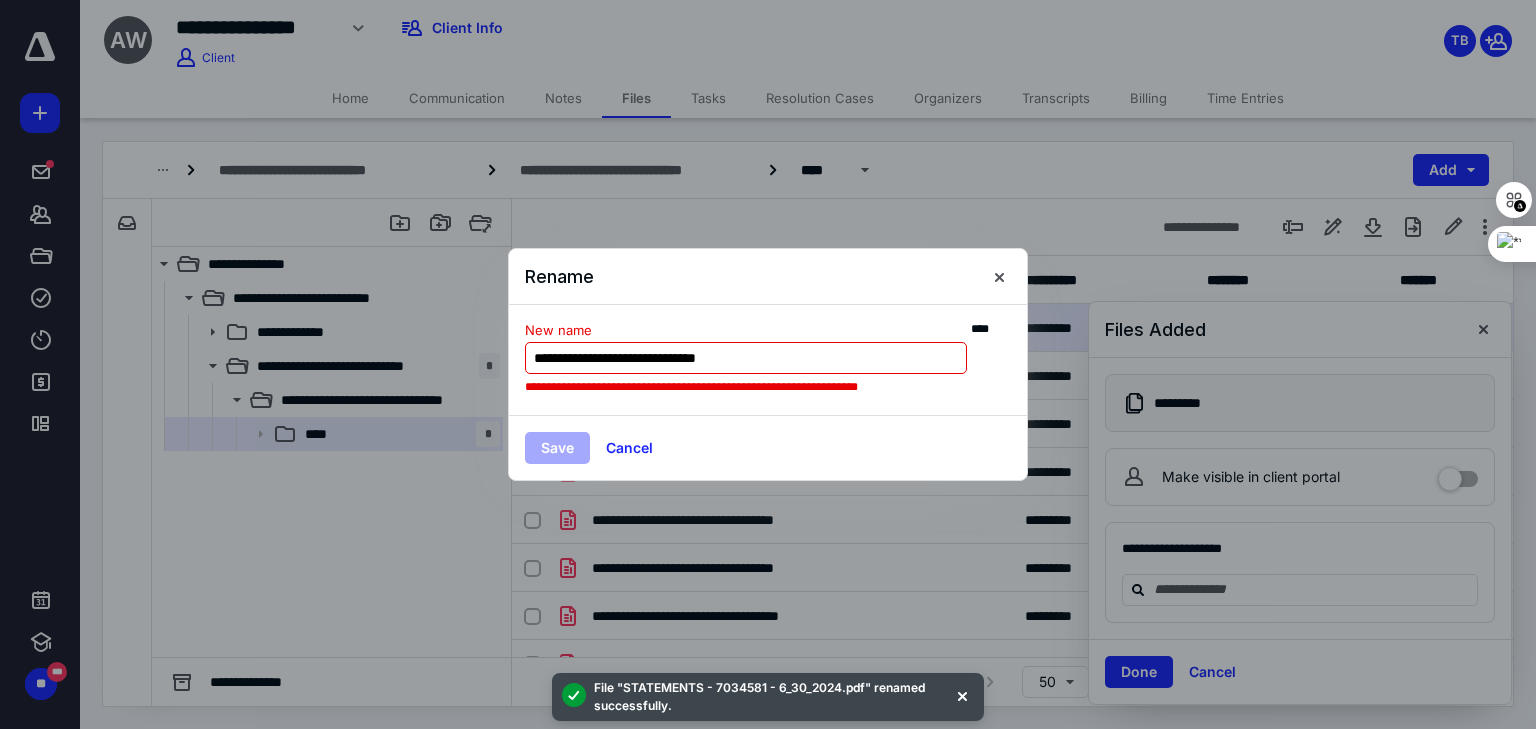 click on "**********" at bounding box center (746, 358) 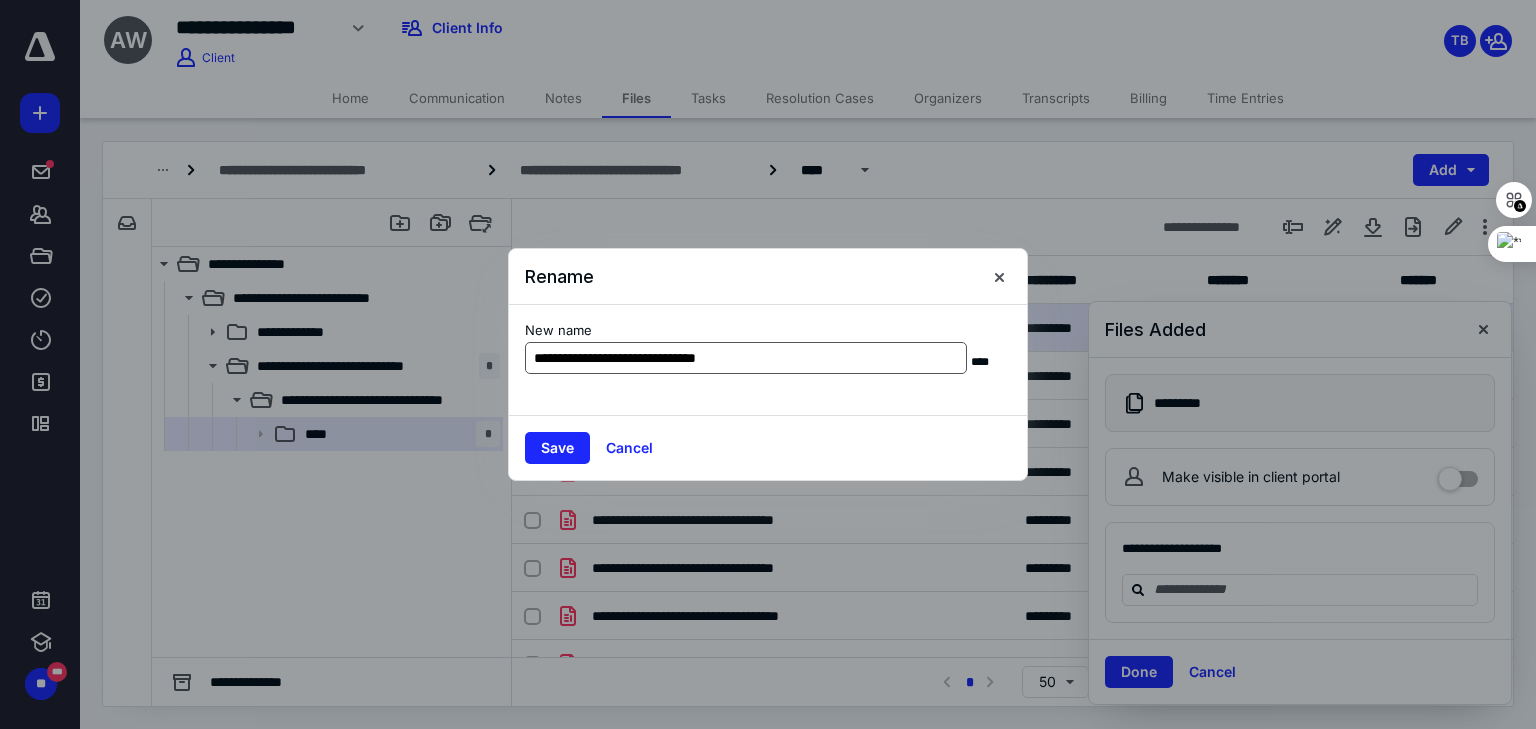 click on "**********" at bounding box center (746, 358) 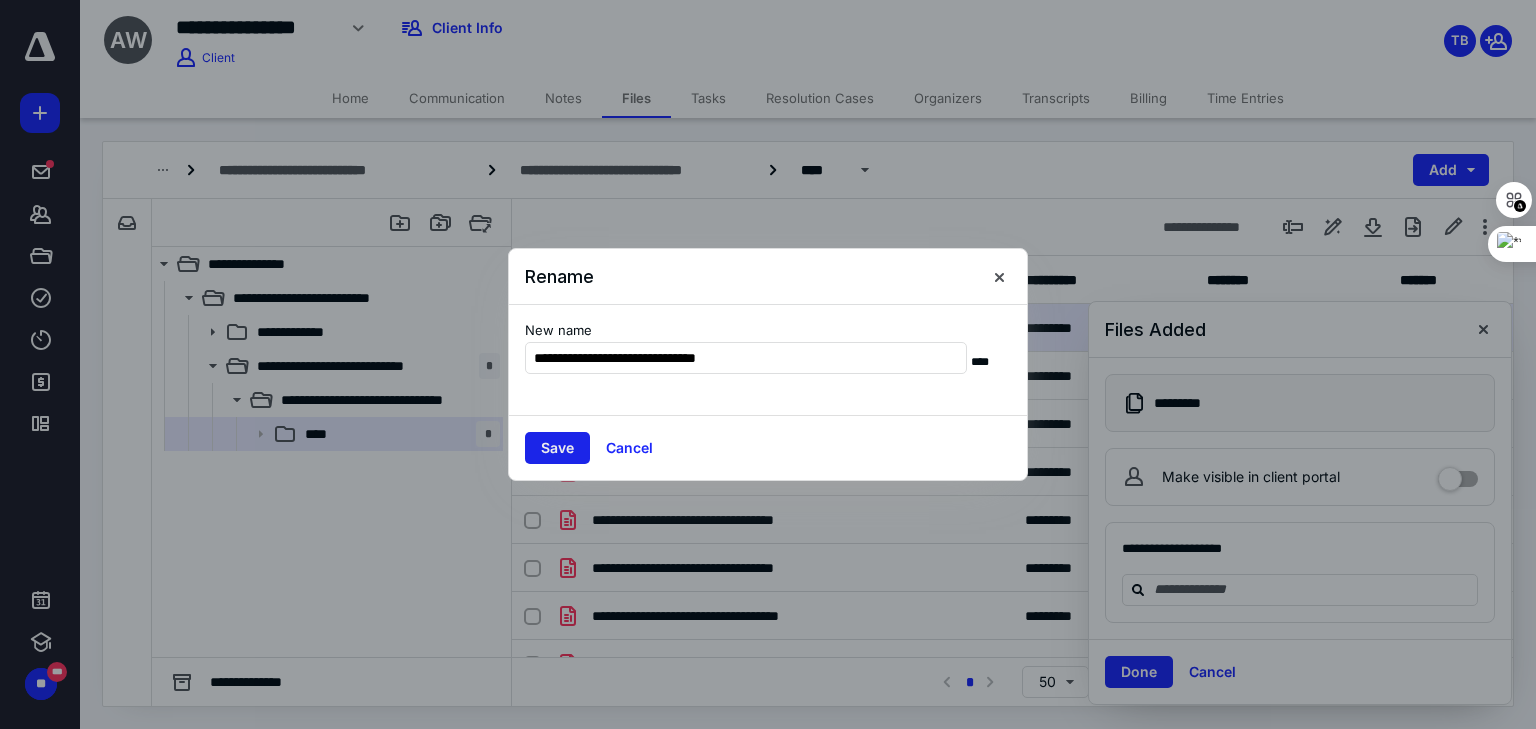 type on "**********" 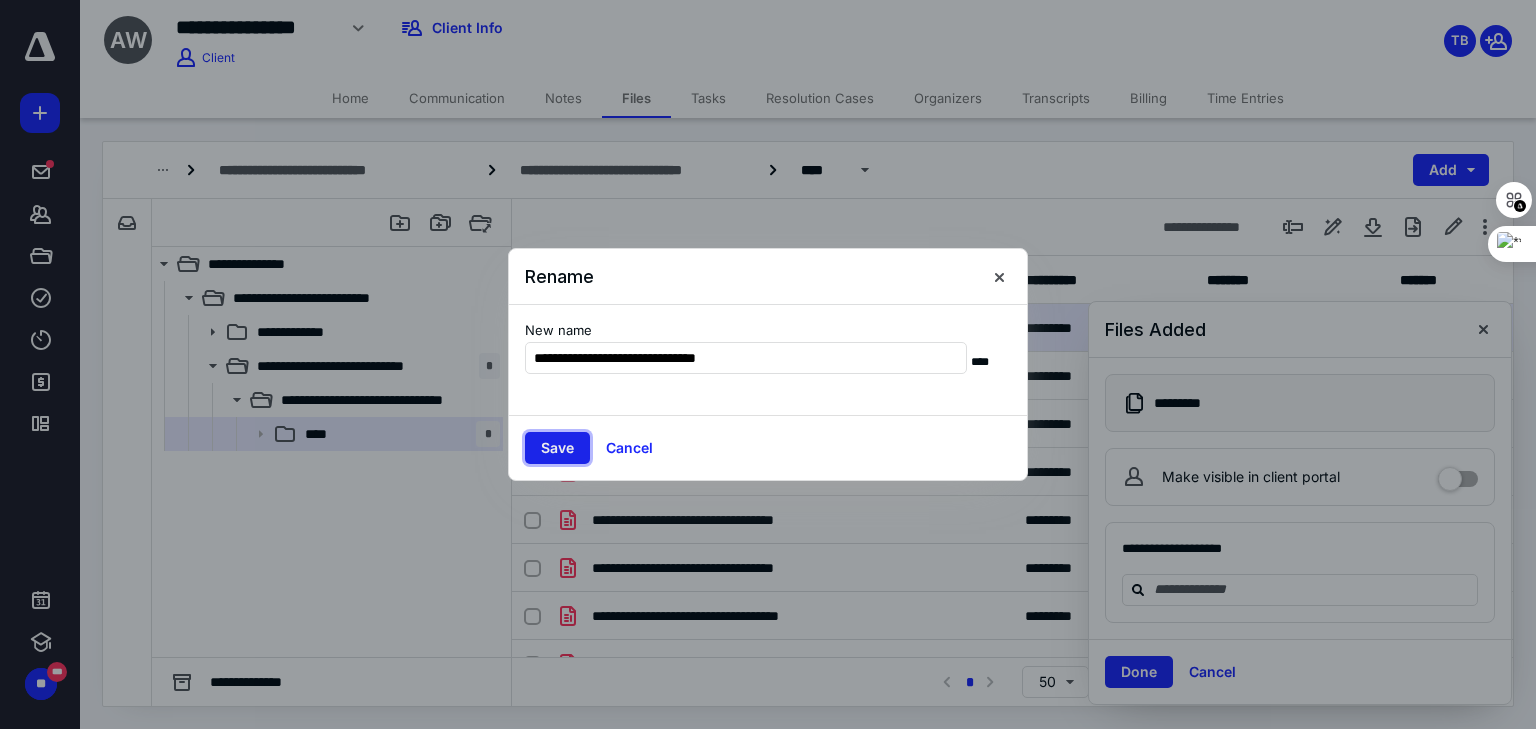 click on "Save" at bounding box center (557, 448) 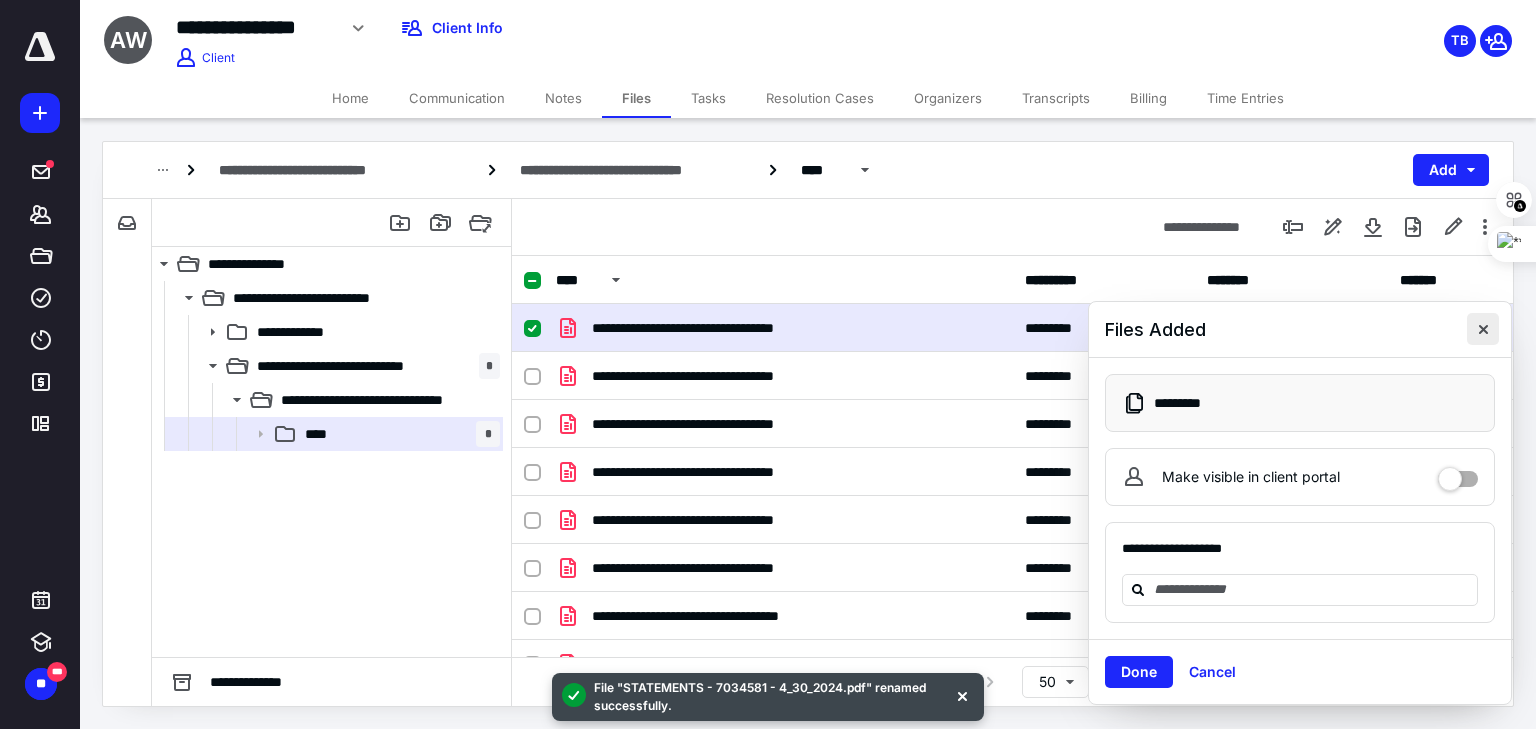 click at bounding box center [1483, 329] 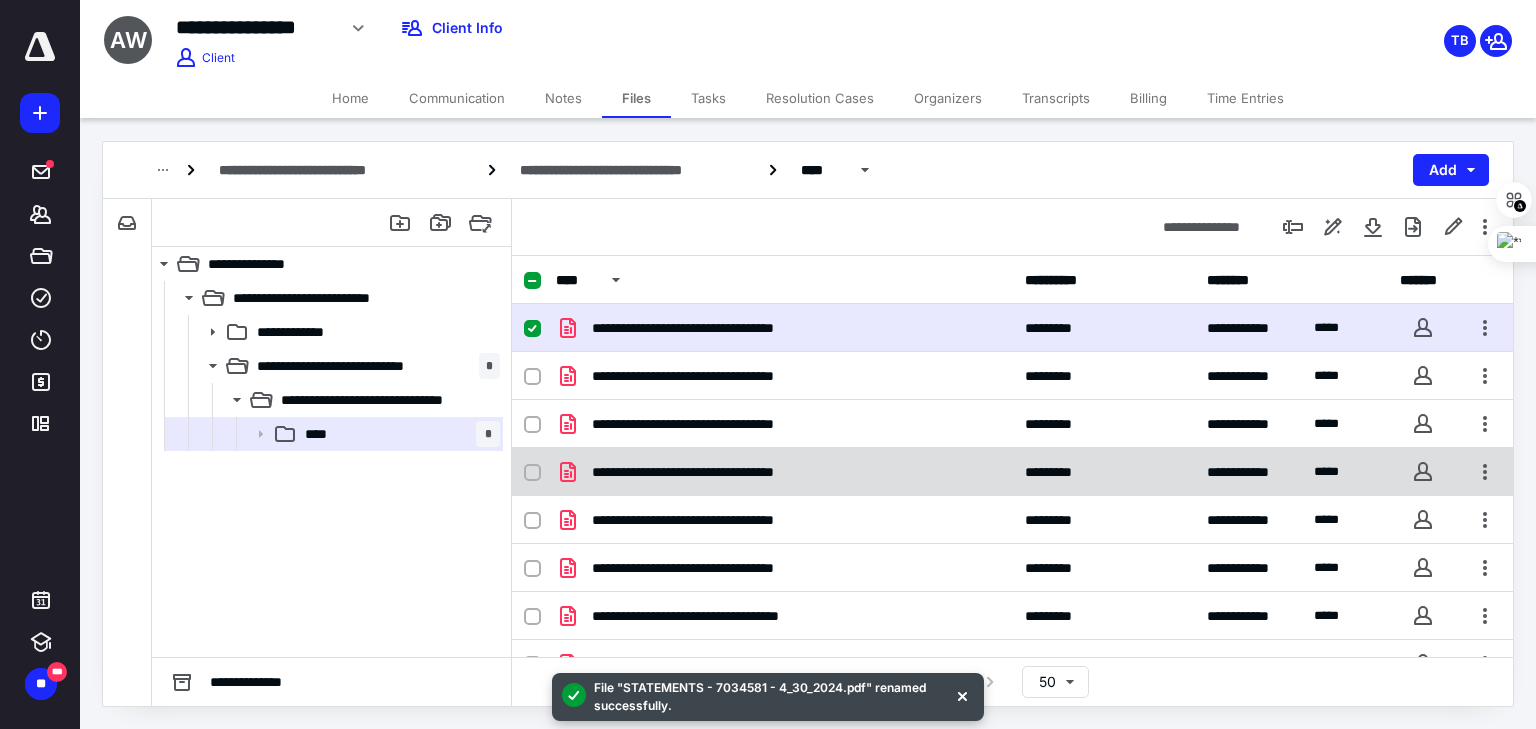 click on "**********" at bounding box center [727, 472] 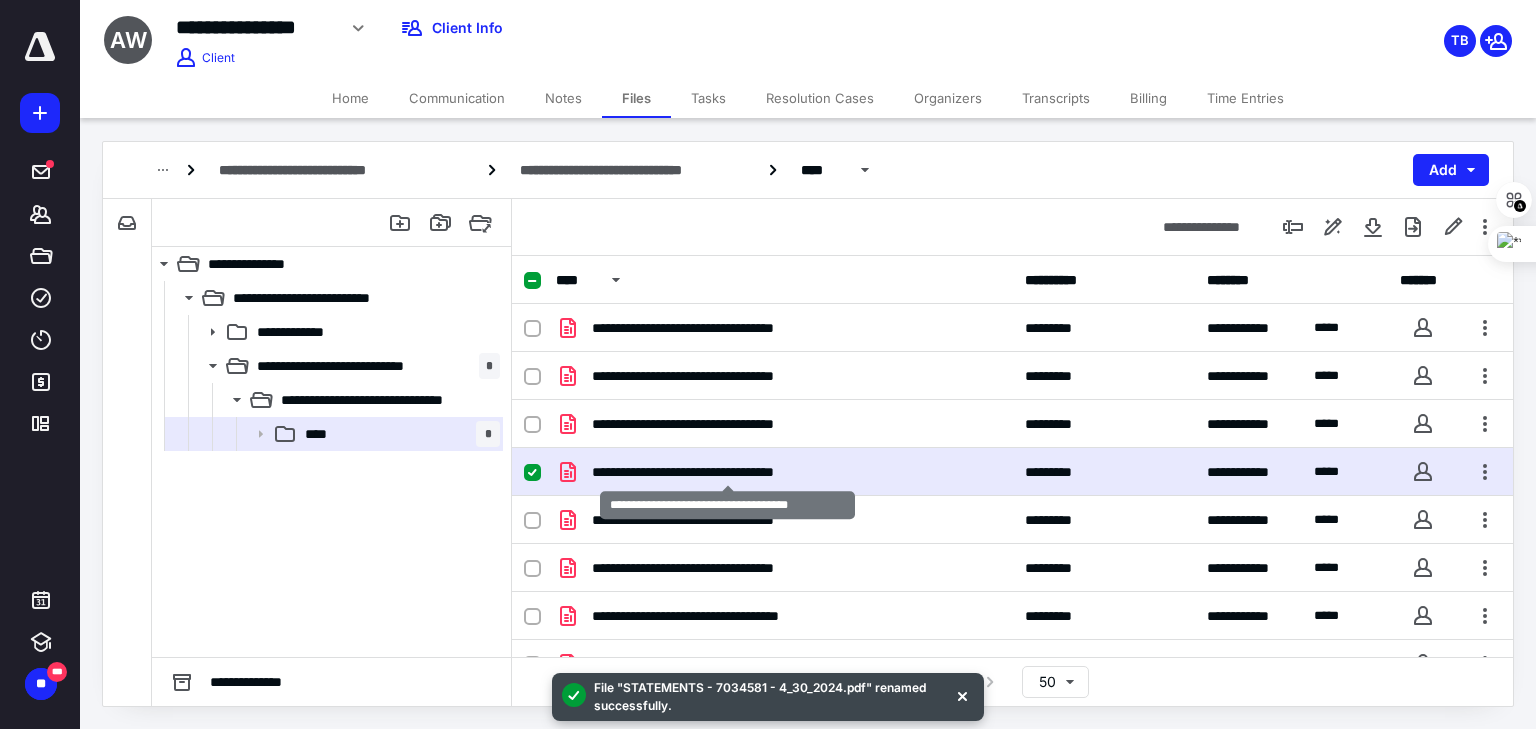 click on "**********" at bounding box center (727, 472) 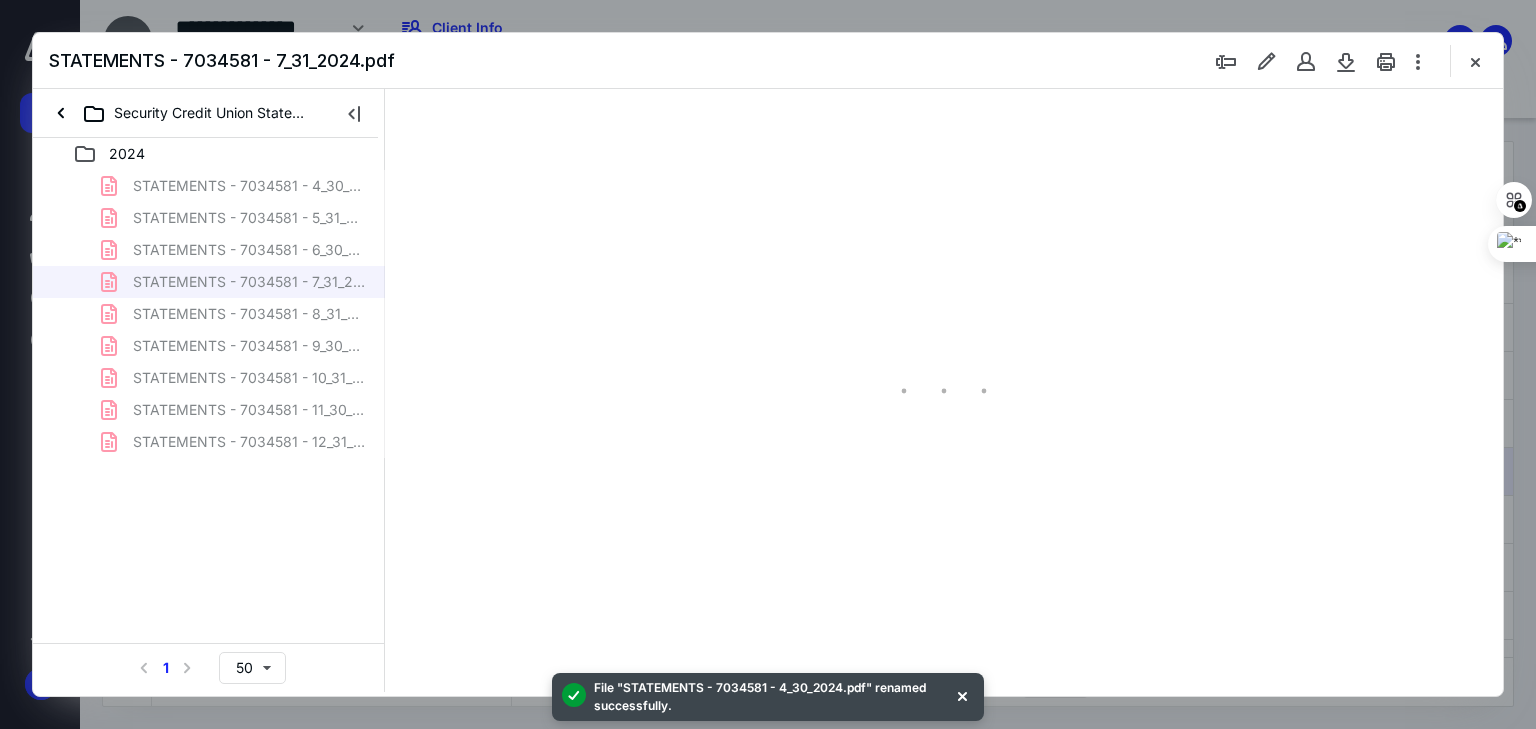 scroll, scrollTop: 0, scrollLeft: 0, axis: both 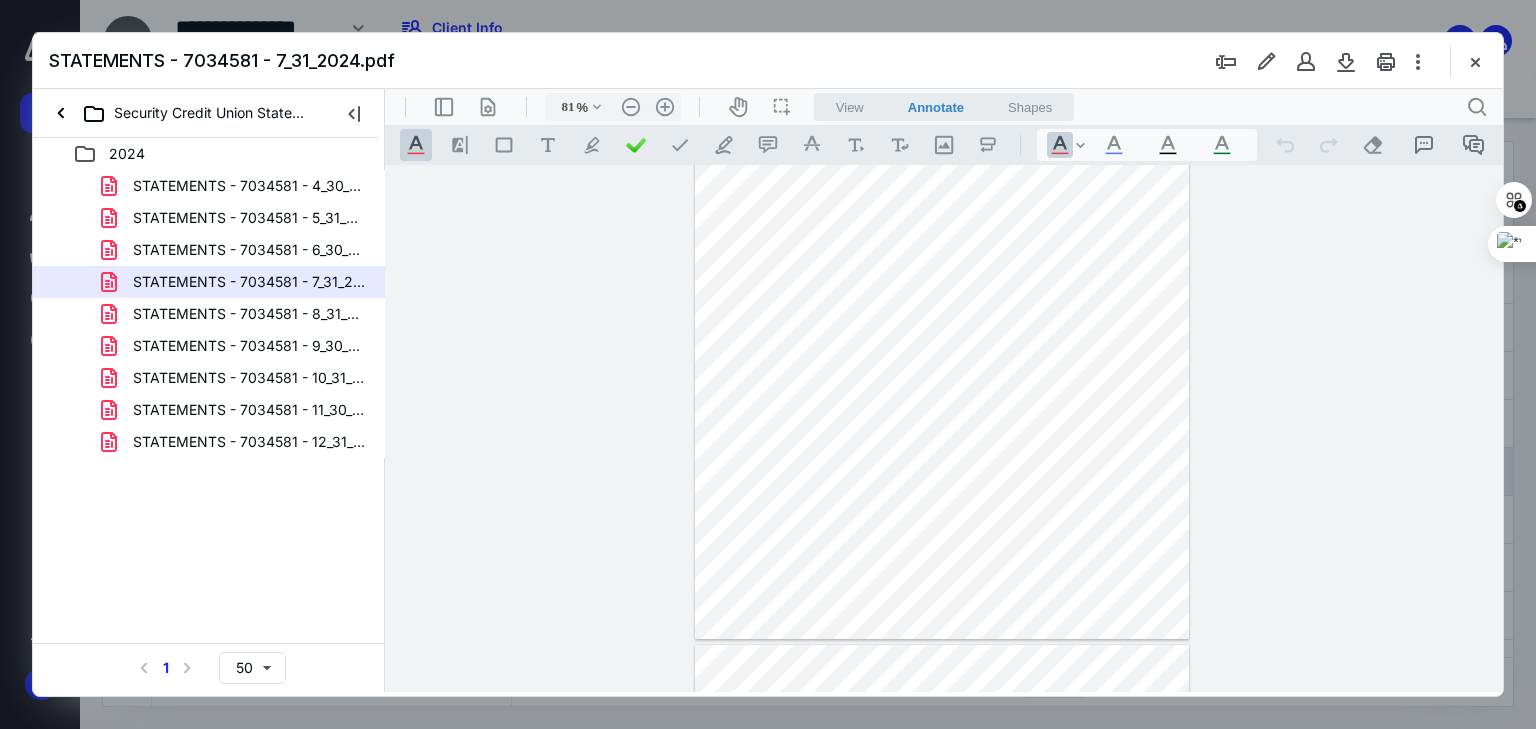type on "106" 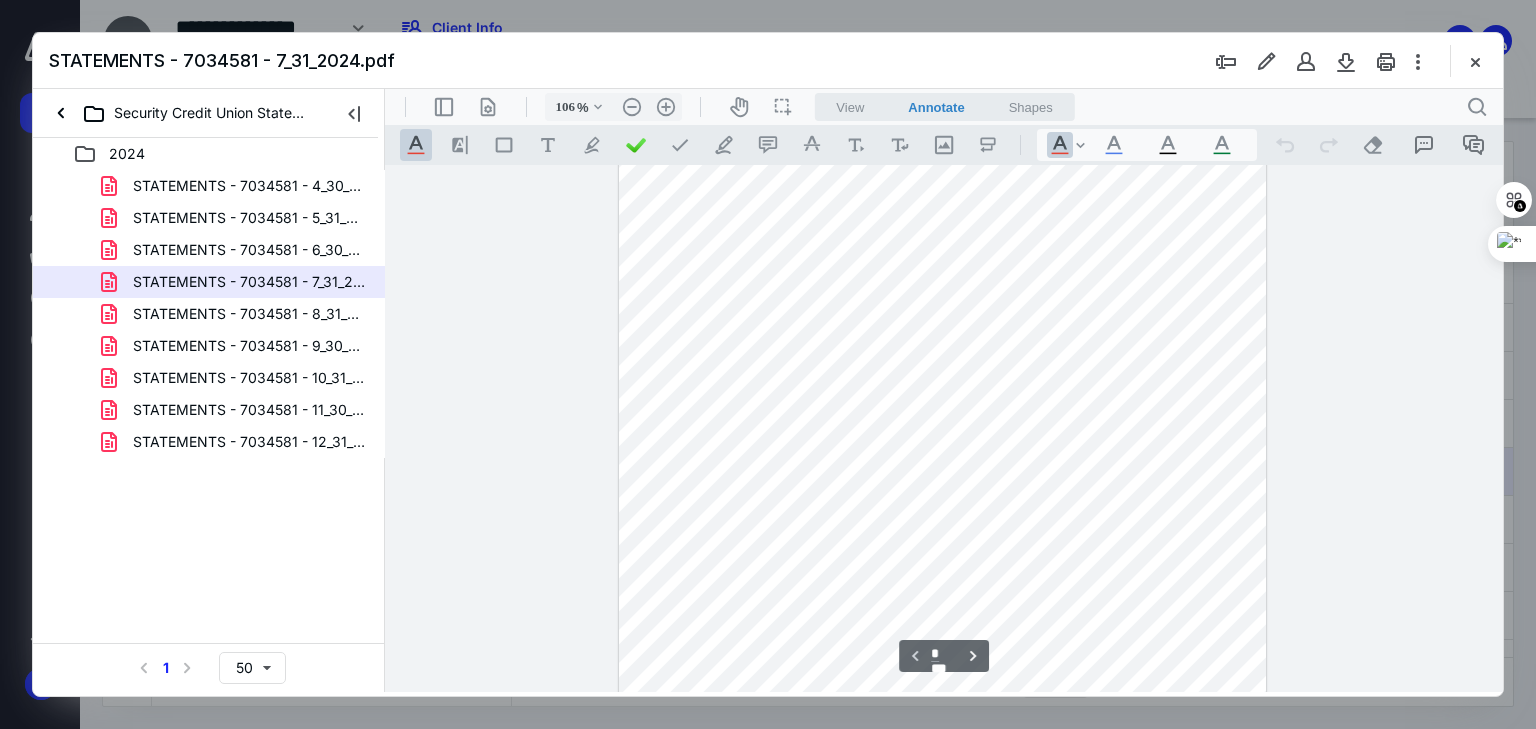 scroll, scrollTop: 80, scrollLeft: 0, axis: vertical 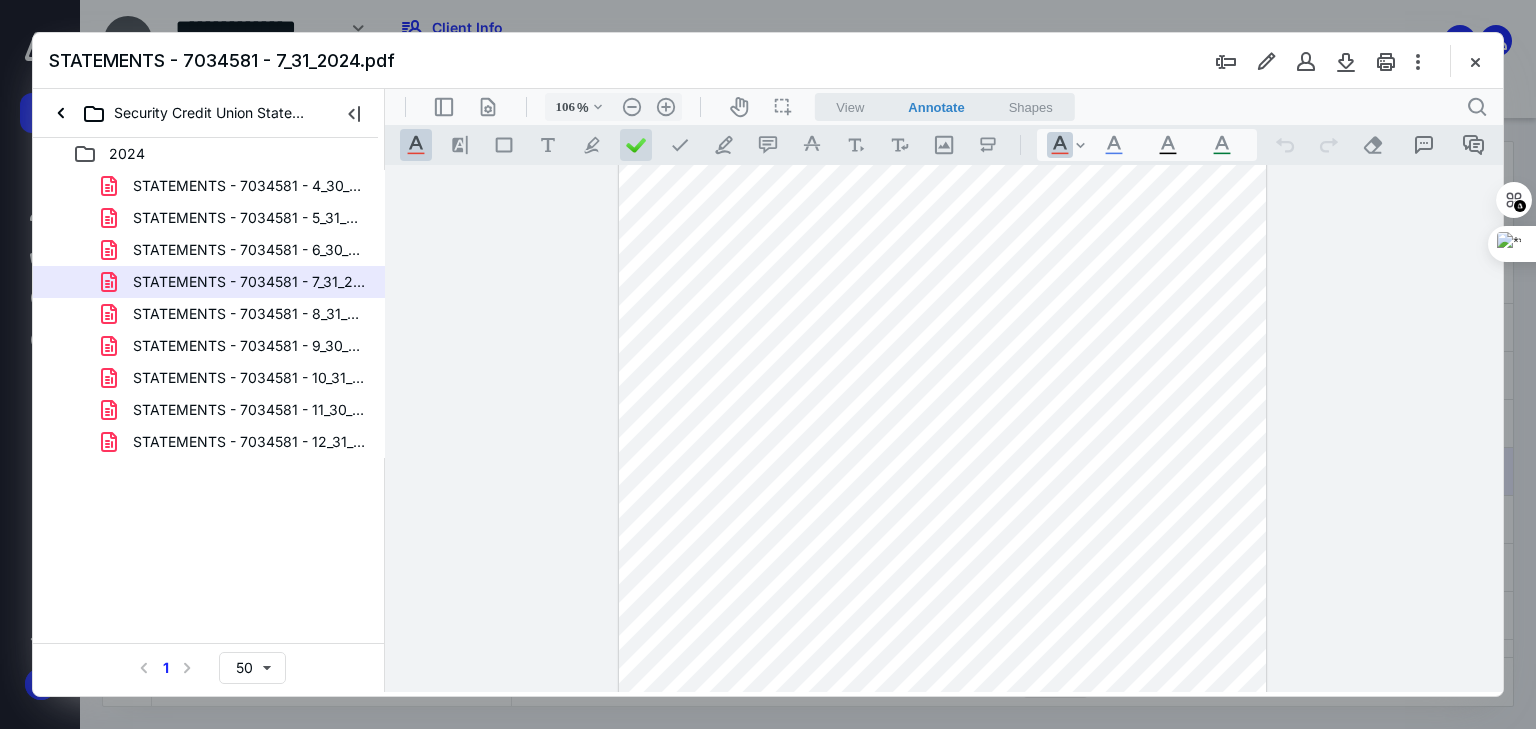 click at bounding box center (636, 145) 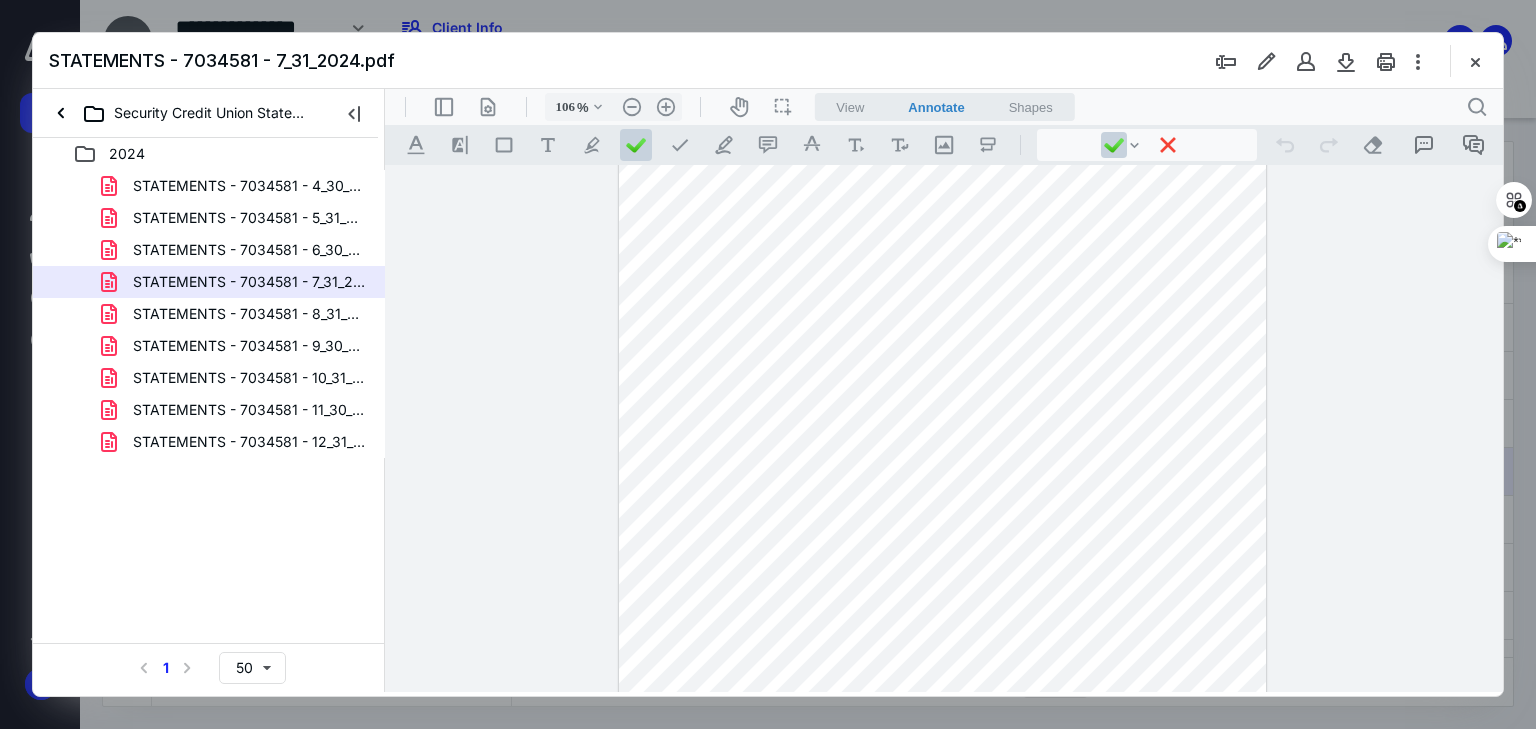 click at bounding box center [943, 508] 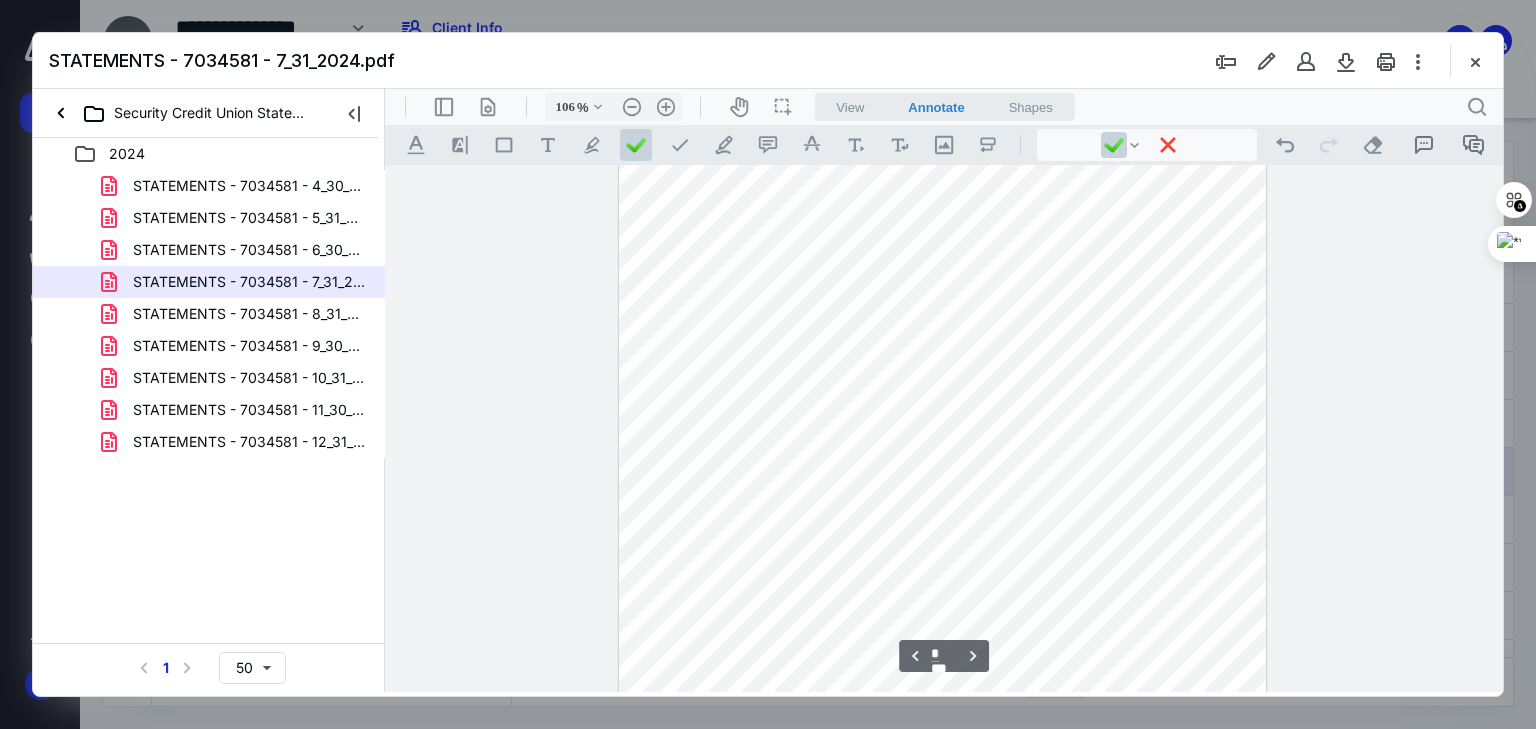 scroll, scrollTop: 880, scrollLeft: 0, axis: vertical 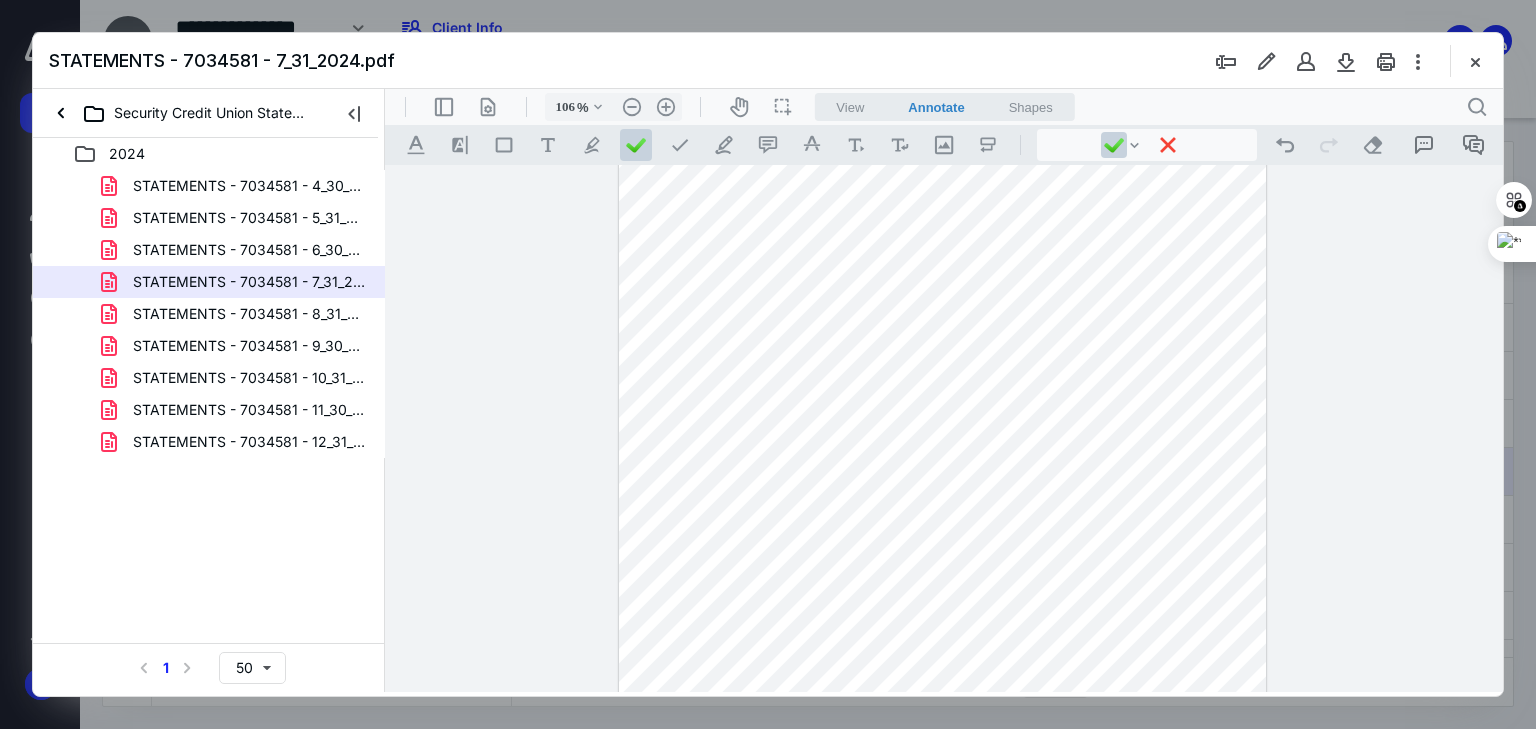 click at bounding box center (943, 554) 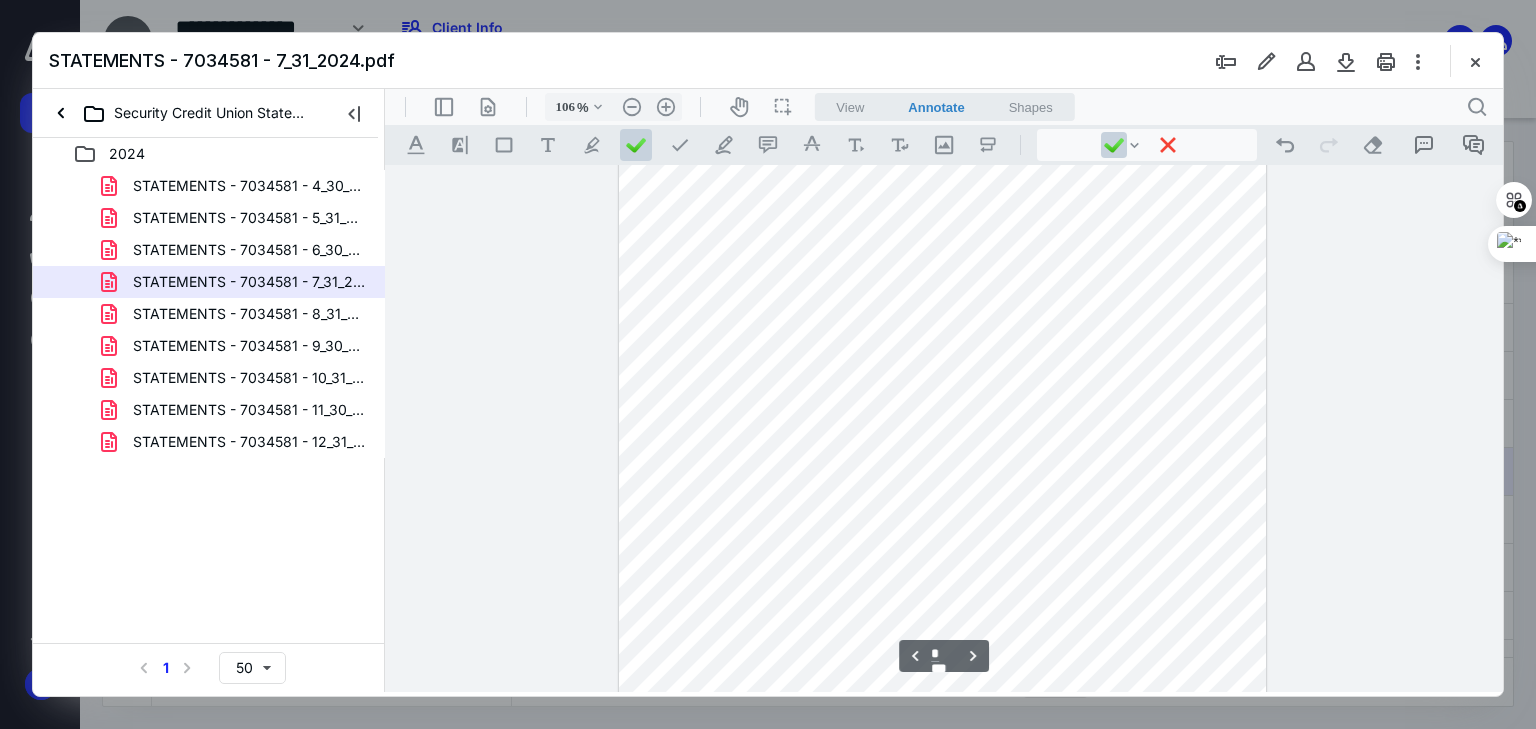 scroll, scrollTop: 1120, scrollLeft: 0, axis: vertical 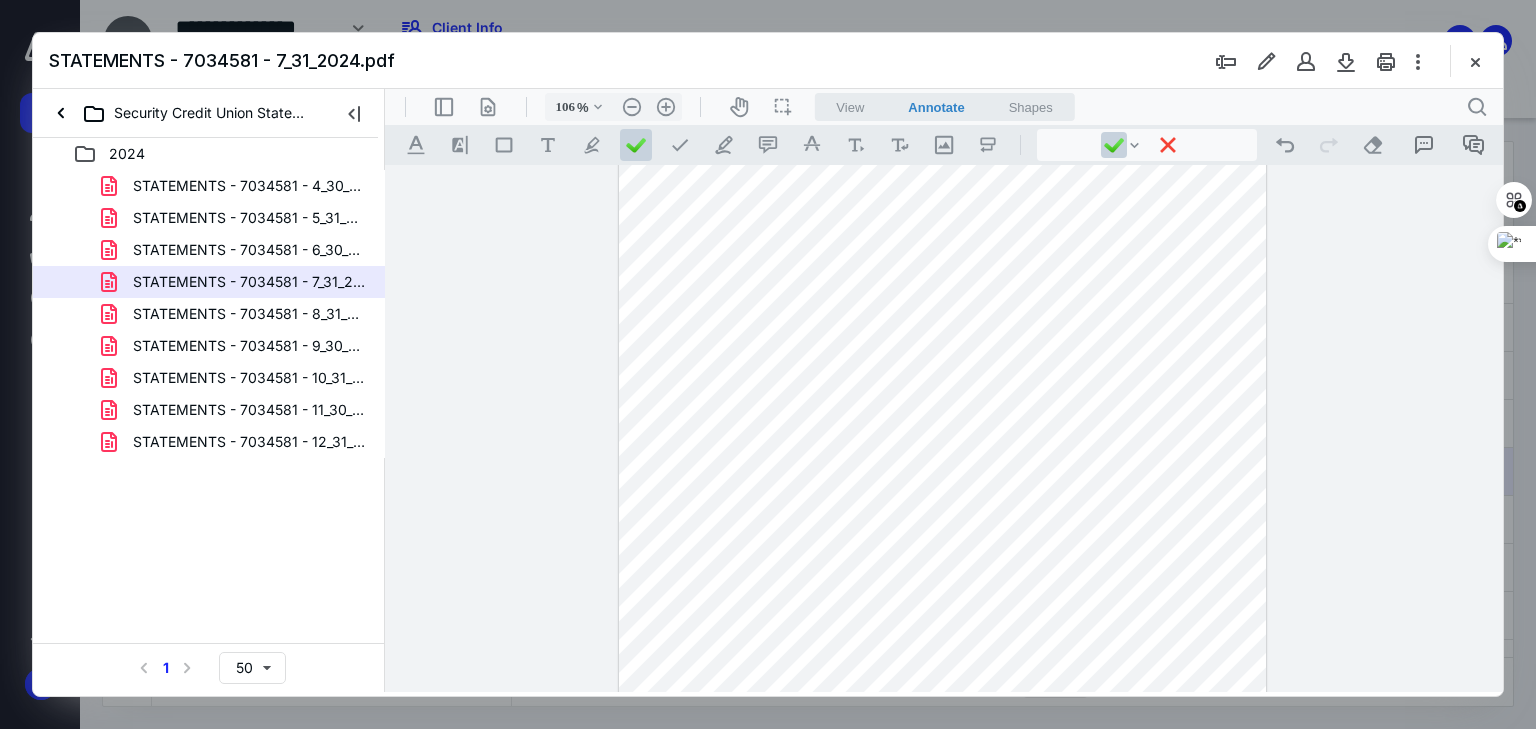 click at bounding box center (943, 314) 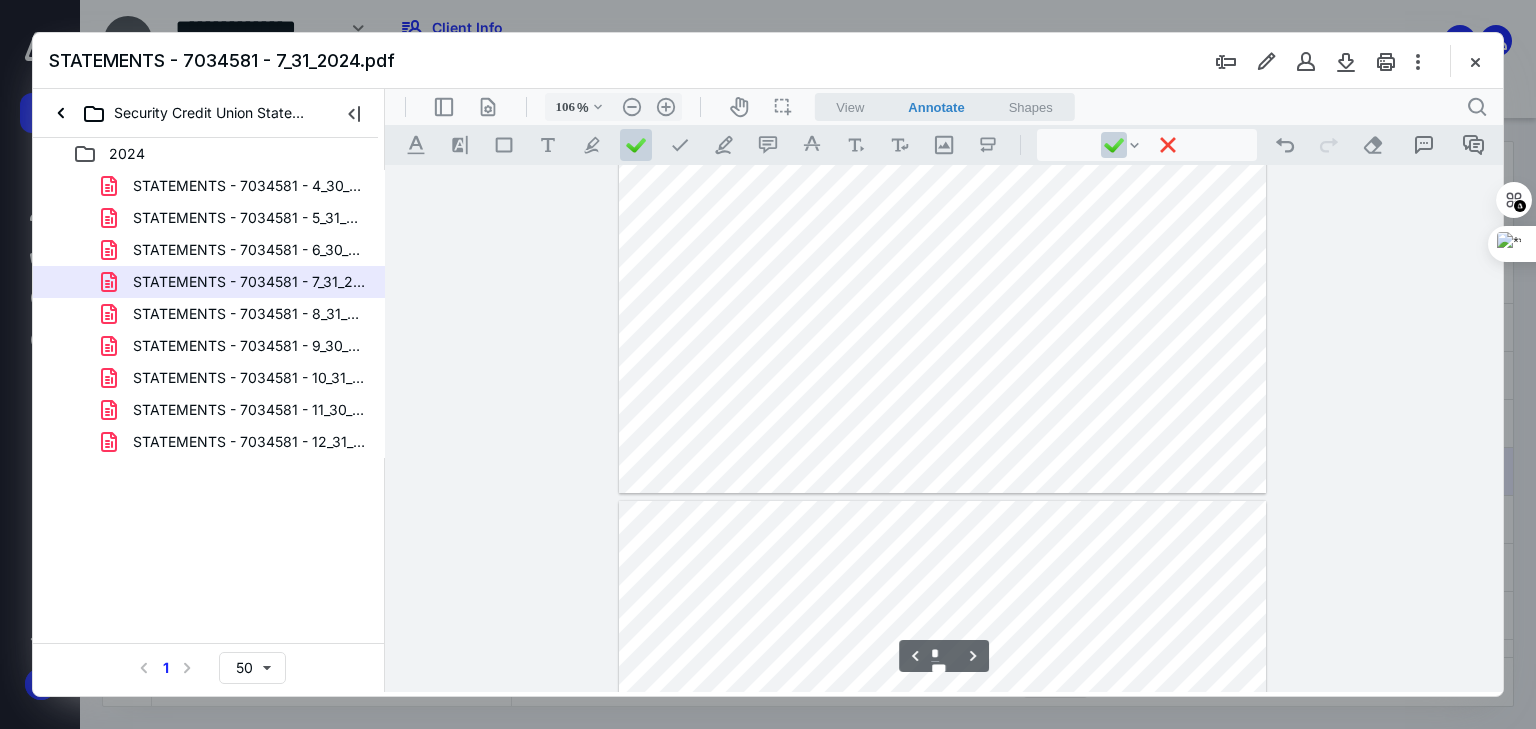 scroll, scrollTop: 1440, scrollLeft: 0, axis: vertical 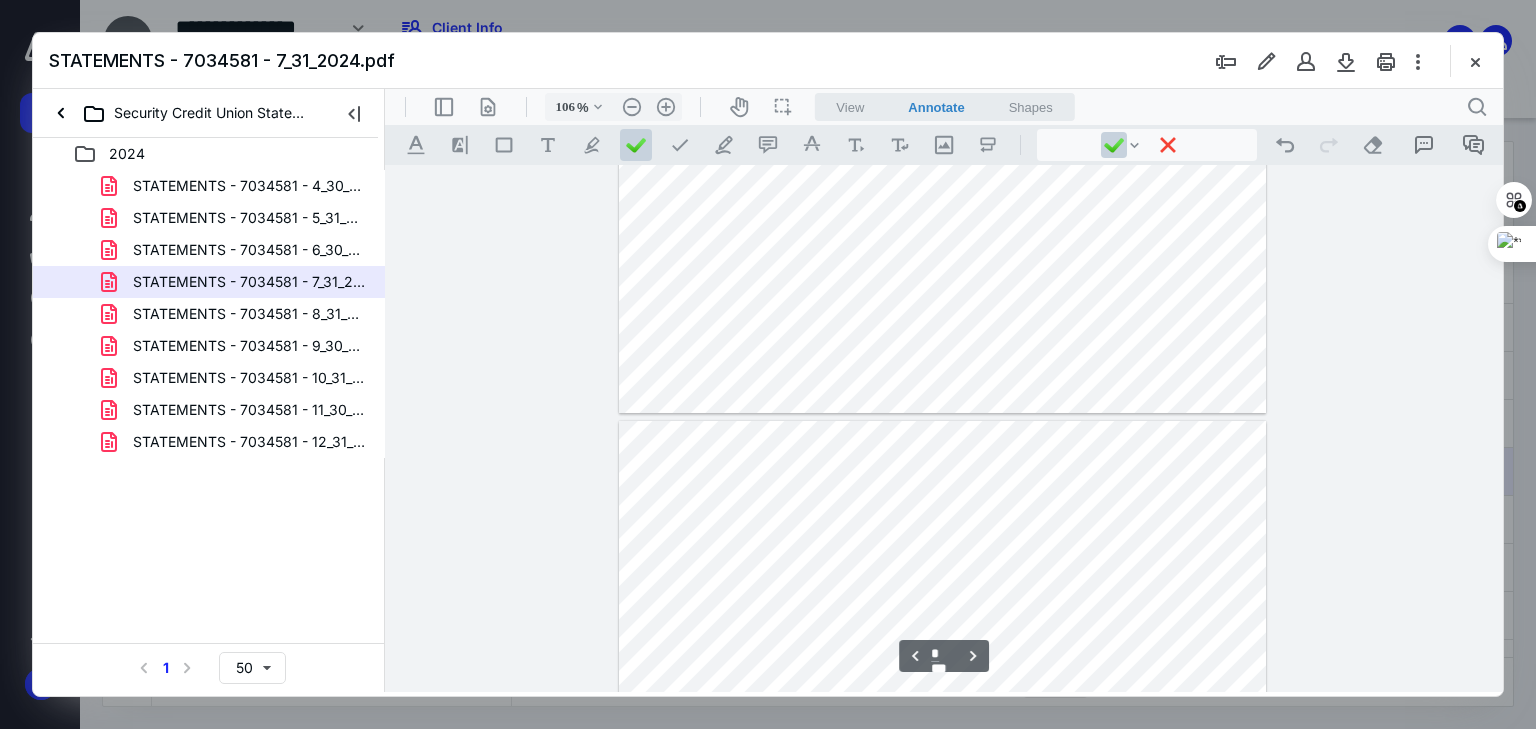 click at bounding box center (943, 840) 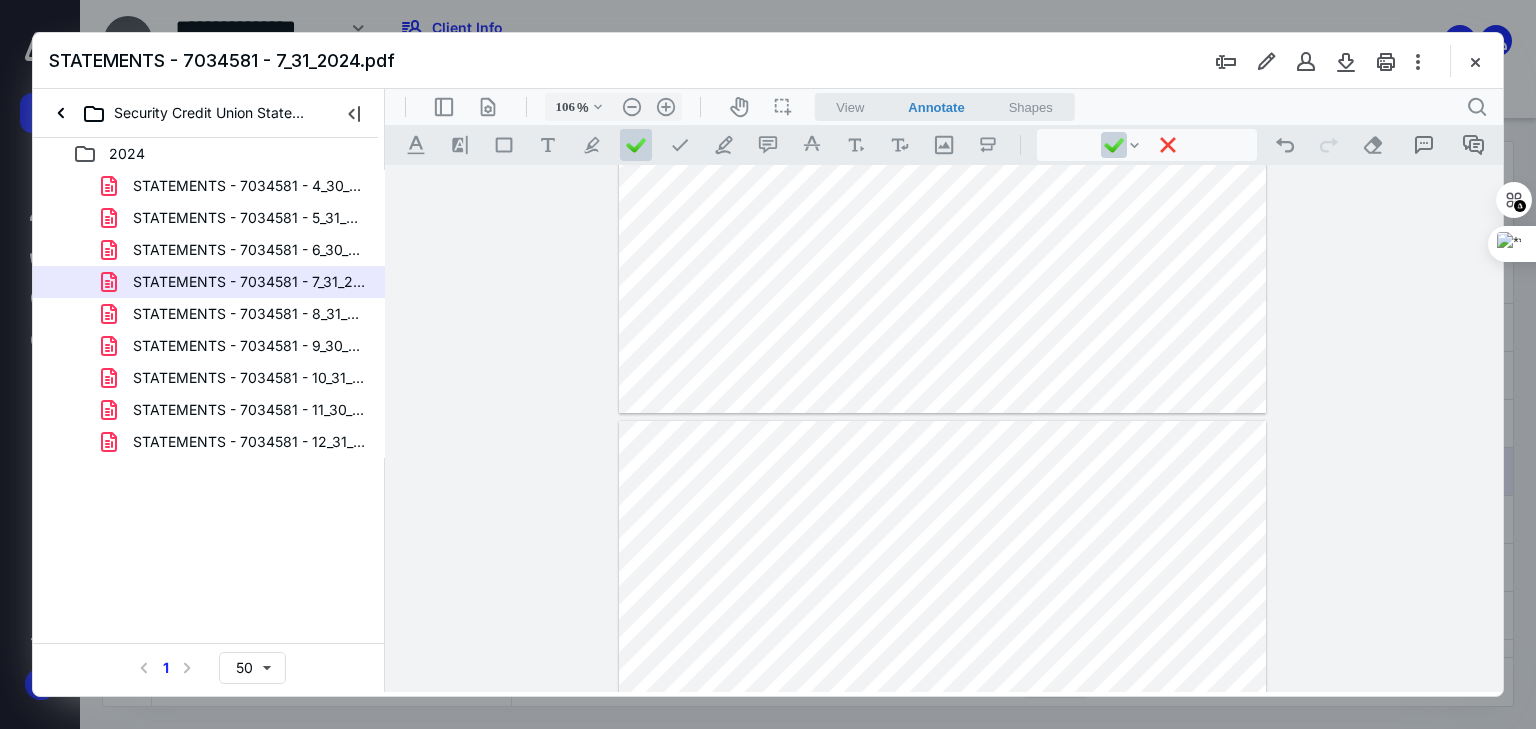 click at bounding box center (943, -6) 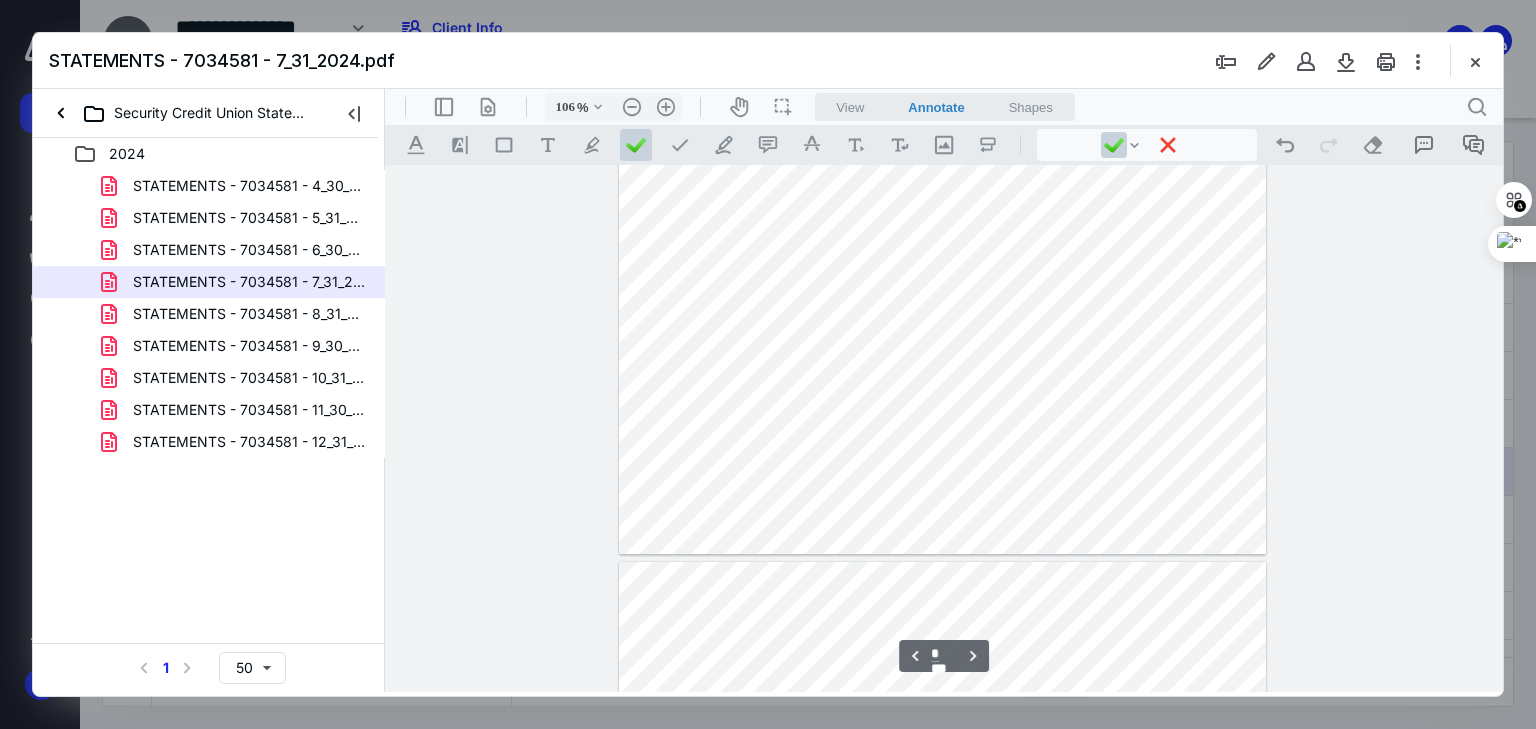 scroll, scrollTop: 1280, scrollLeft: 0, axis: vertical 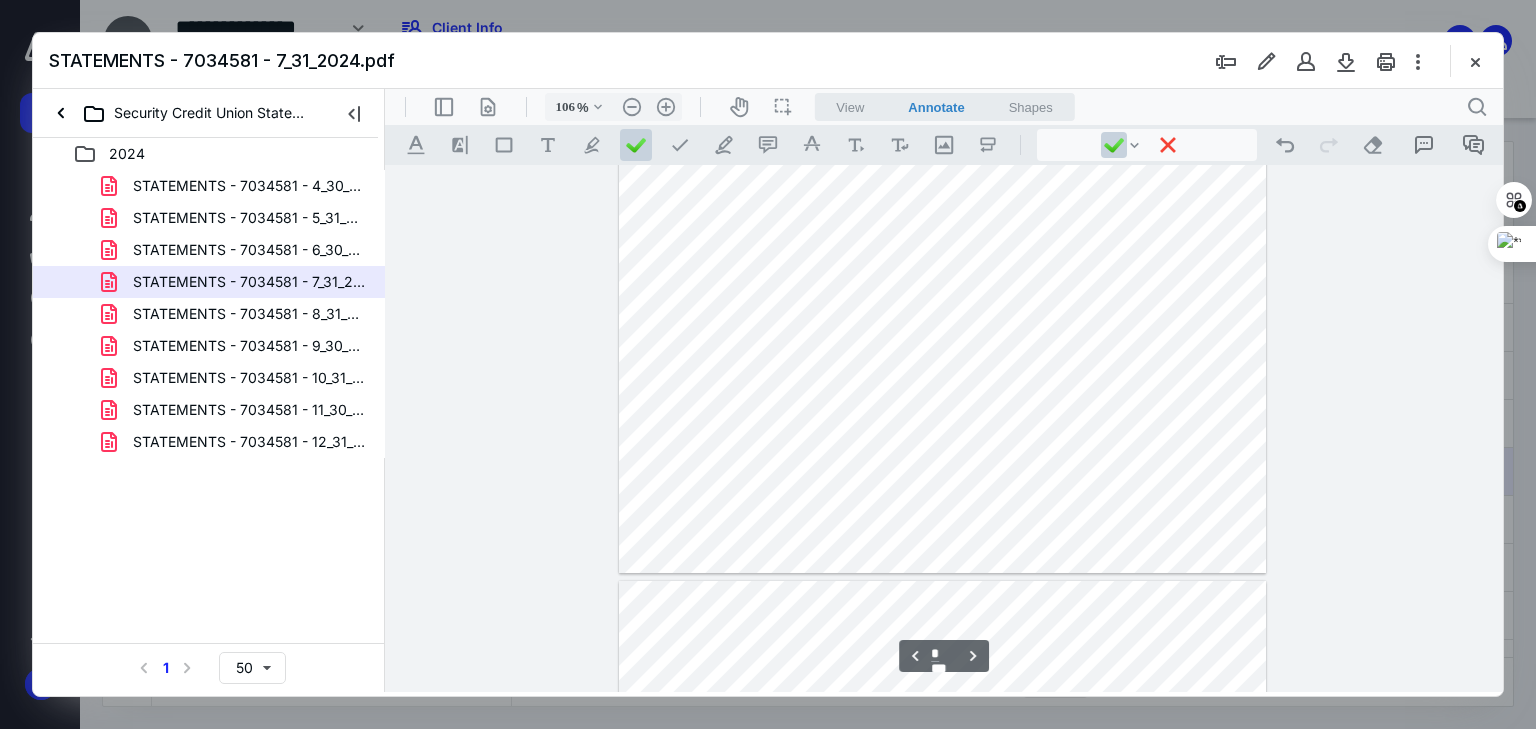 click at bounding box center (943, 154) 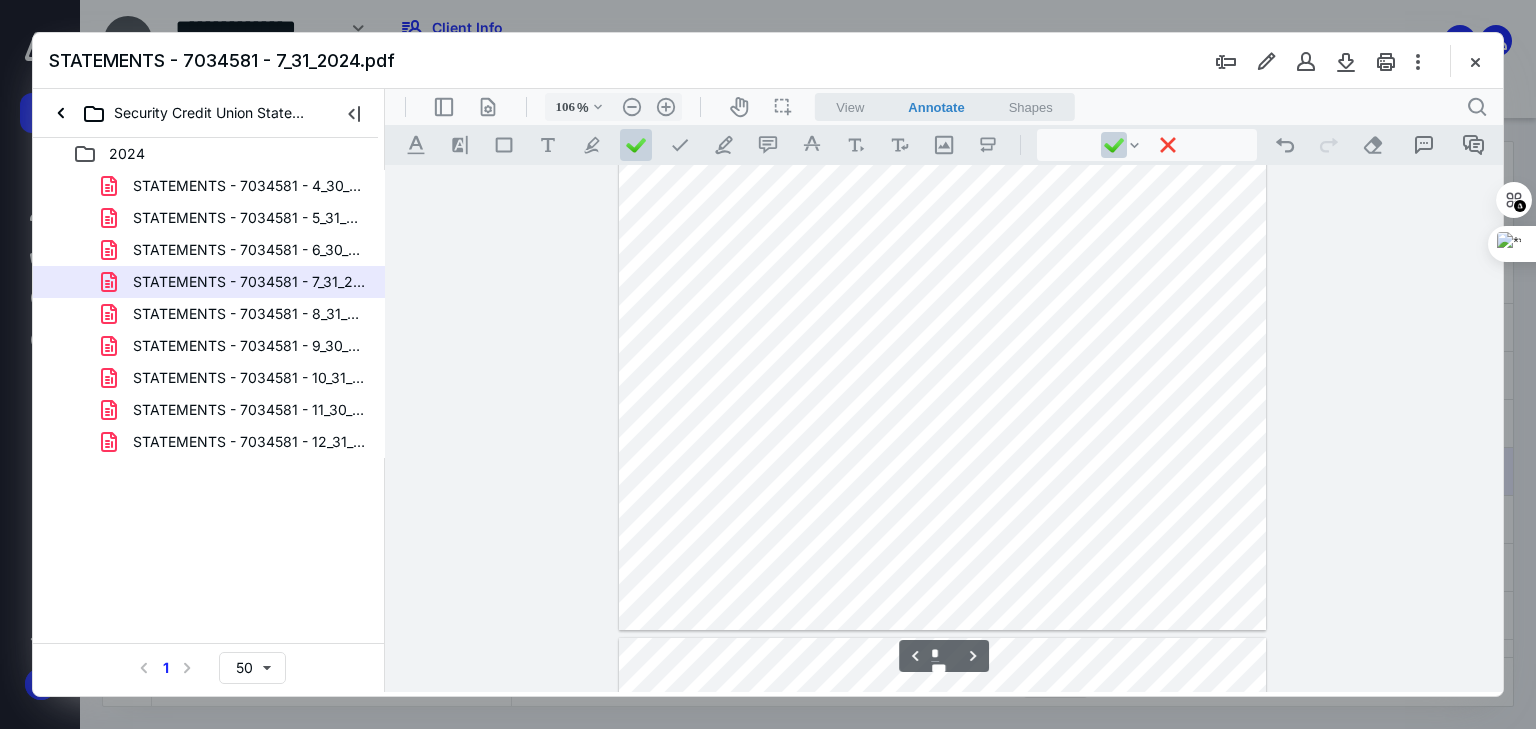 scroll, scrollTop: 1200, scrollLeft: 0, axis: vertical 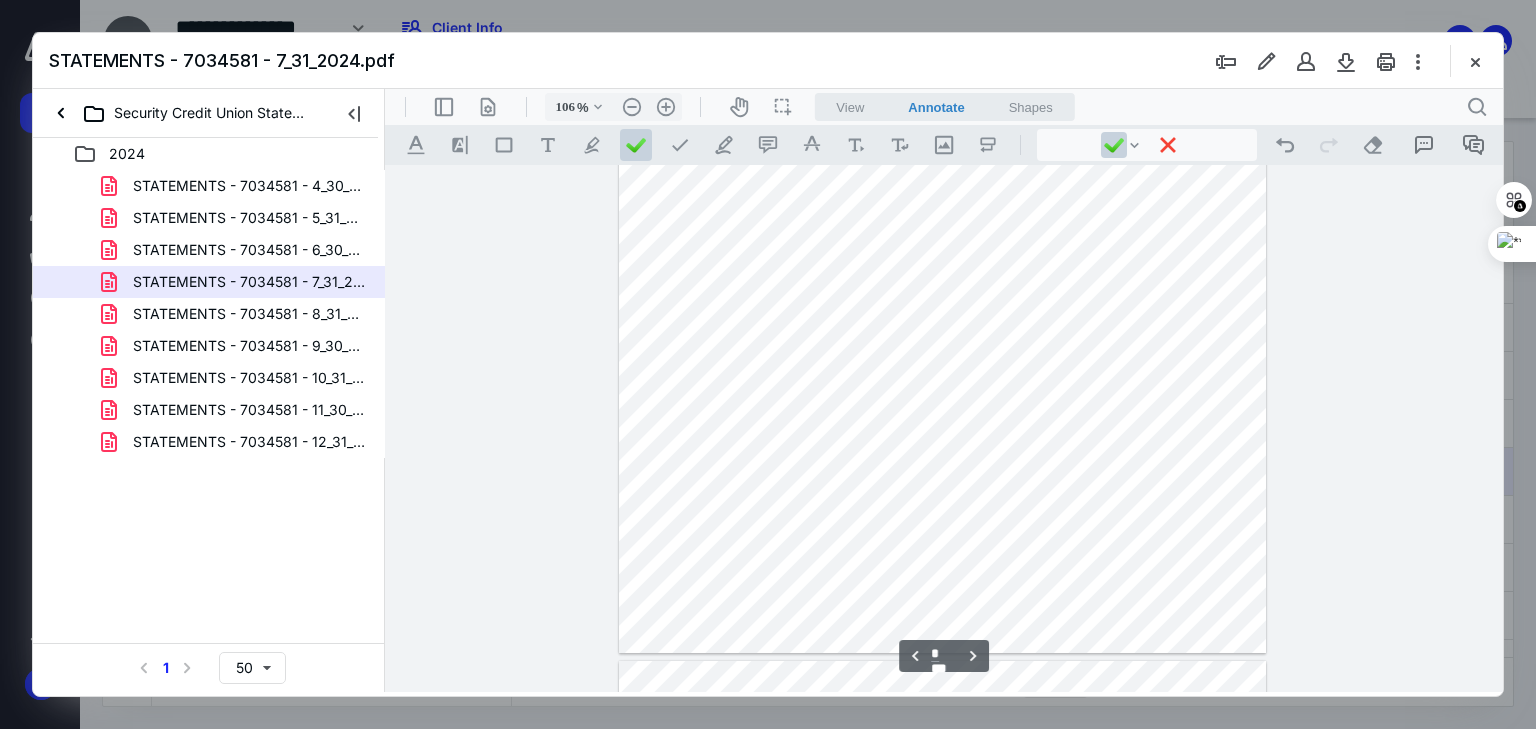 click at bounding box center (943, 234) 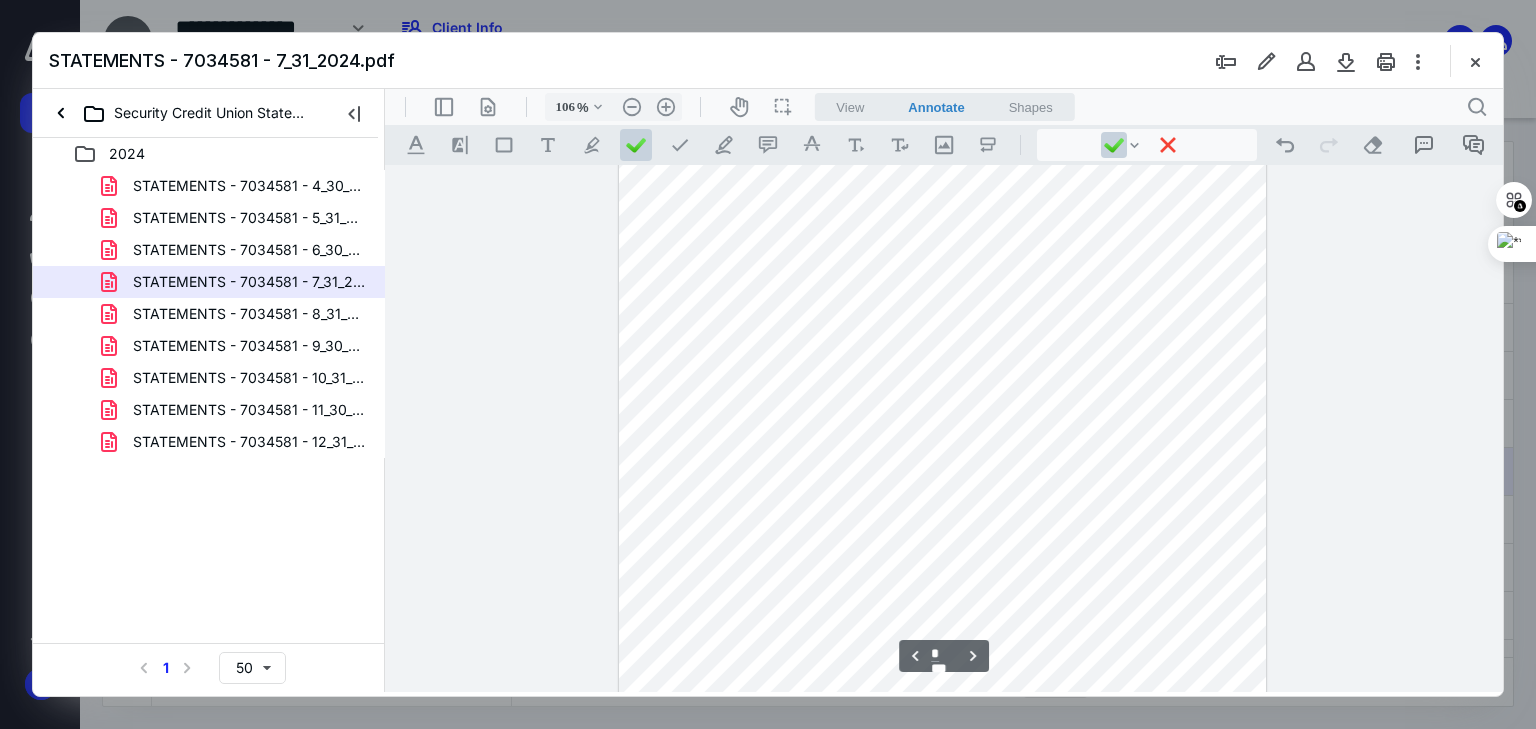 scroll, scrollTop: 1040, scrollLeft: 0, axis: vertical 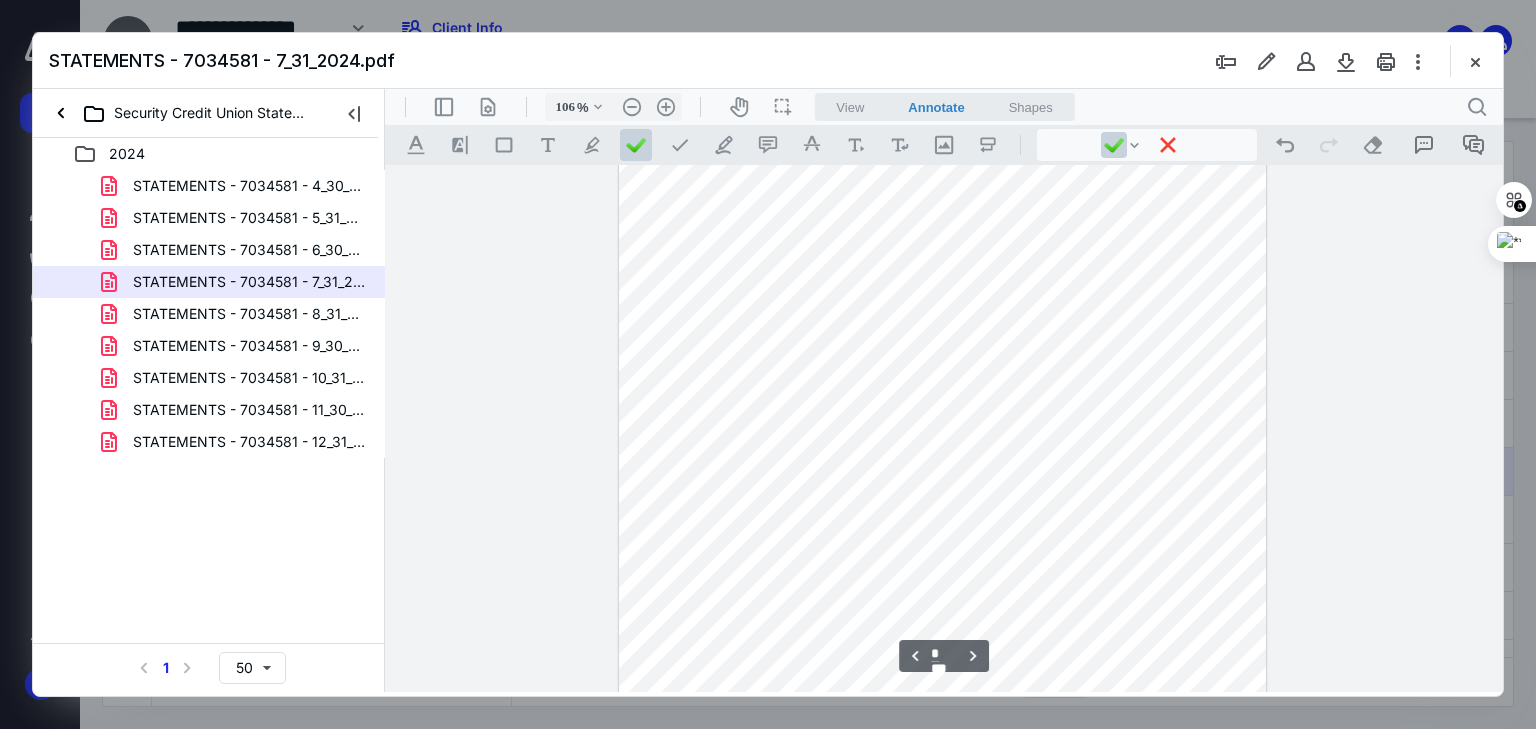 click at bounding box center (943, 394) 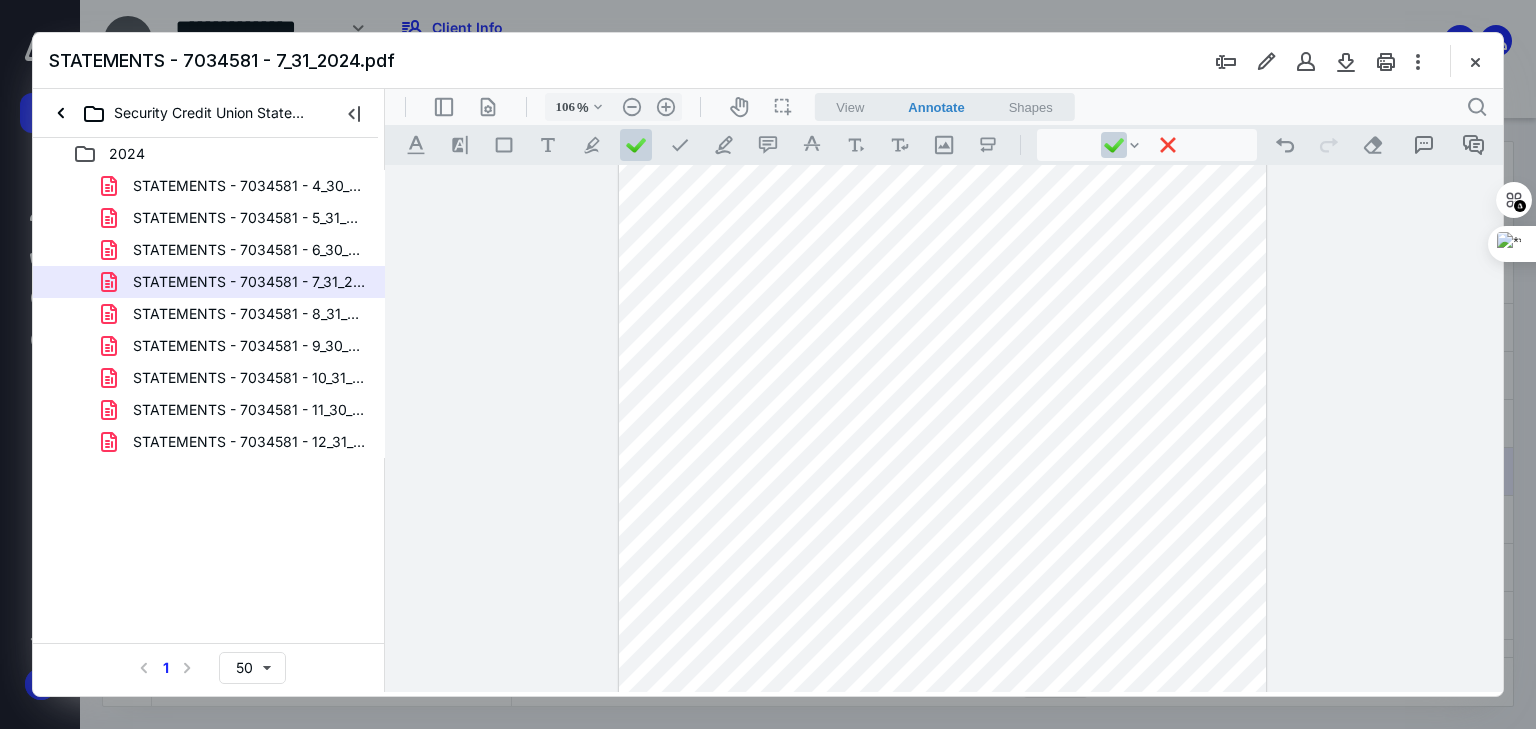 click at bounding box center (943, 394) 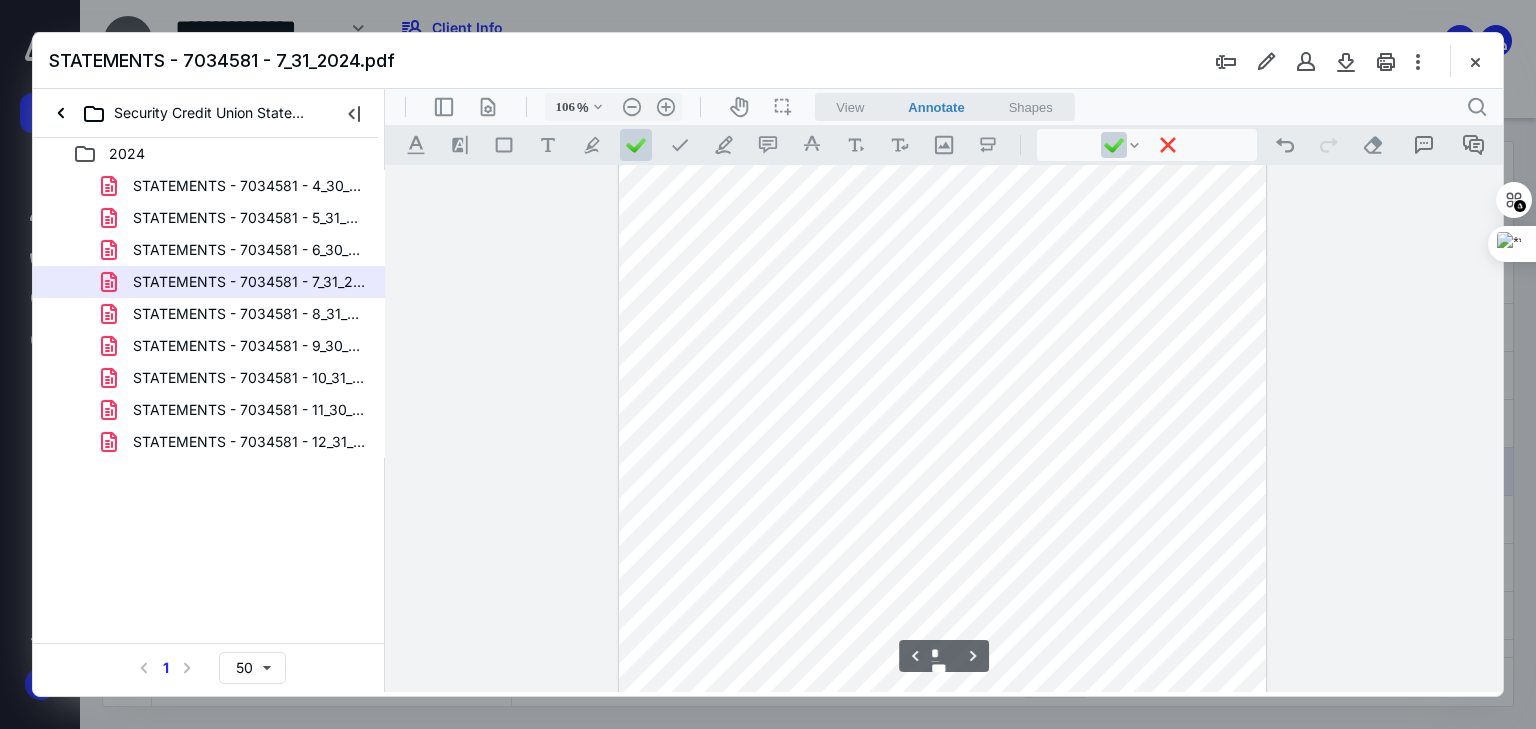 scroll, scrollTop: 1120, scrollLeft: 0, axis: vertical 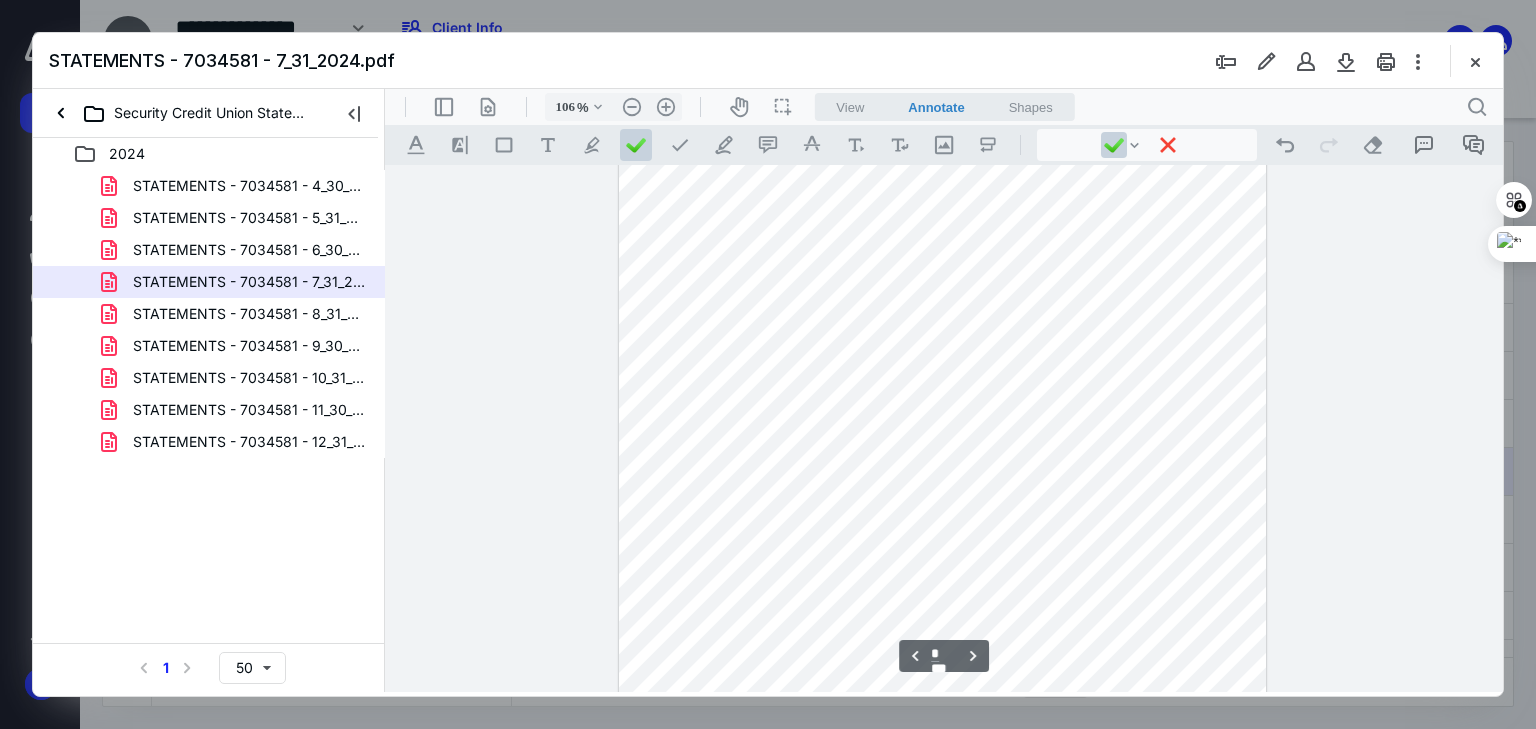 click at bounding box center (943, 314) 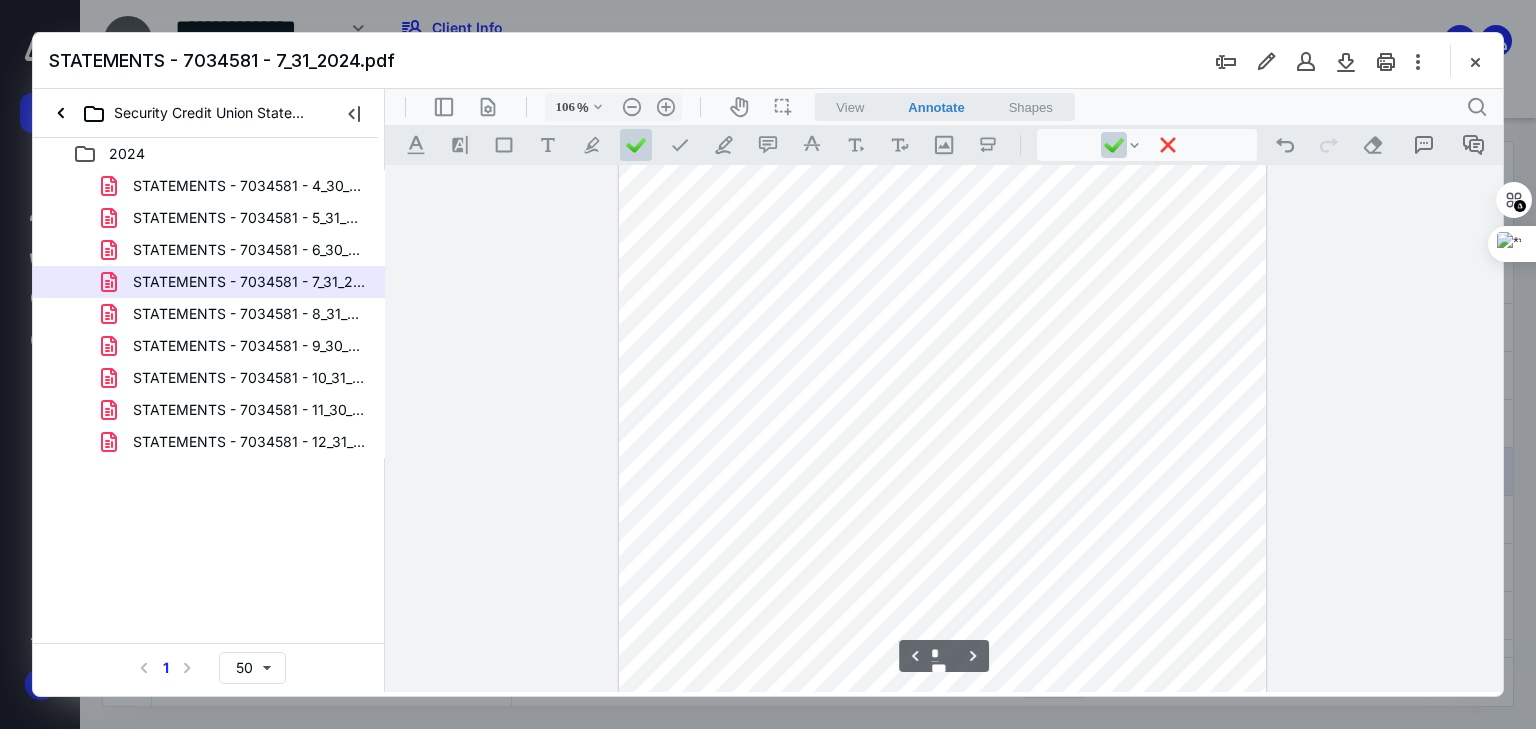 scroll, scrollTop: 1200, scrollLeft: 0, axis: vertical 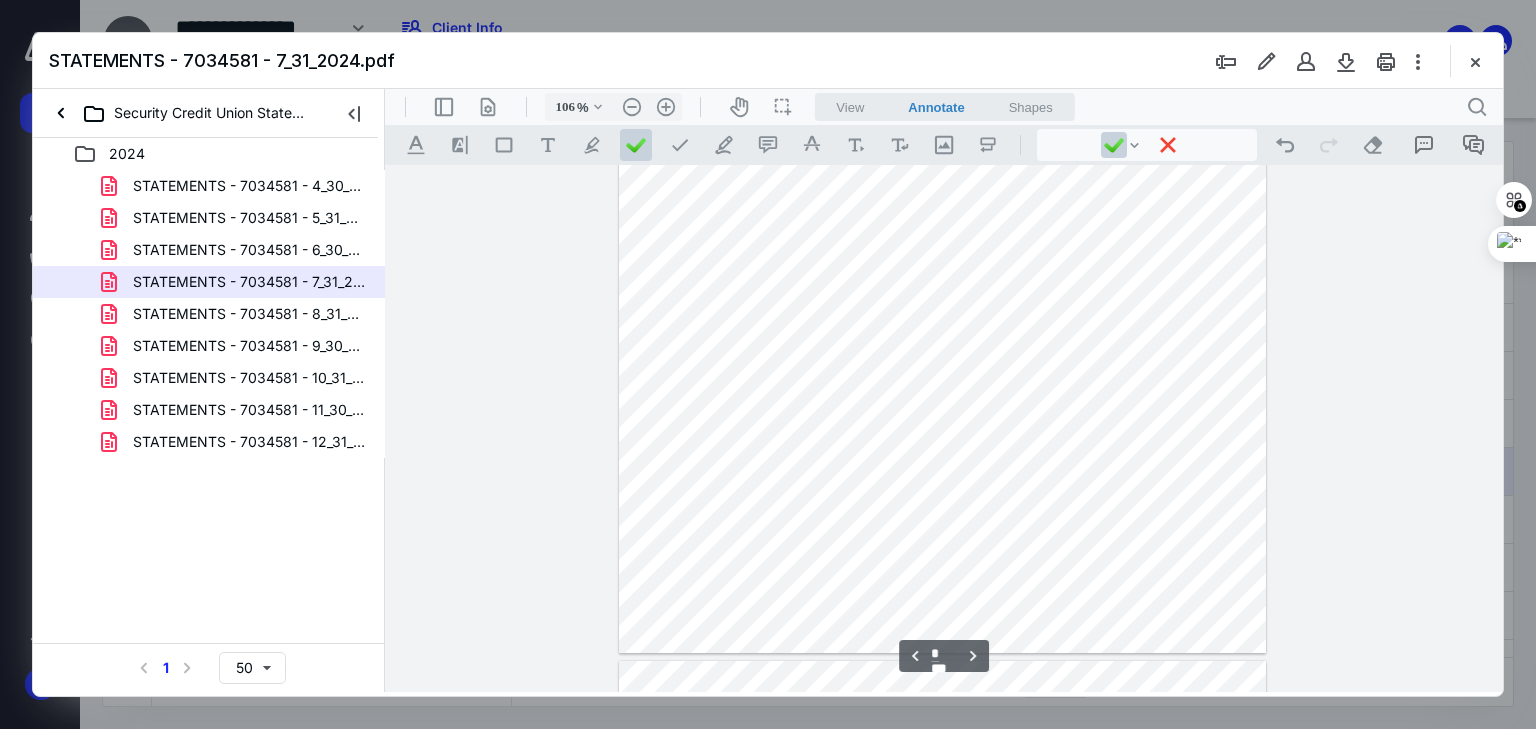 click at bounding box center (943, 234) 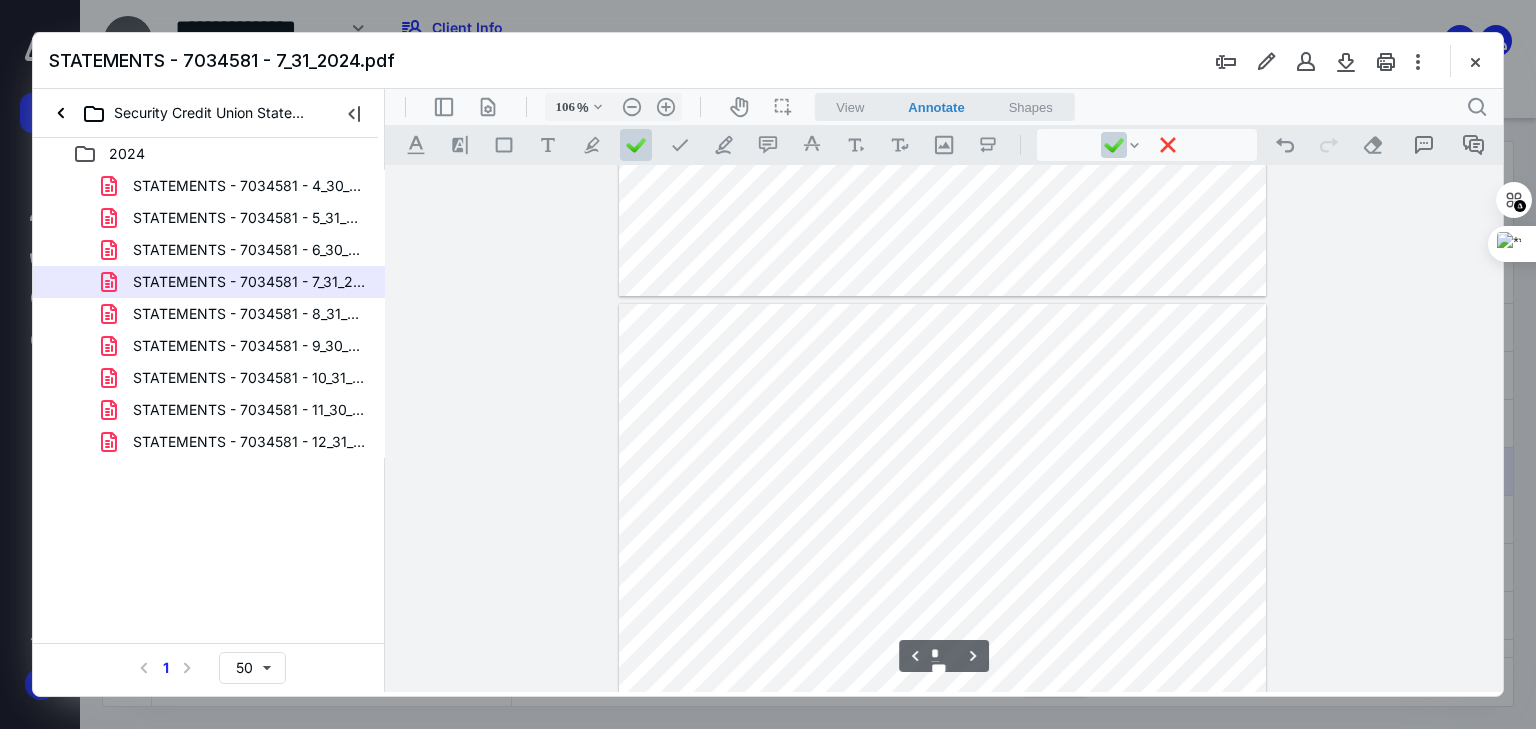 scroll, scrollTop: 1600, scrollLeft: 0, axis: vertical 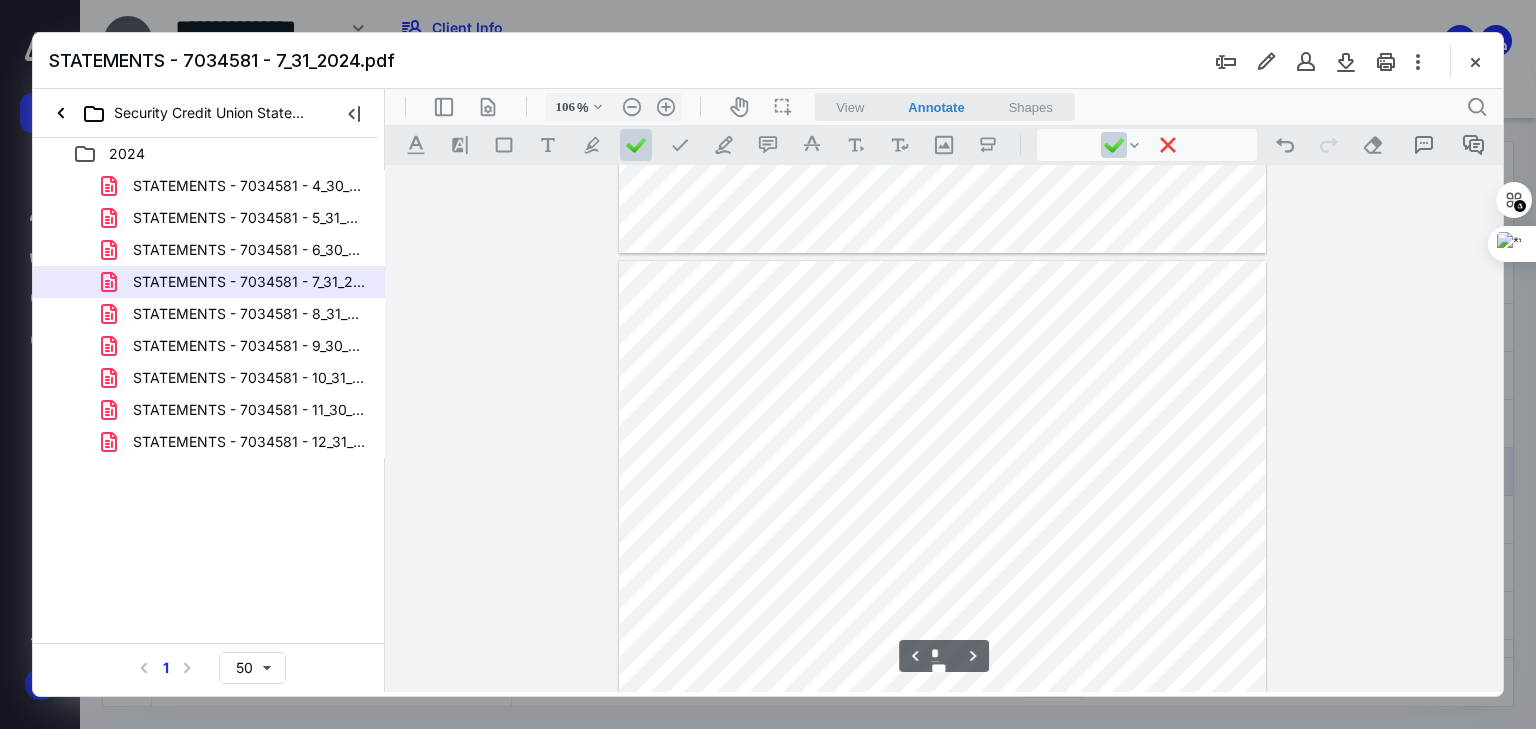 click at bounding box center [943, 680] 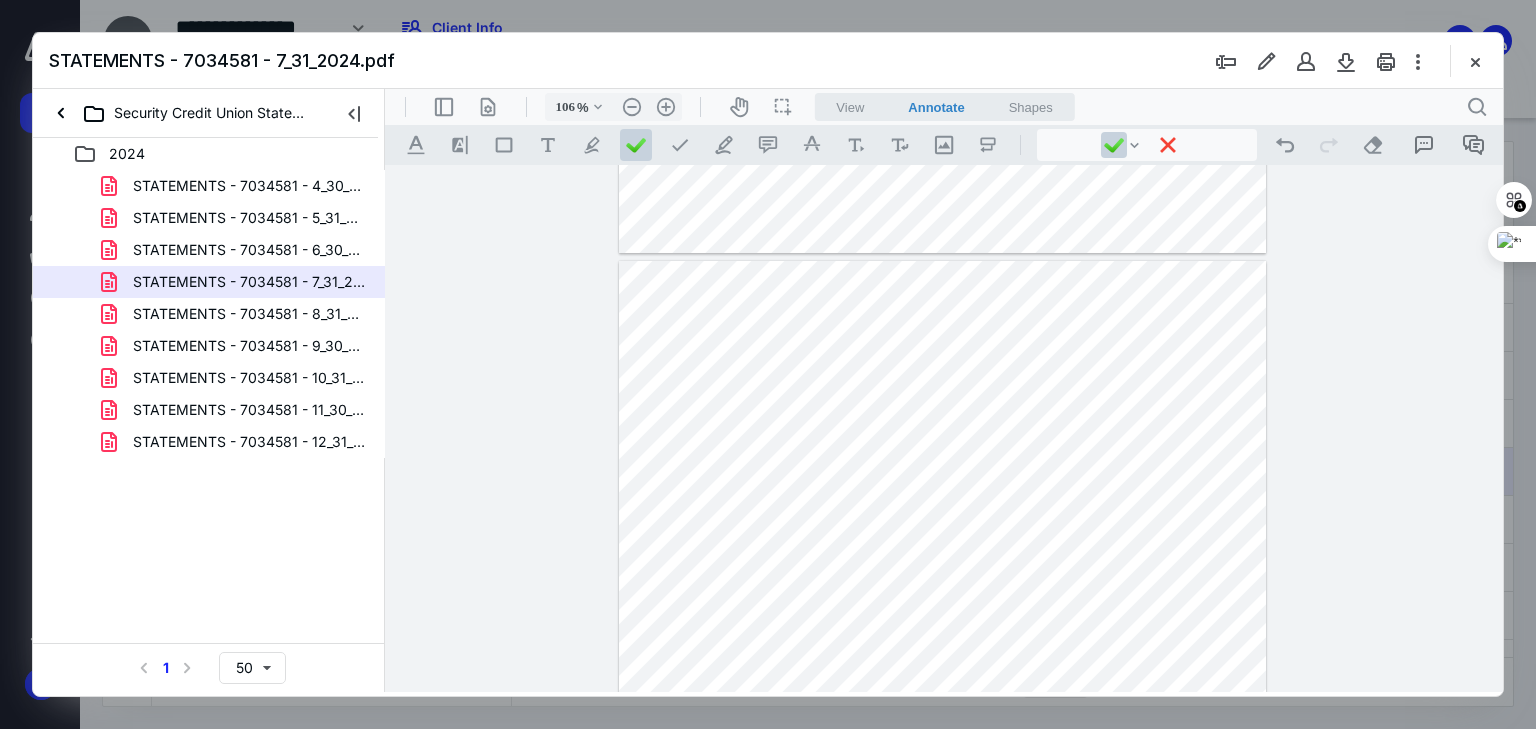 click at bounding box center (943, 680) 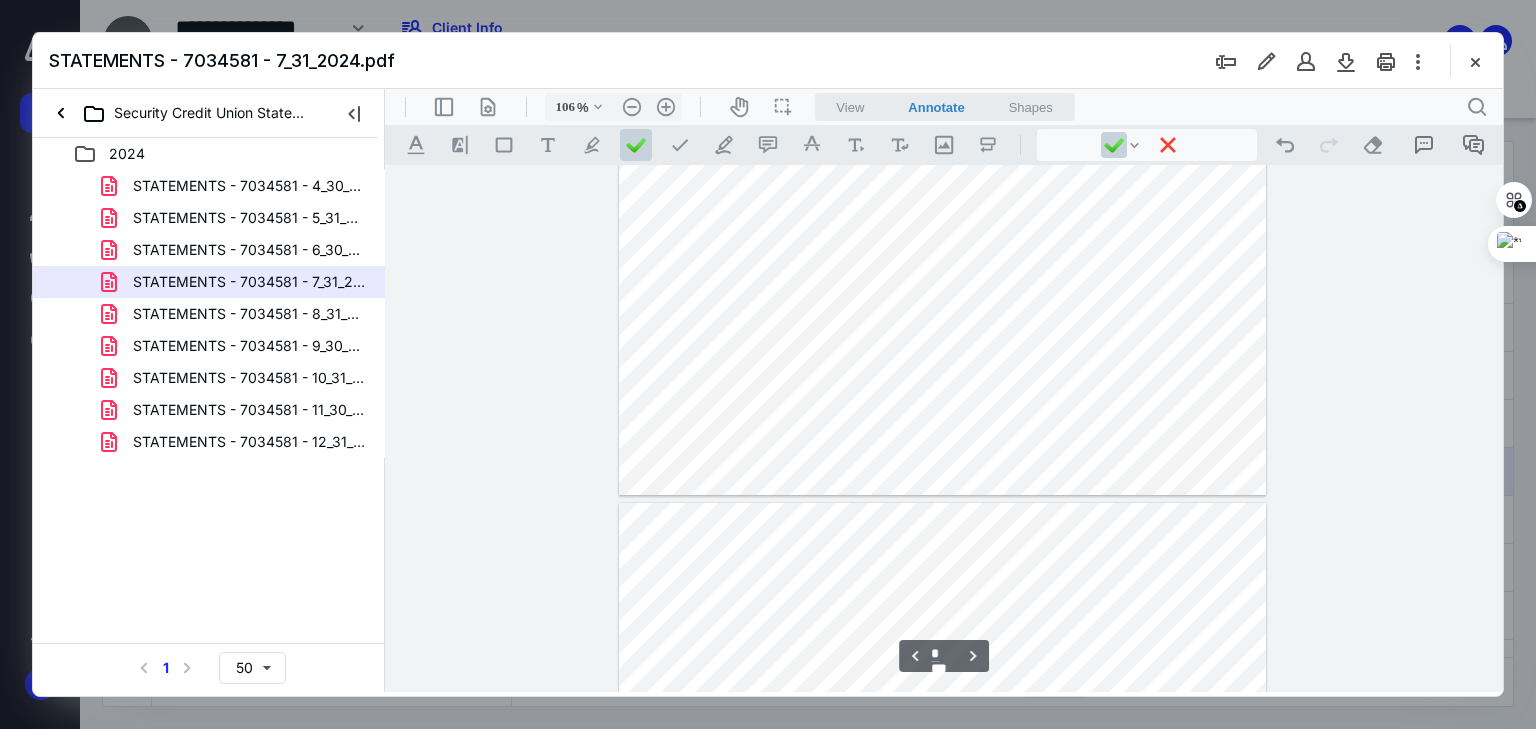 scroll, scrollTop: 2240, scrollLeft: 0, axis: vertical 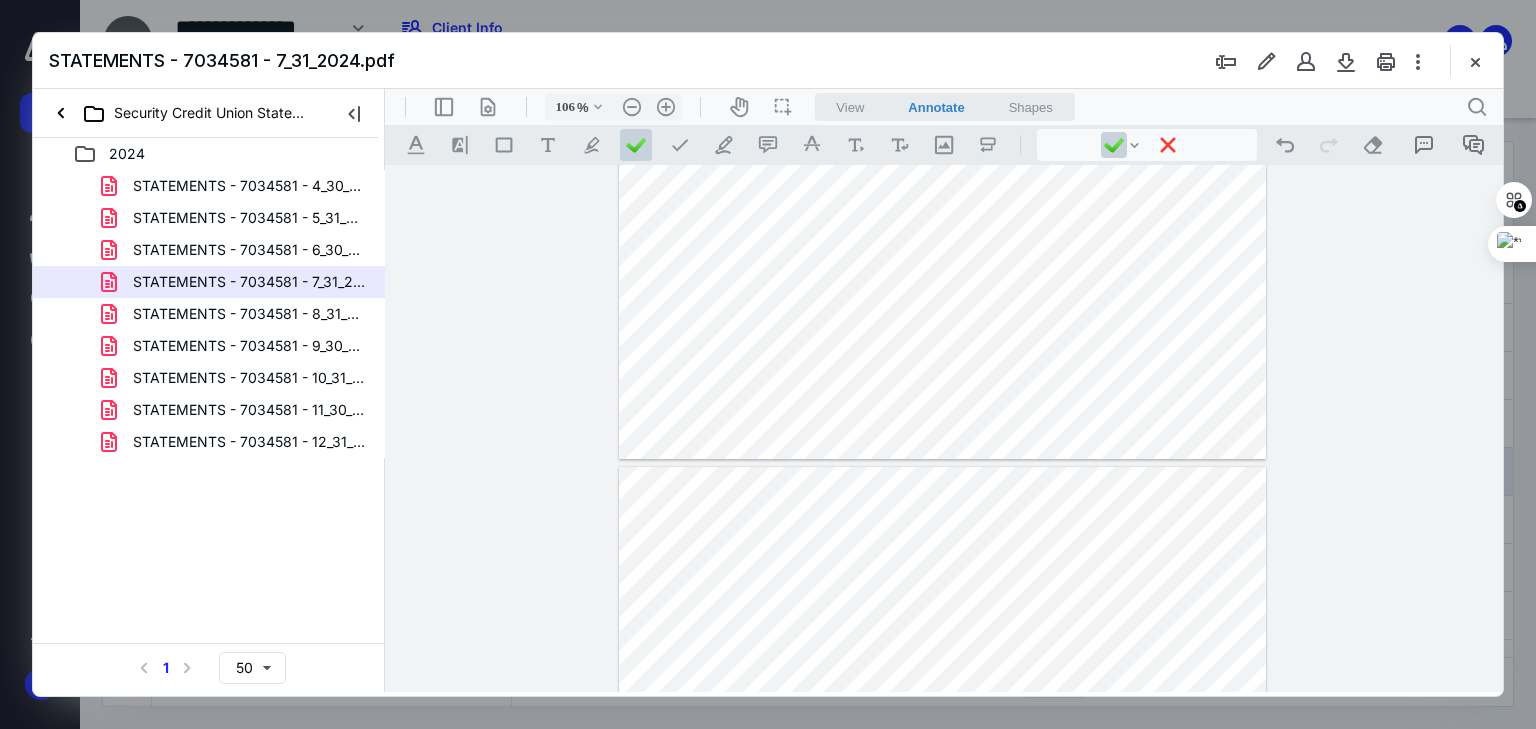 click at bounding box center [943, 40] 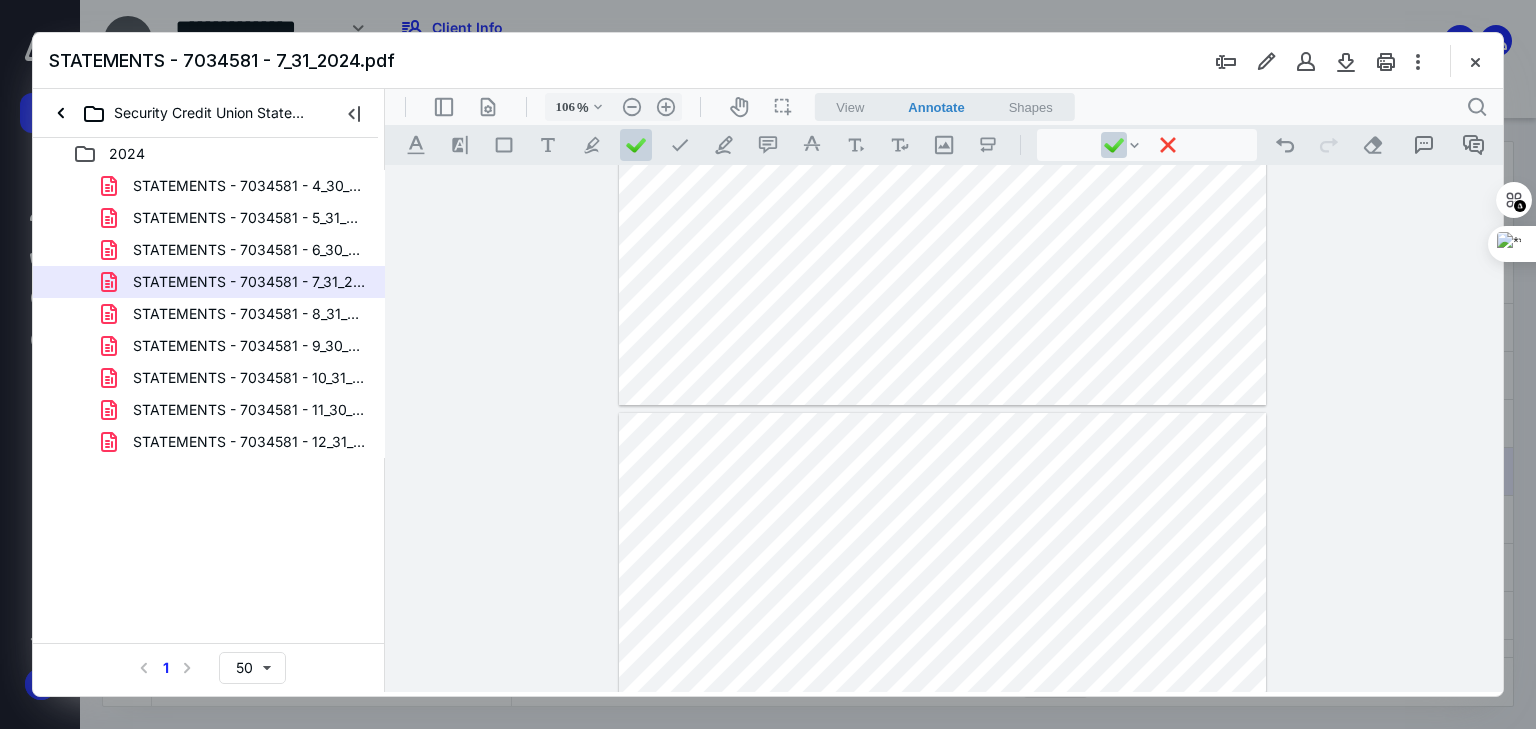 scroll, scrollTop: 2320, scrollLeft: 0, axis: vertical 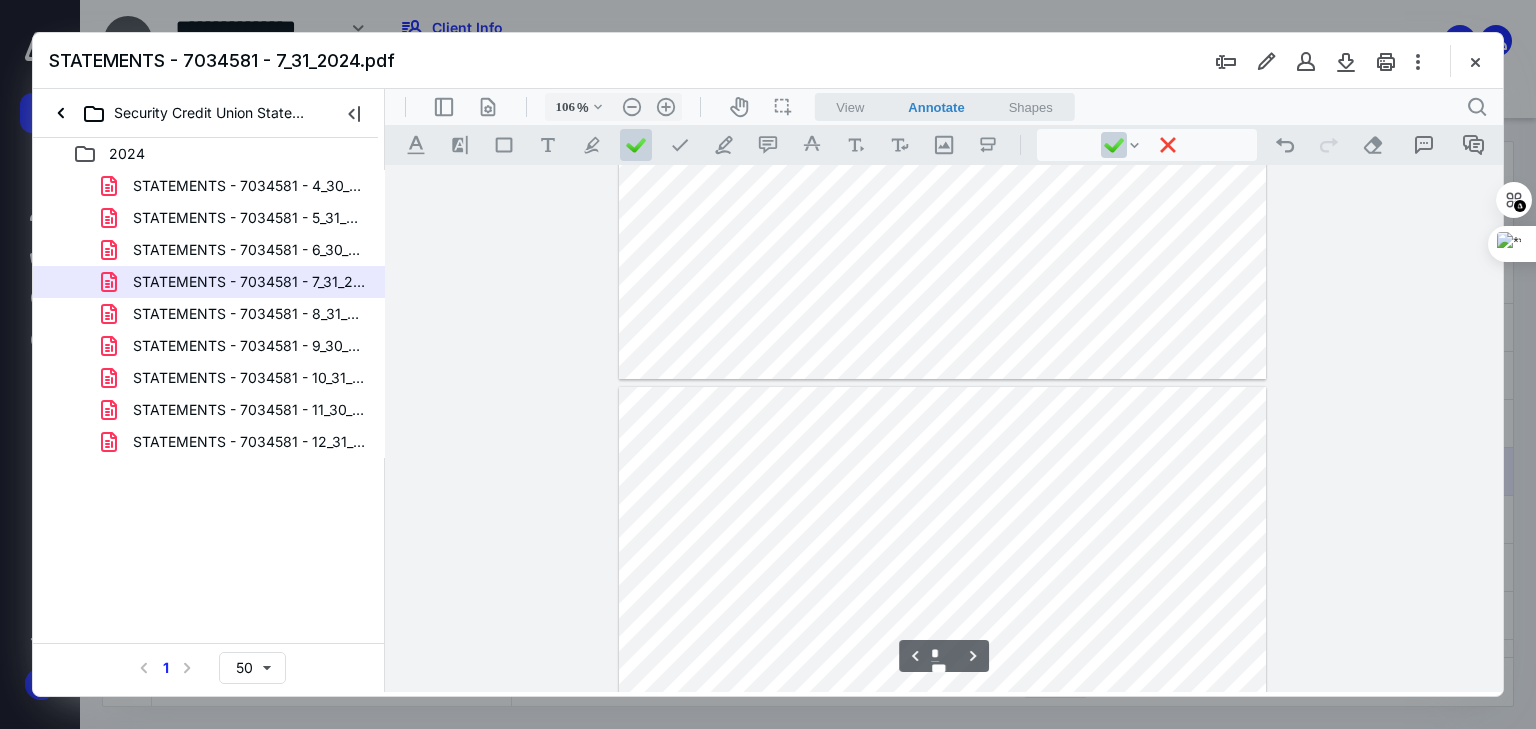 click at bounding box center [943, 806] 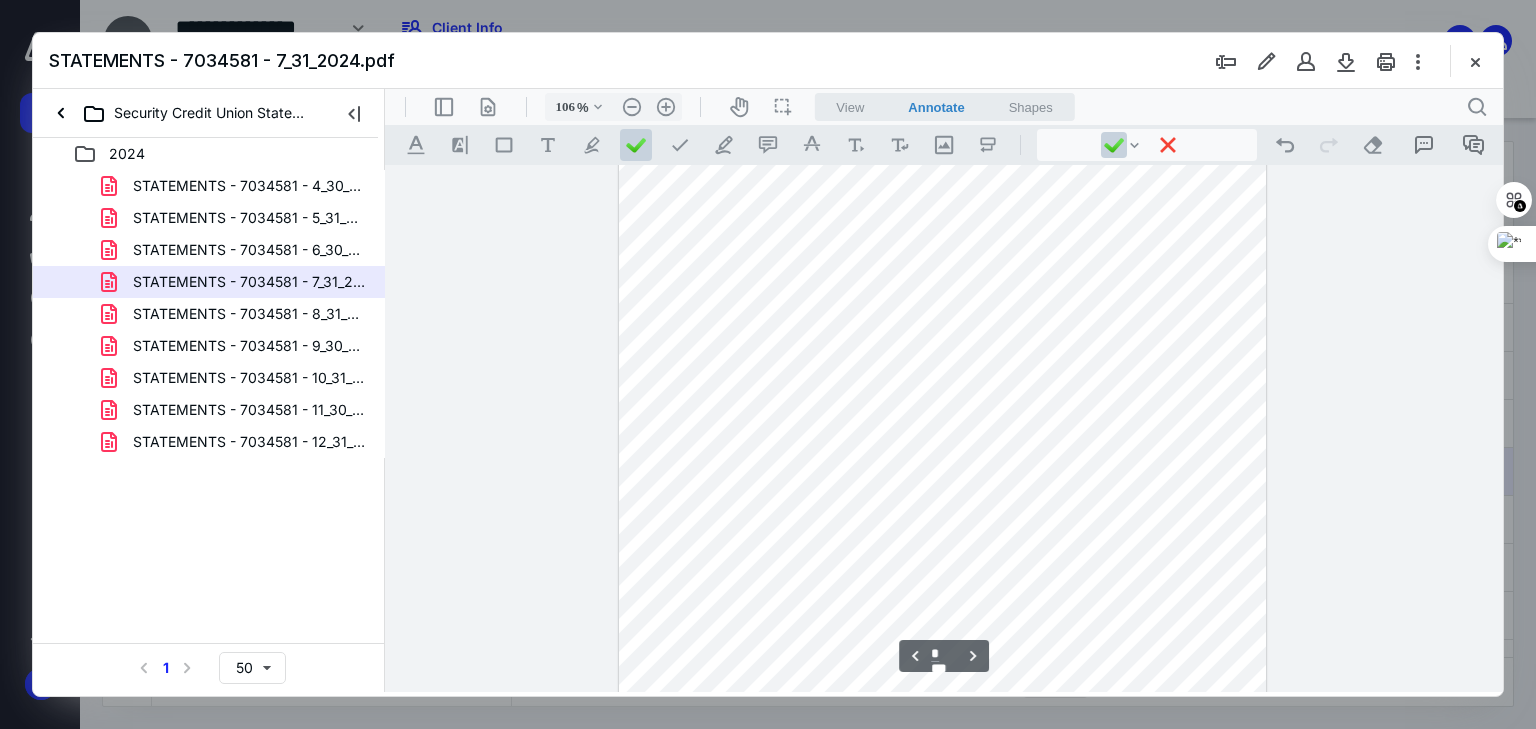 scroll, scrollTop: 2880, scrollLeft: 0, axis: vertical 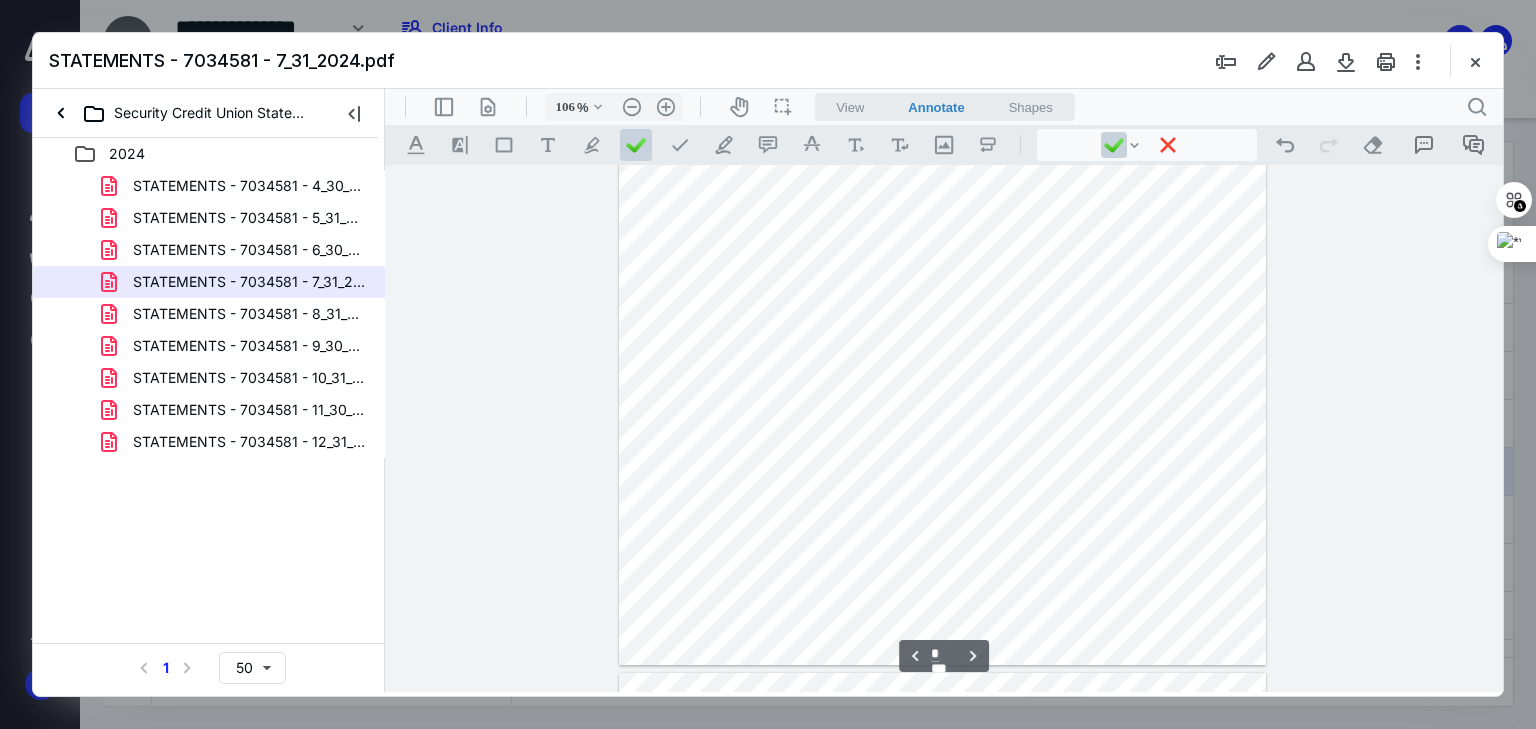 drag, startPoint x: 1105, startPoint y: 506, endPoint x: 1119, endPoint y: 504, distance: 14.142136 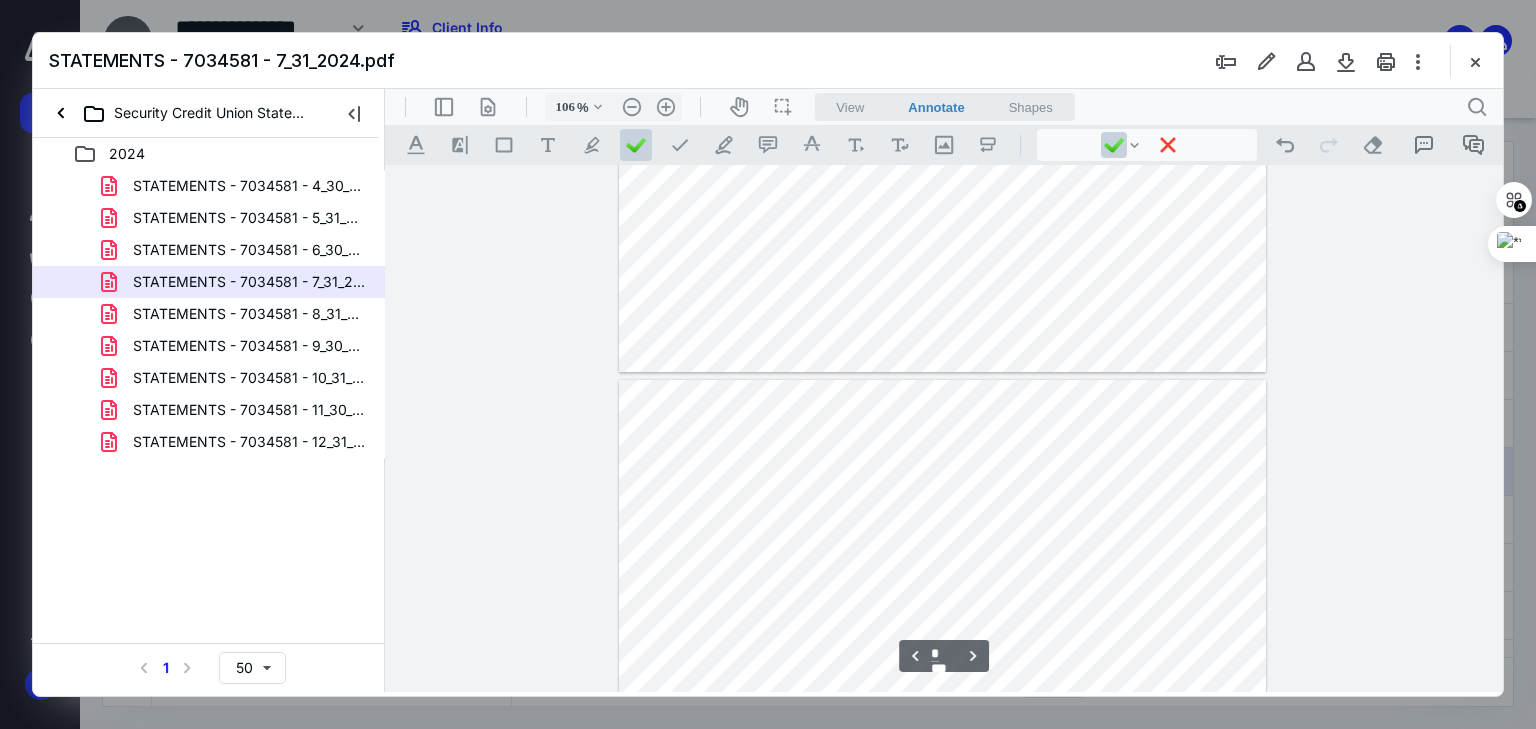 scroll, scrollTop: 3200, scrollLeft: 0, axis: vertical 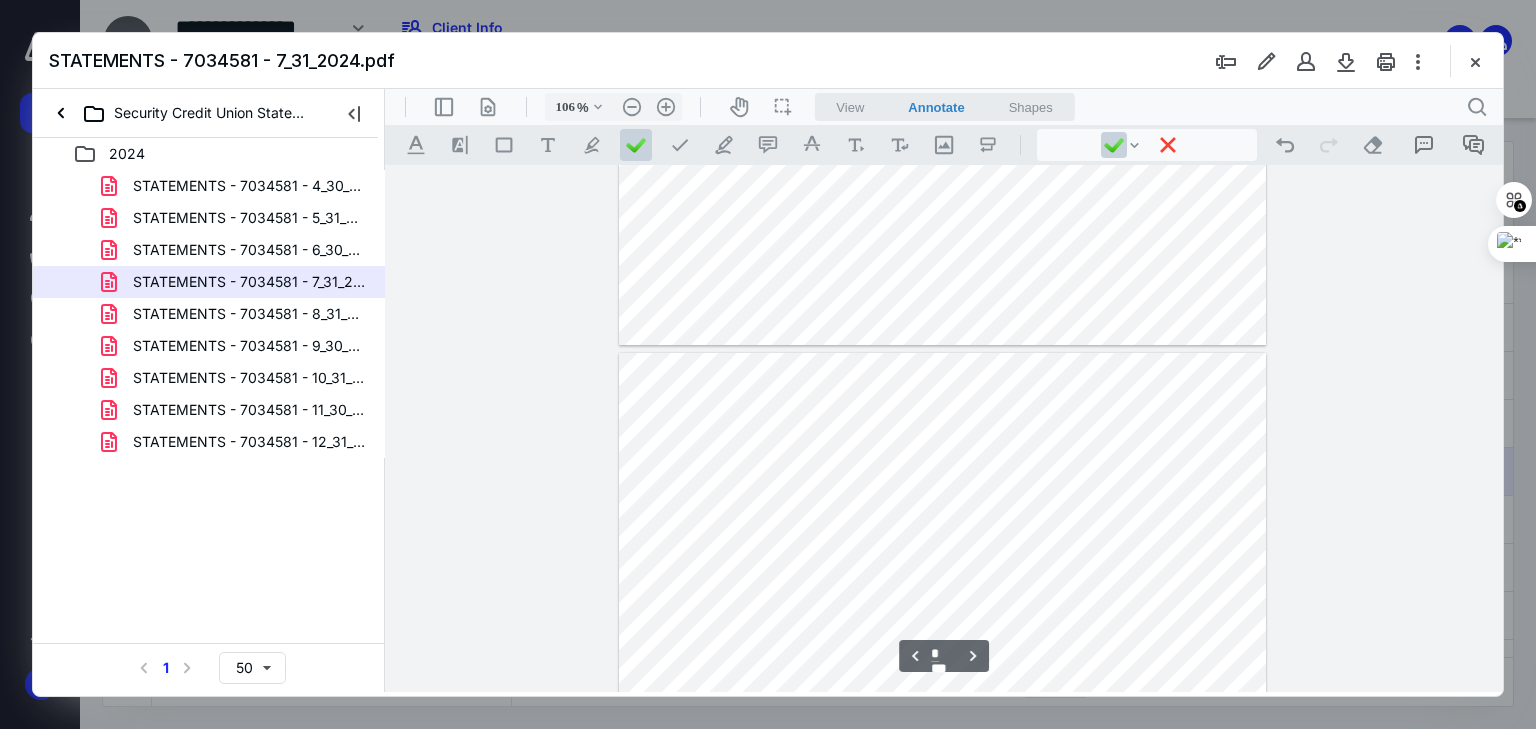 click at bounding box center (943, 772) 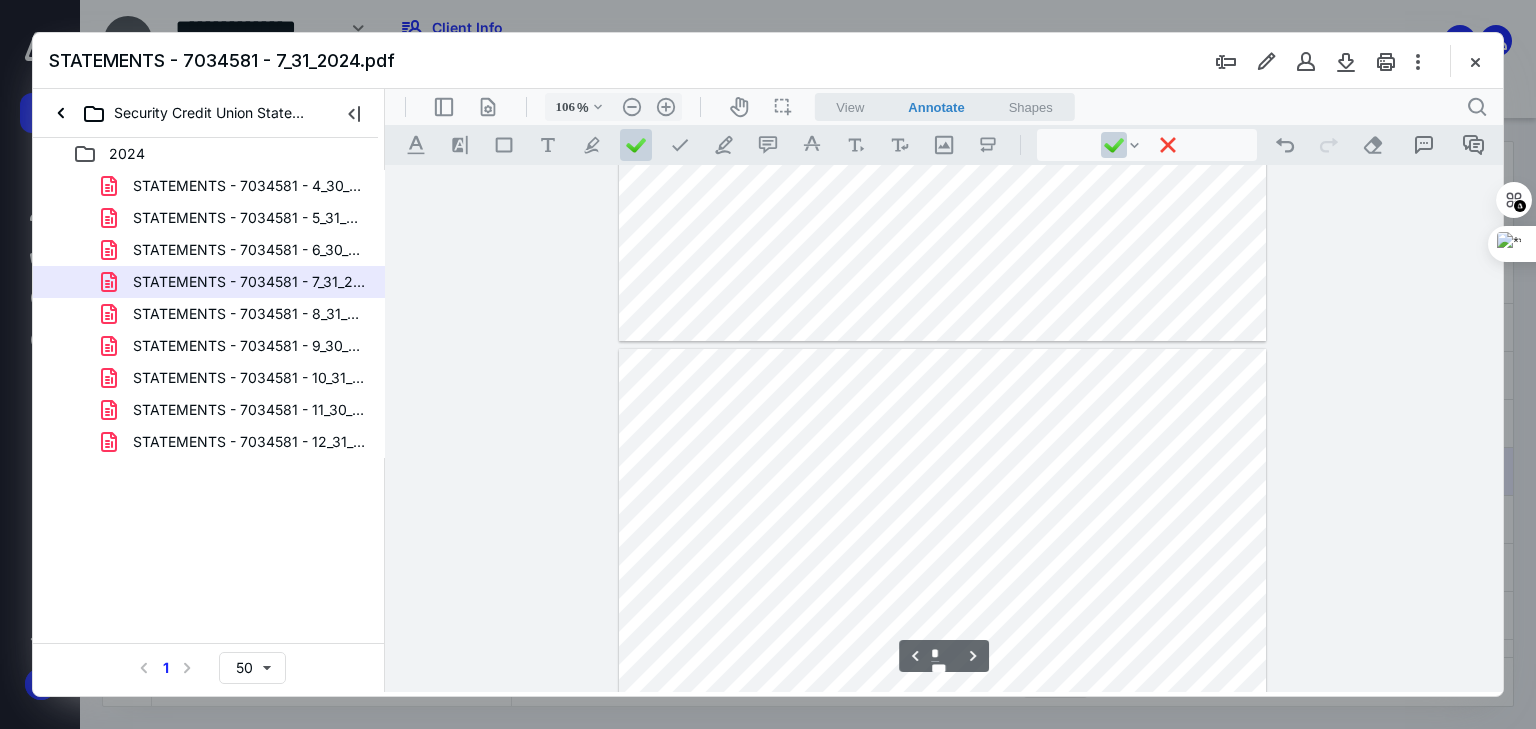 scroll, scrollTop: 3120, scrollLeft: 0, axis: vertical 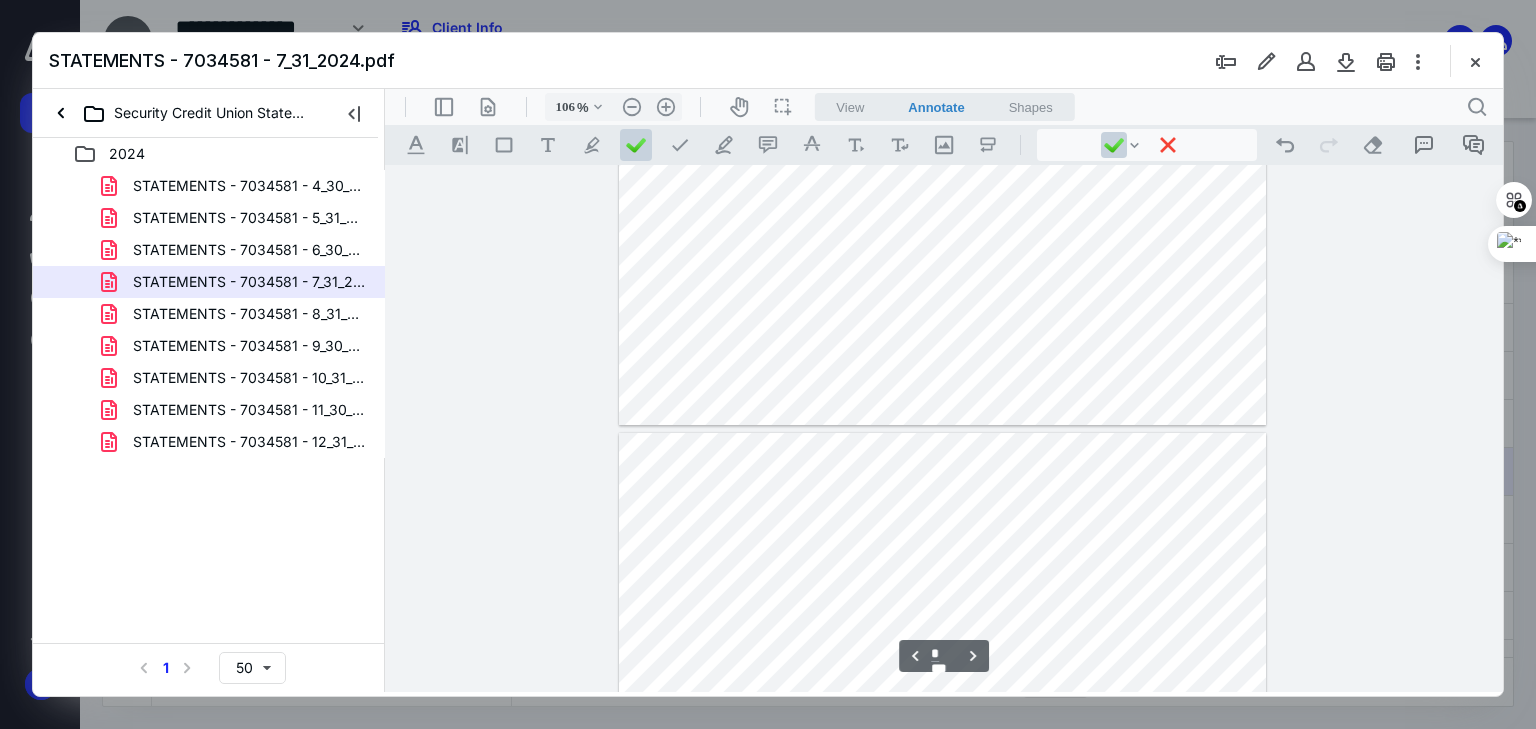 click at bounding box center (943, 6) 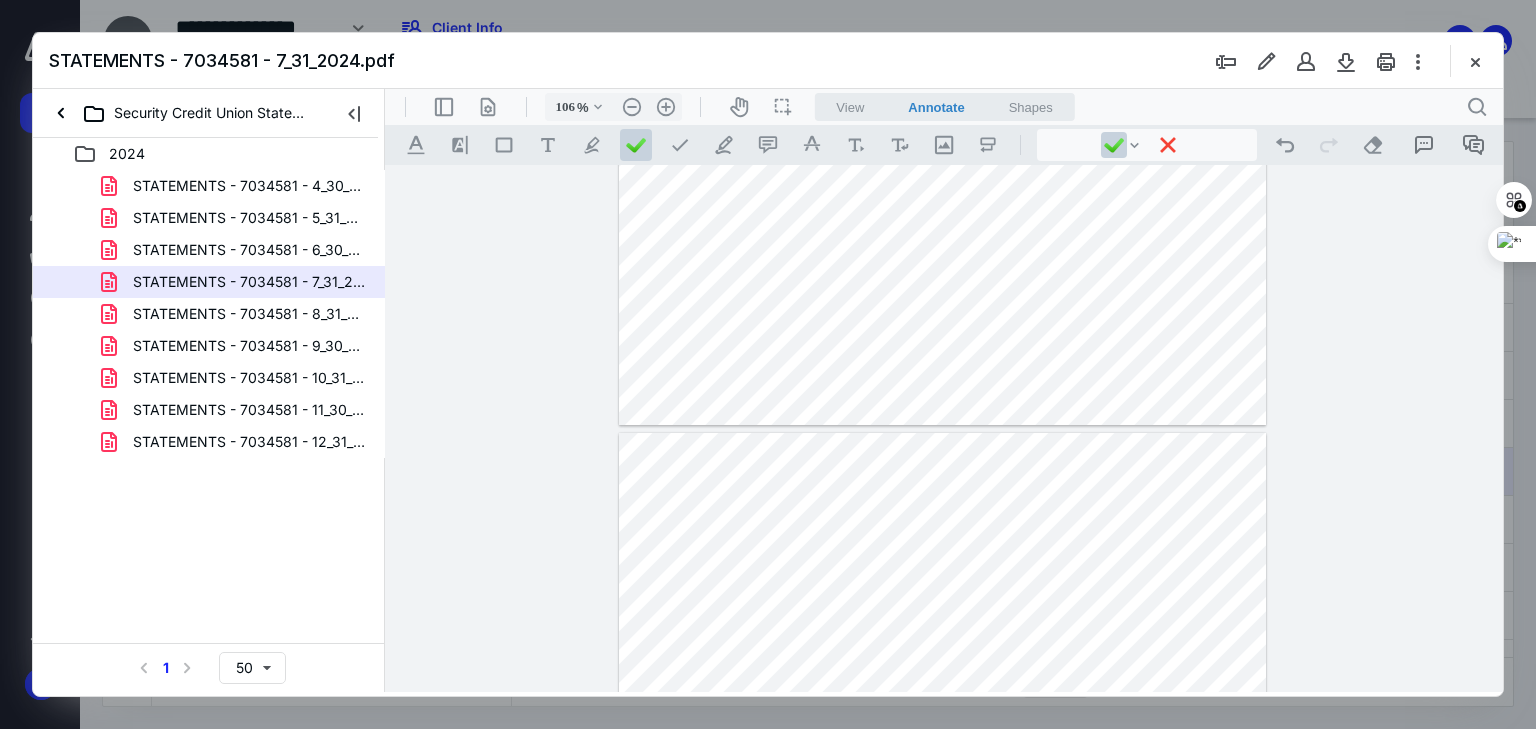 click at bounding box center (943, 852) 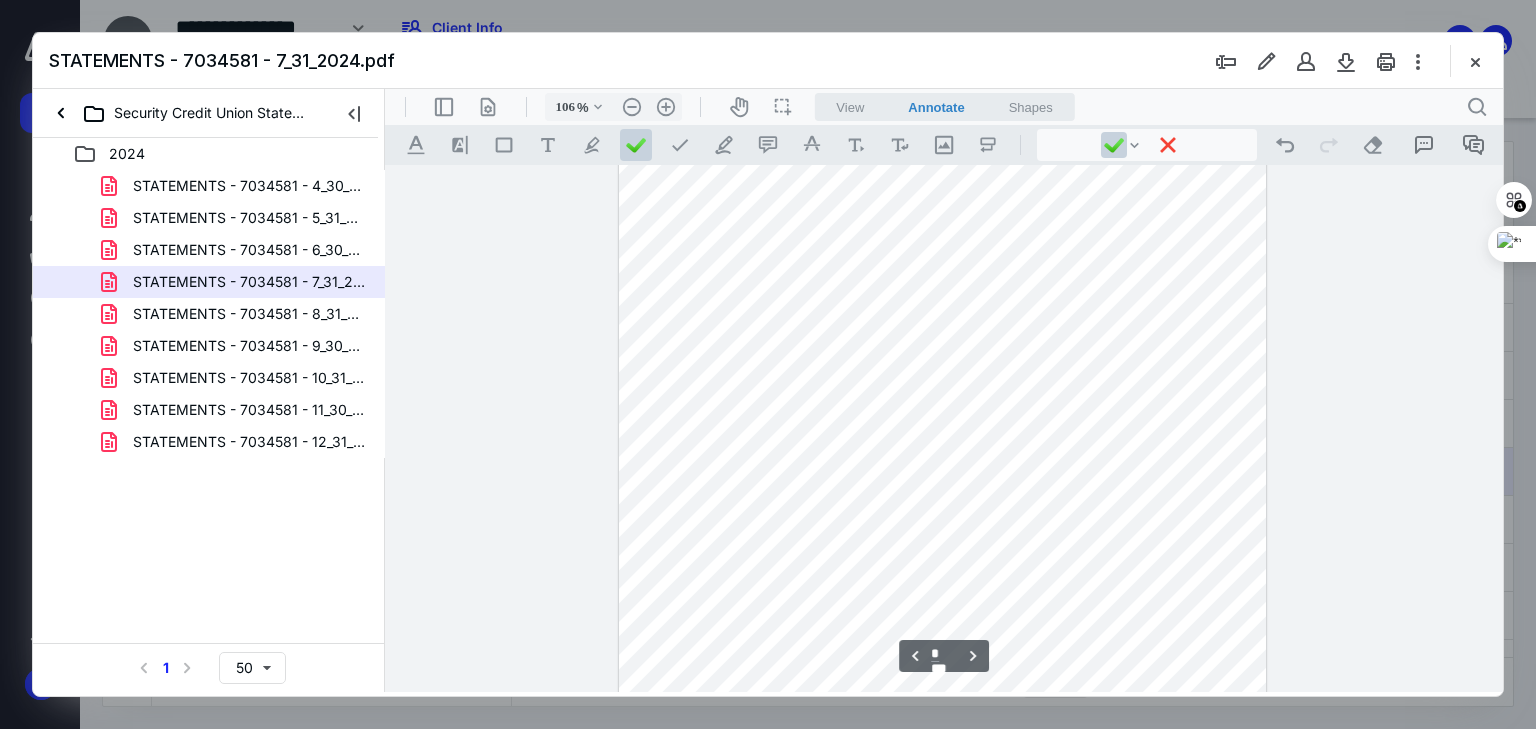 scroll, scrollTop: 3520, scrollLeft: 0, axis: vertical 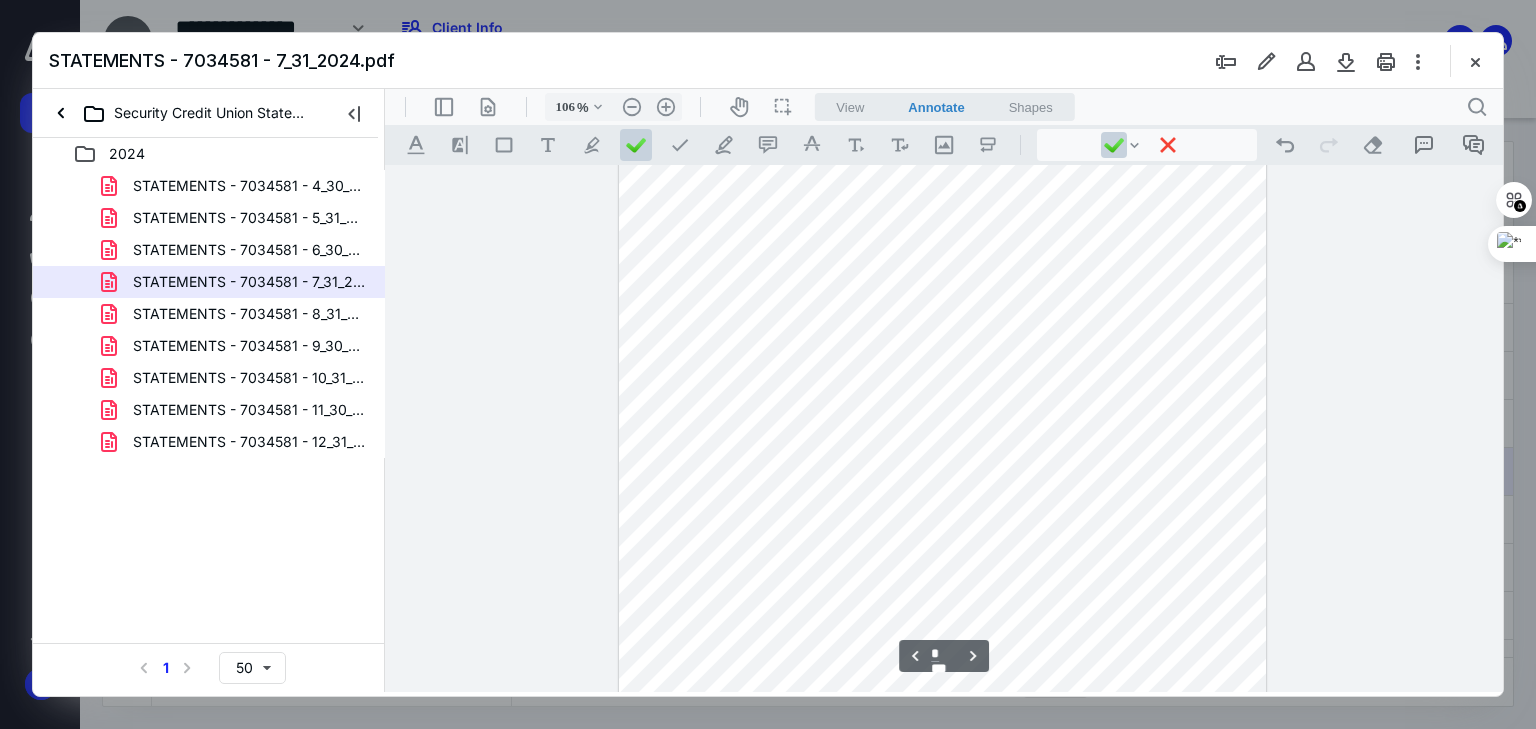 click at bounding box center [943, 452] 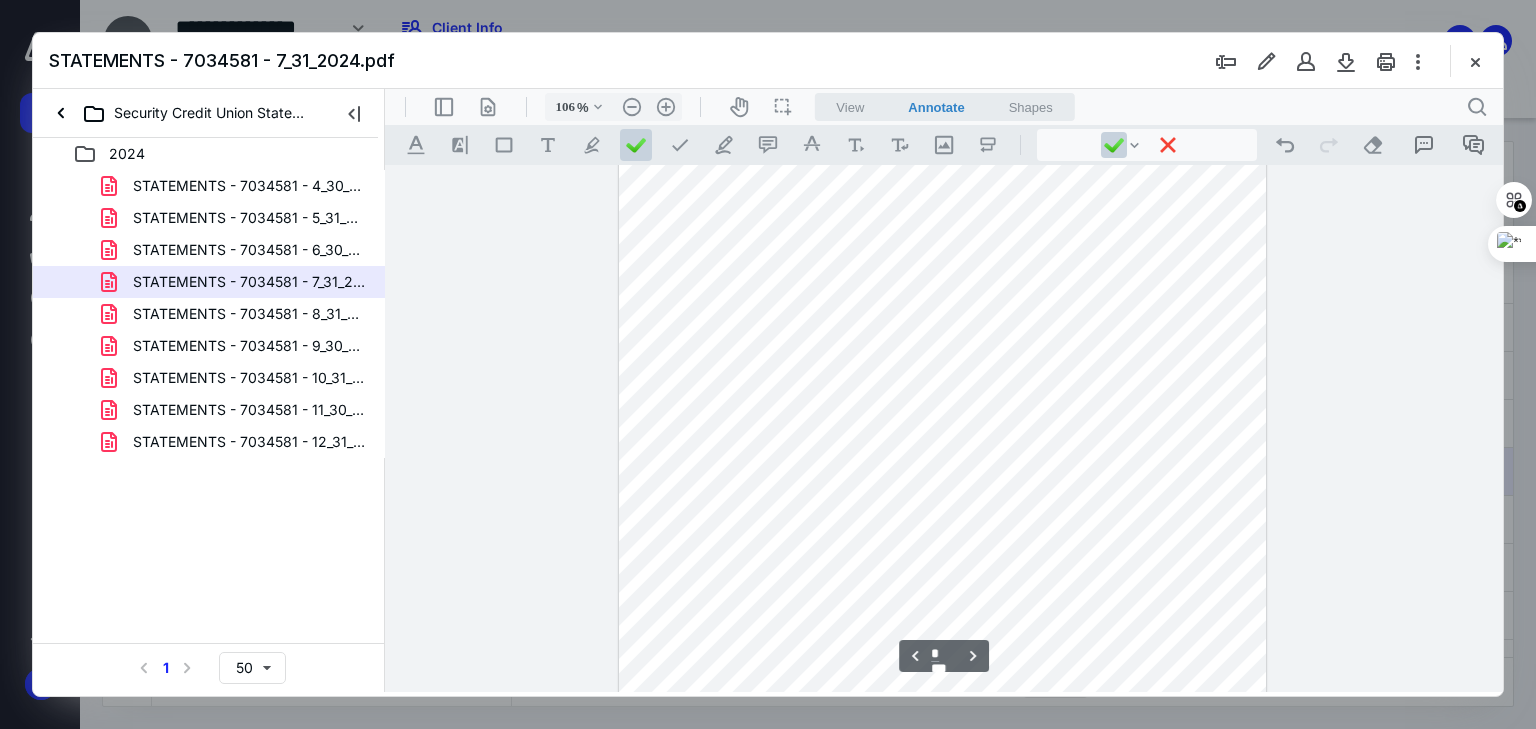 scroll, scrollTop: 3680, scrollLeft: 0, axis: vertical 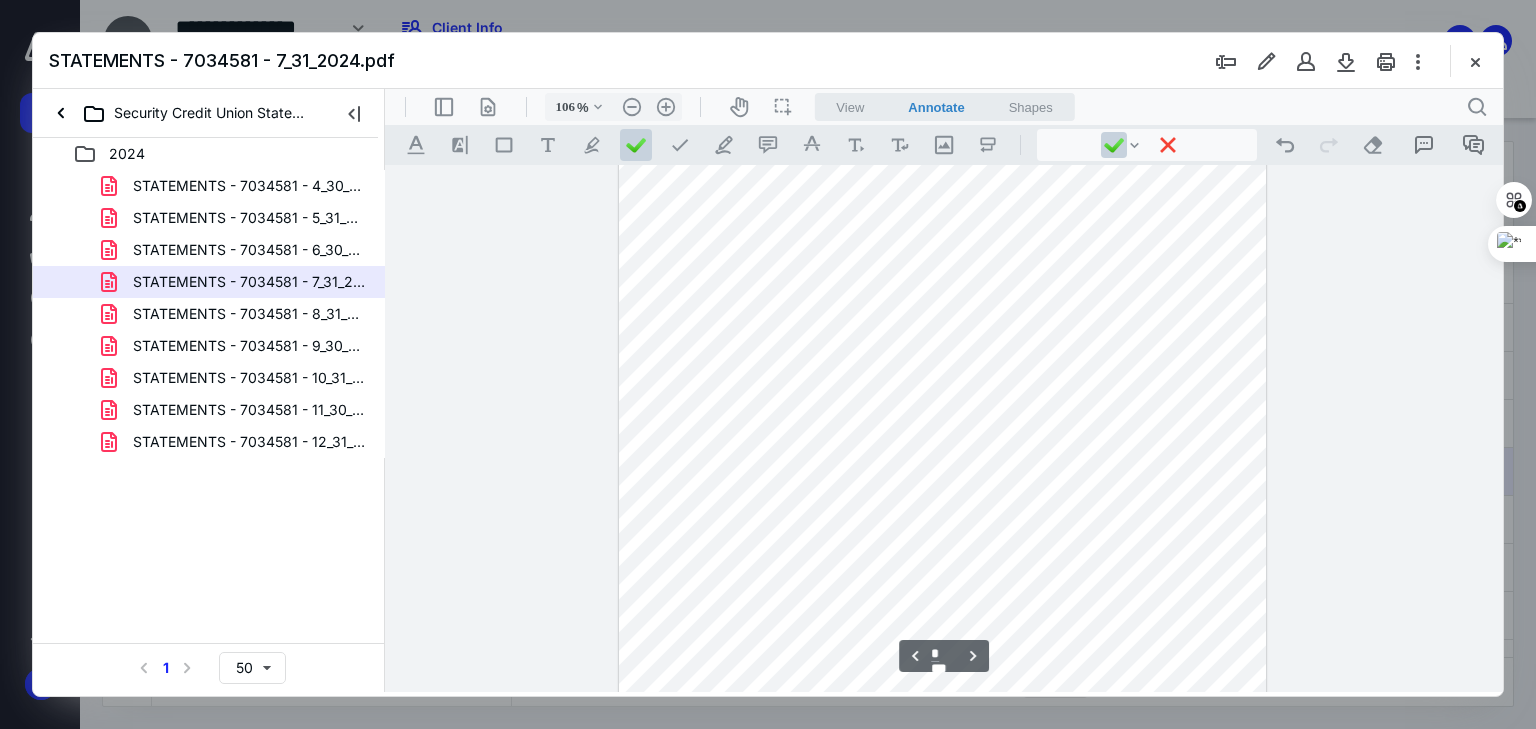 click at bounding box center [943, 292] 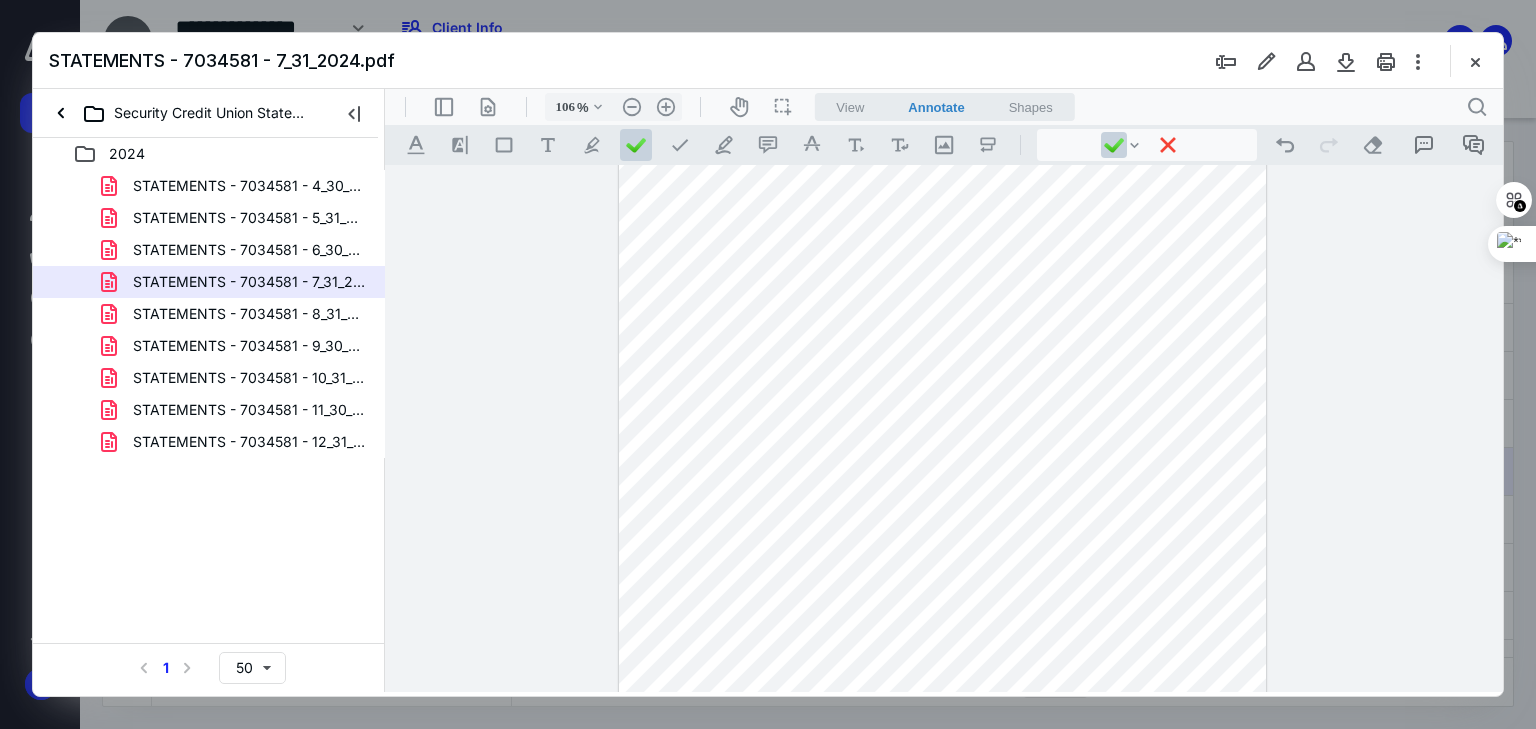 click at bounding box center (943, 292) 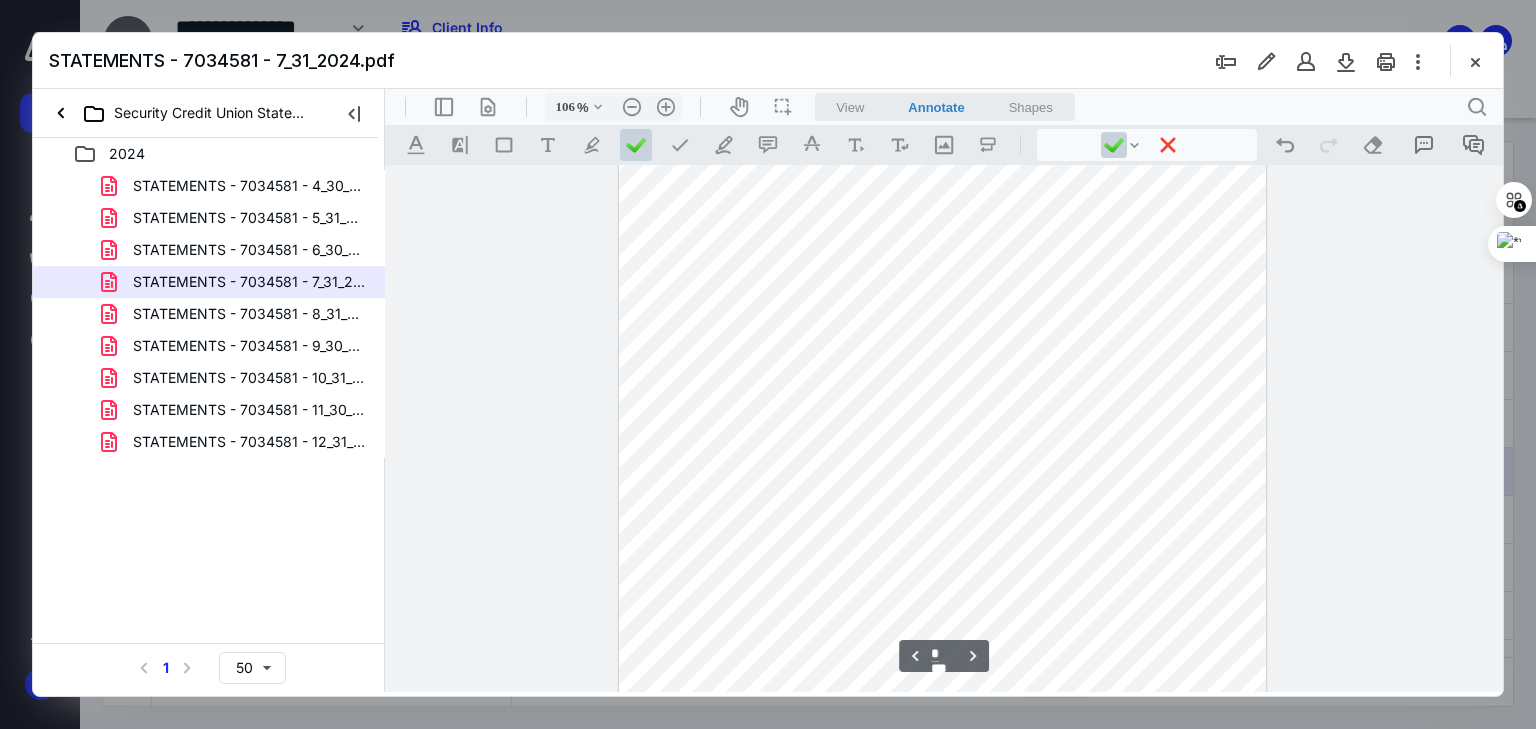 scroll, scrollTop: 3520, scrollLeft: 0, axis: vertical 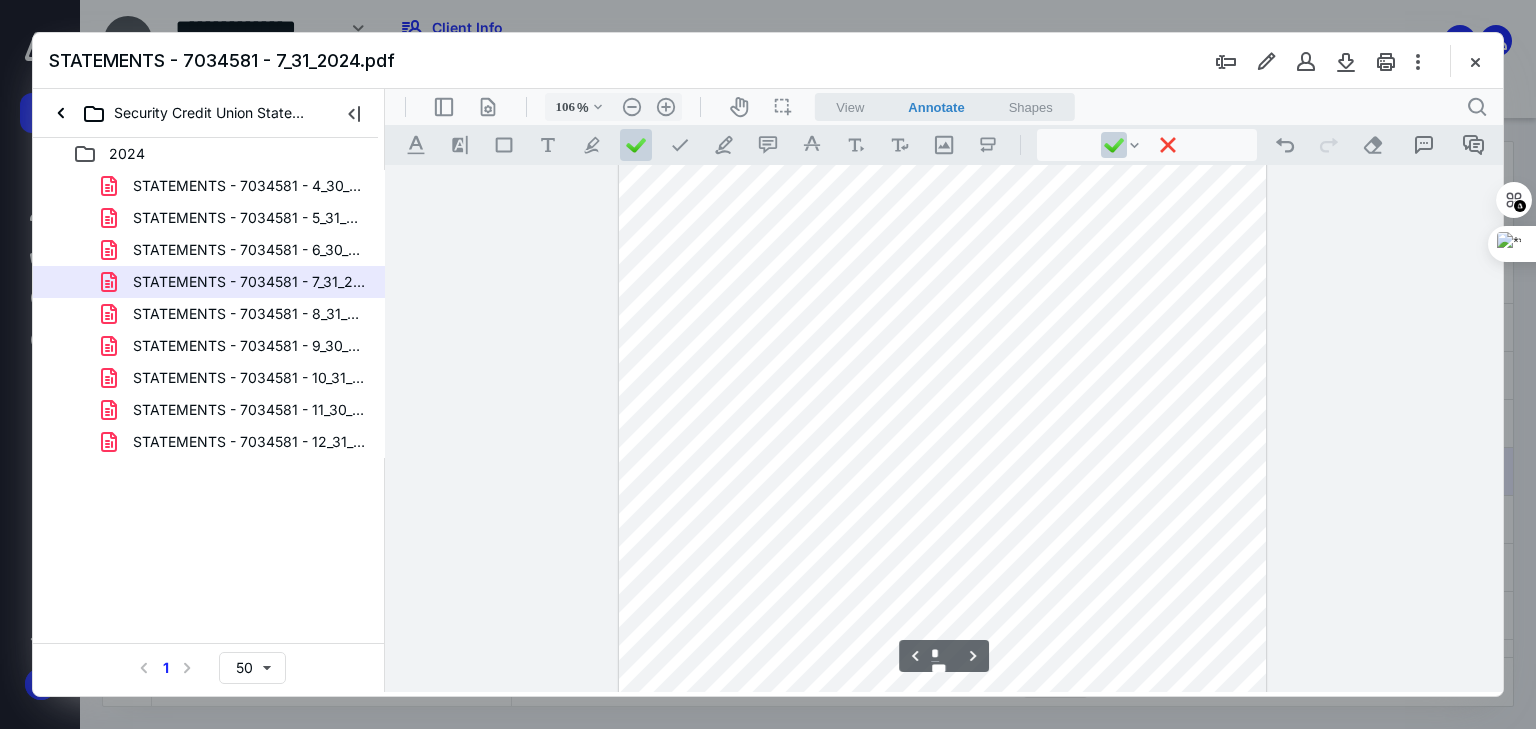 click at bounding box center (943, 452) 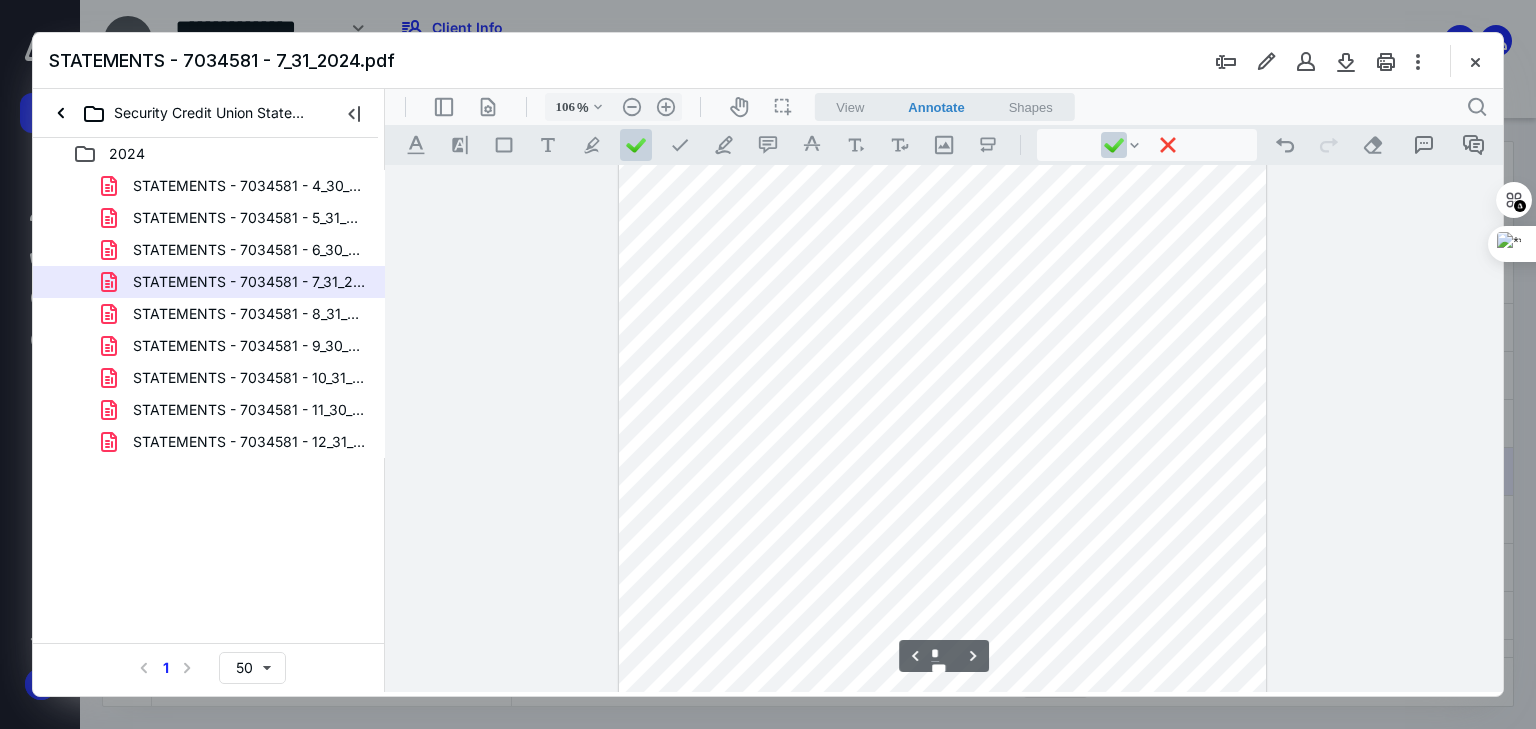 scroll, scrollTop: 3680, scrollLeft: 0, axis: vertical 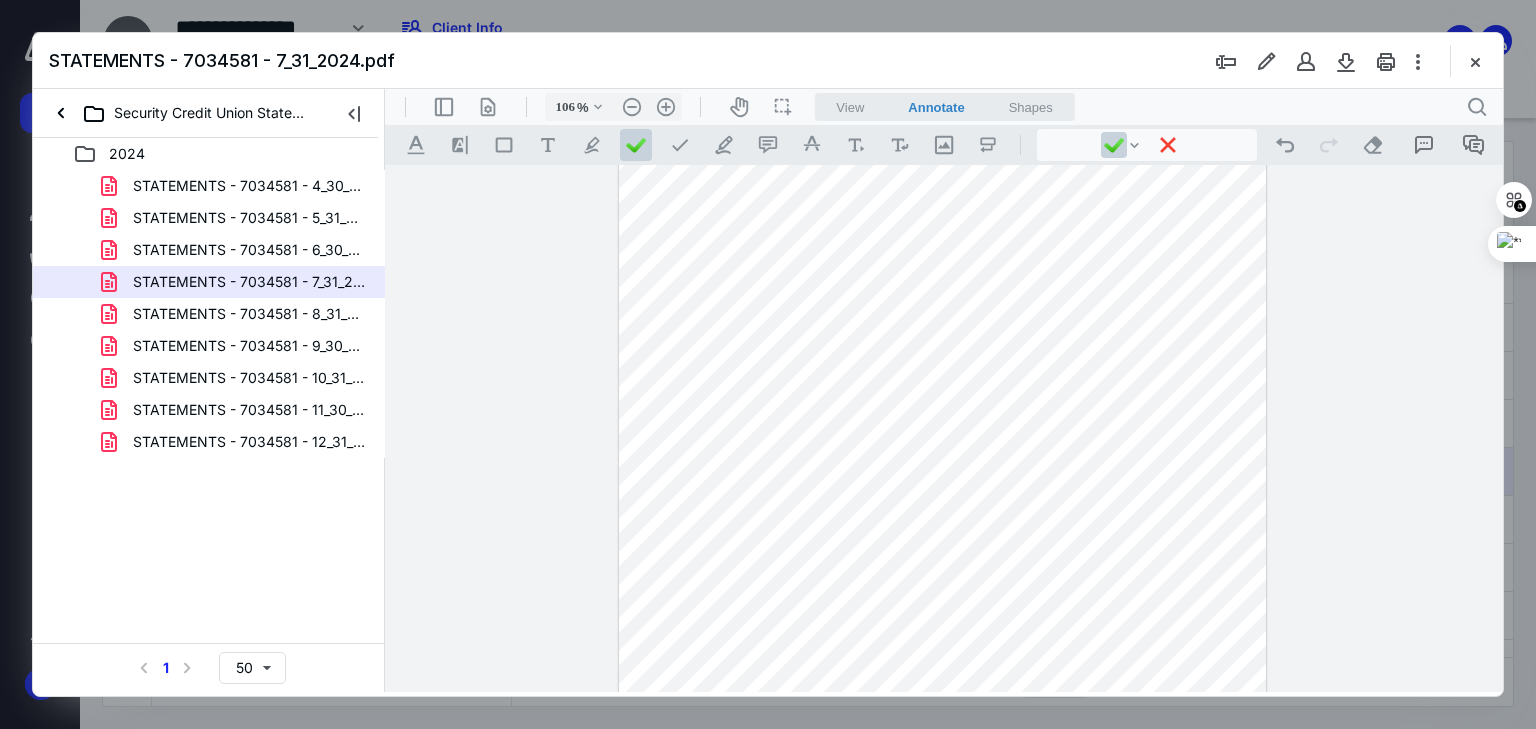 click at bounding box center [943, 292] 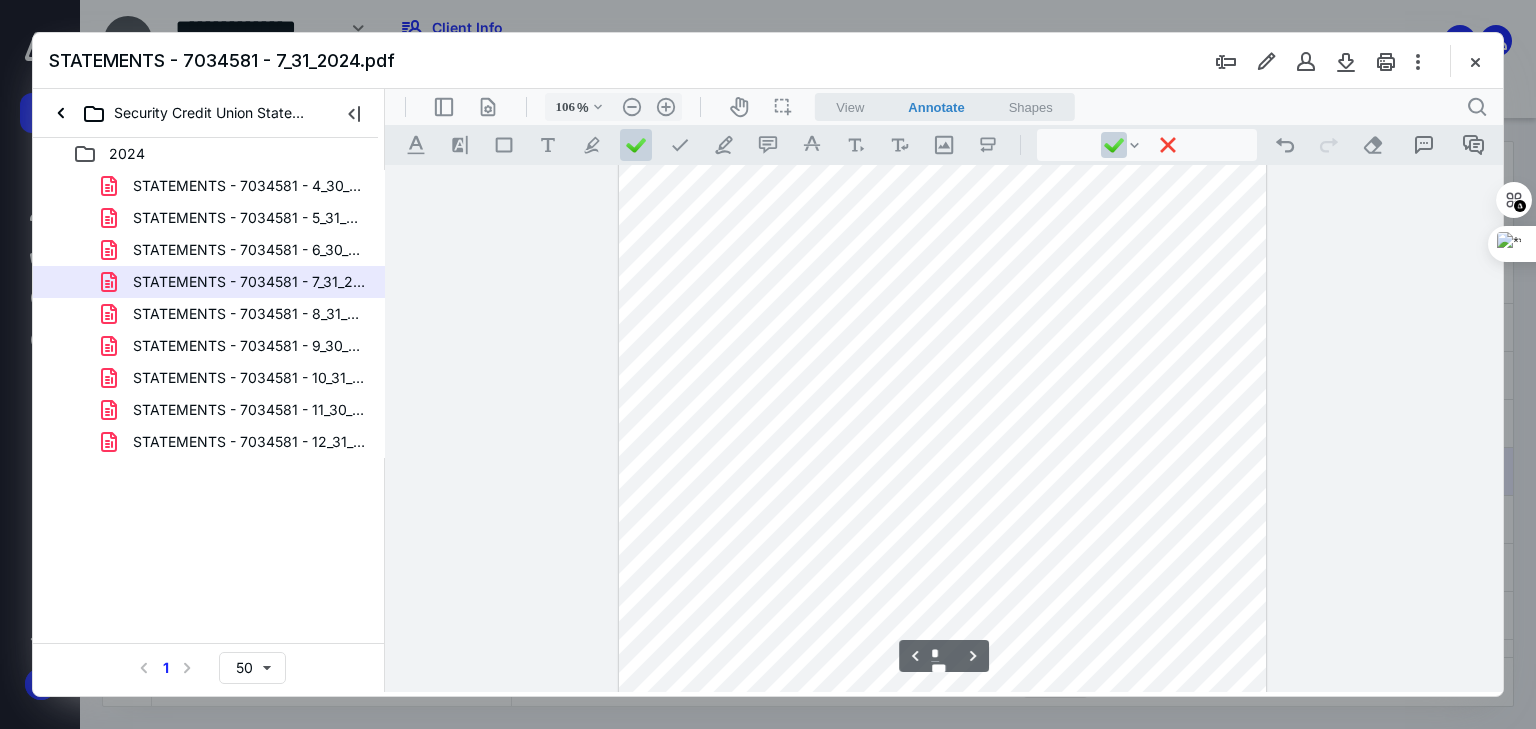 scroll, scrollTop: 4320, scrollLeft: 0, axis: vertical 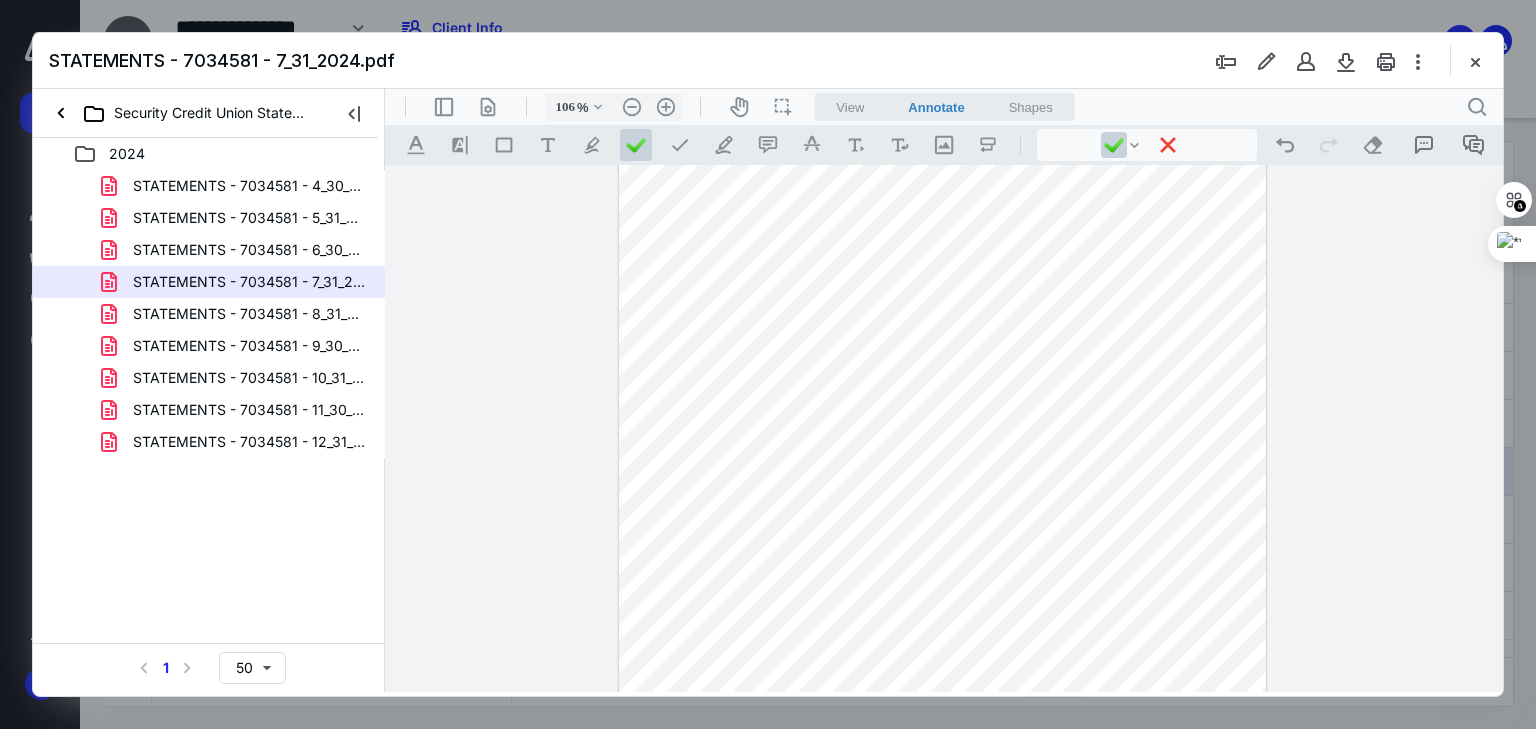 click at bounding box center (943, 498) 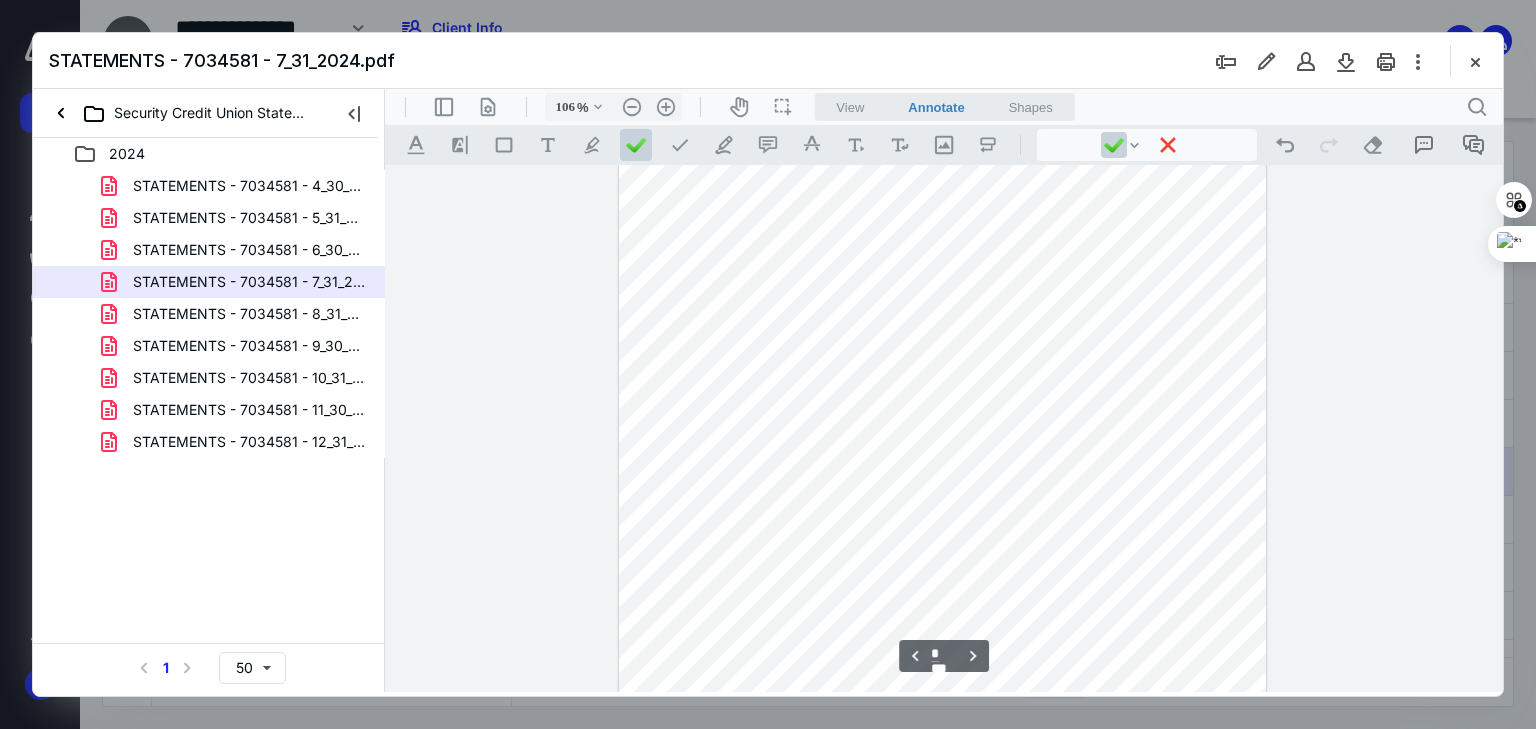 scroll, scrollTop: 4400, scrollLeft: 0, axis: vertical 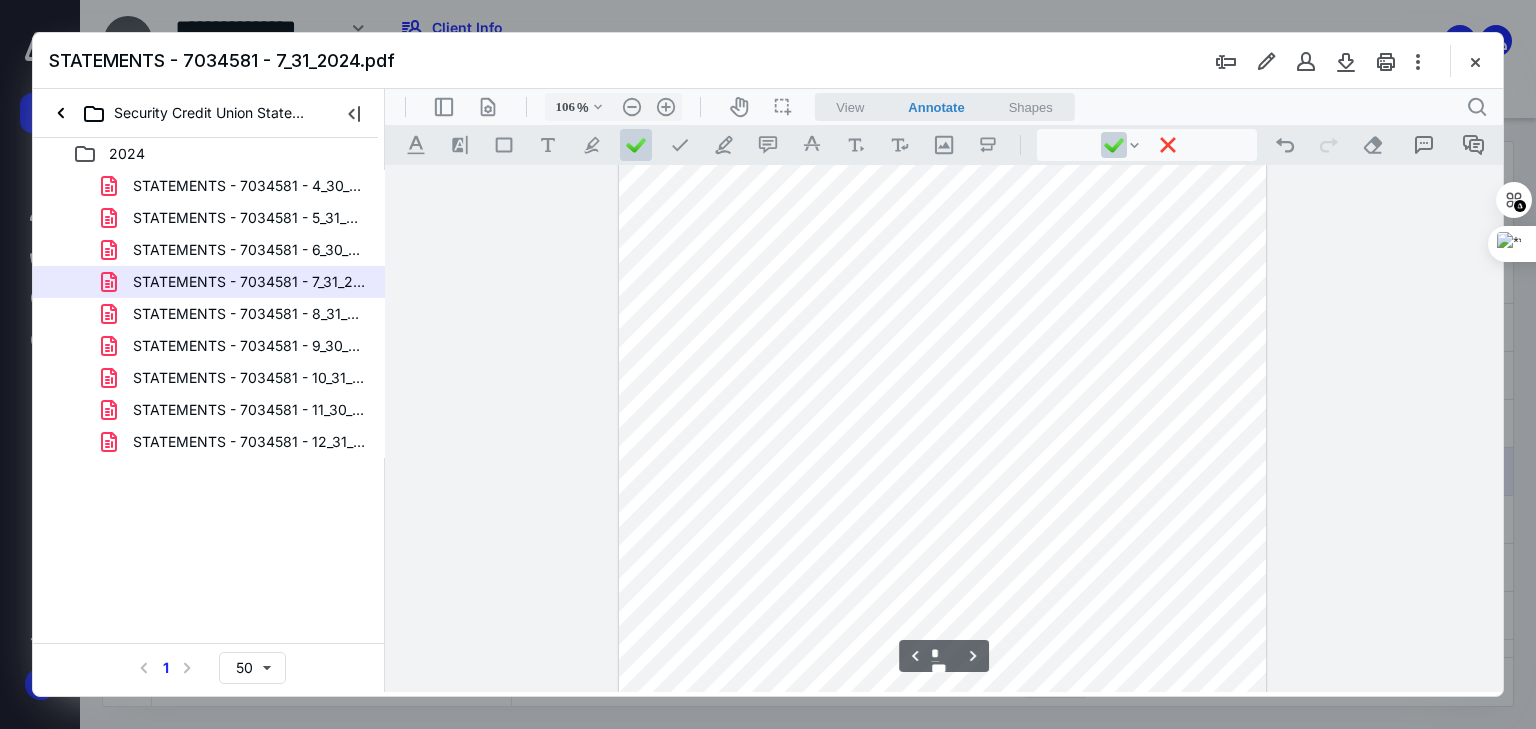 click at bounding box center [943, 418] 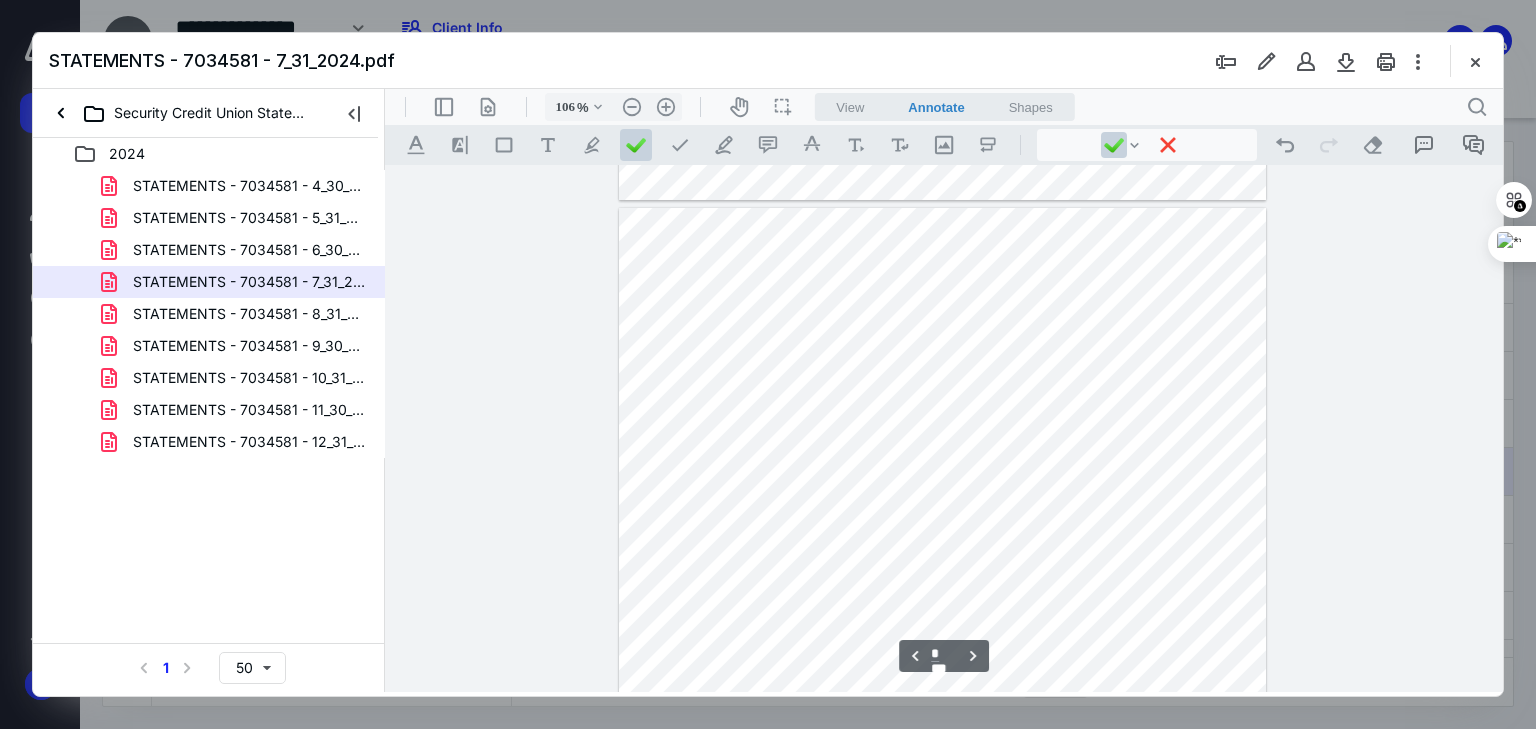 scroll, scrollTop: 3360, scrollLeft: 0, axis: vertical 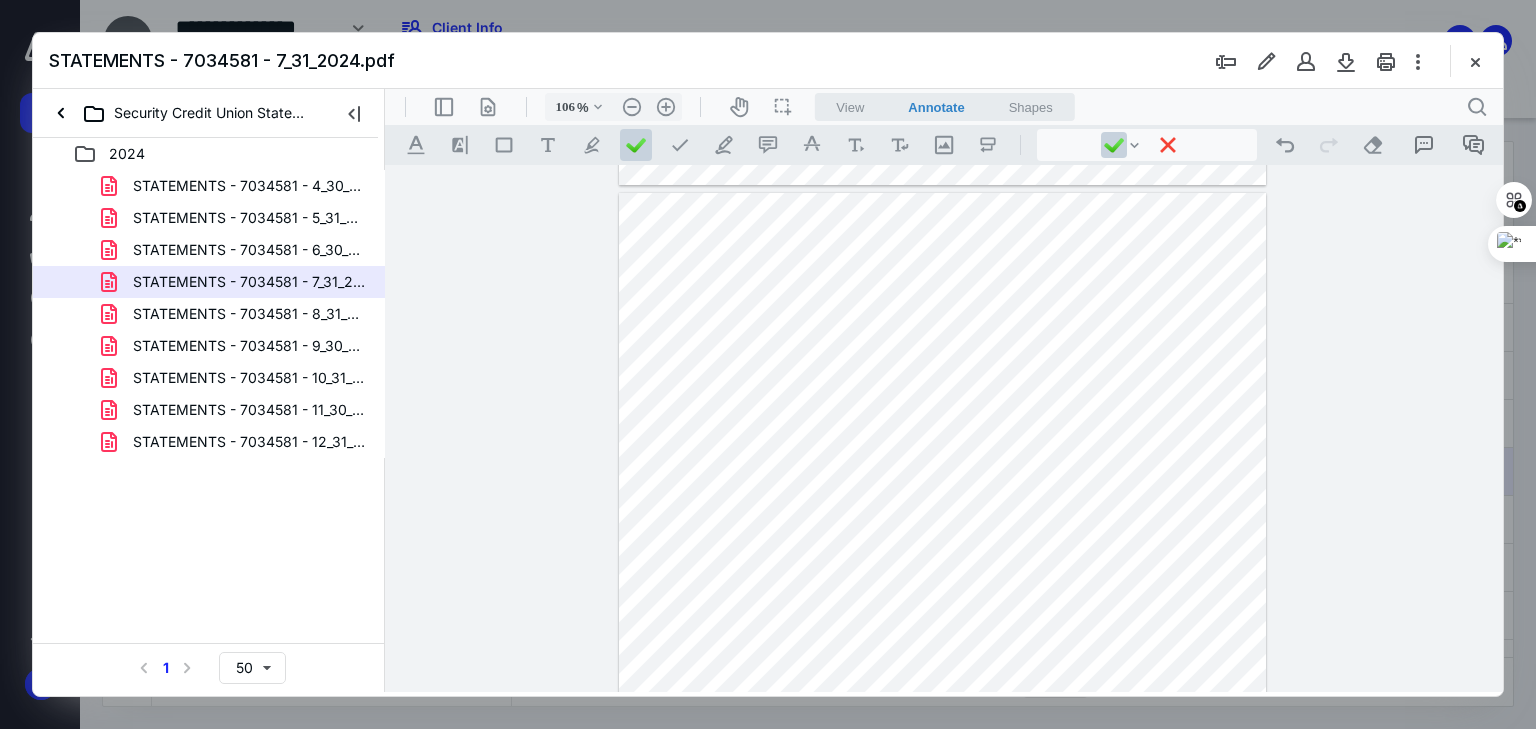 click at bounding box center (943, 612) 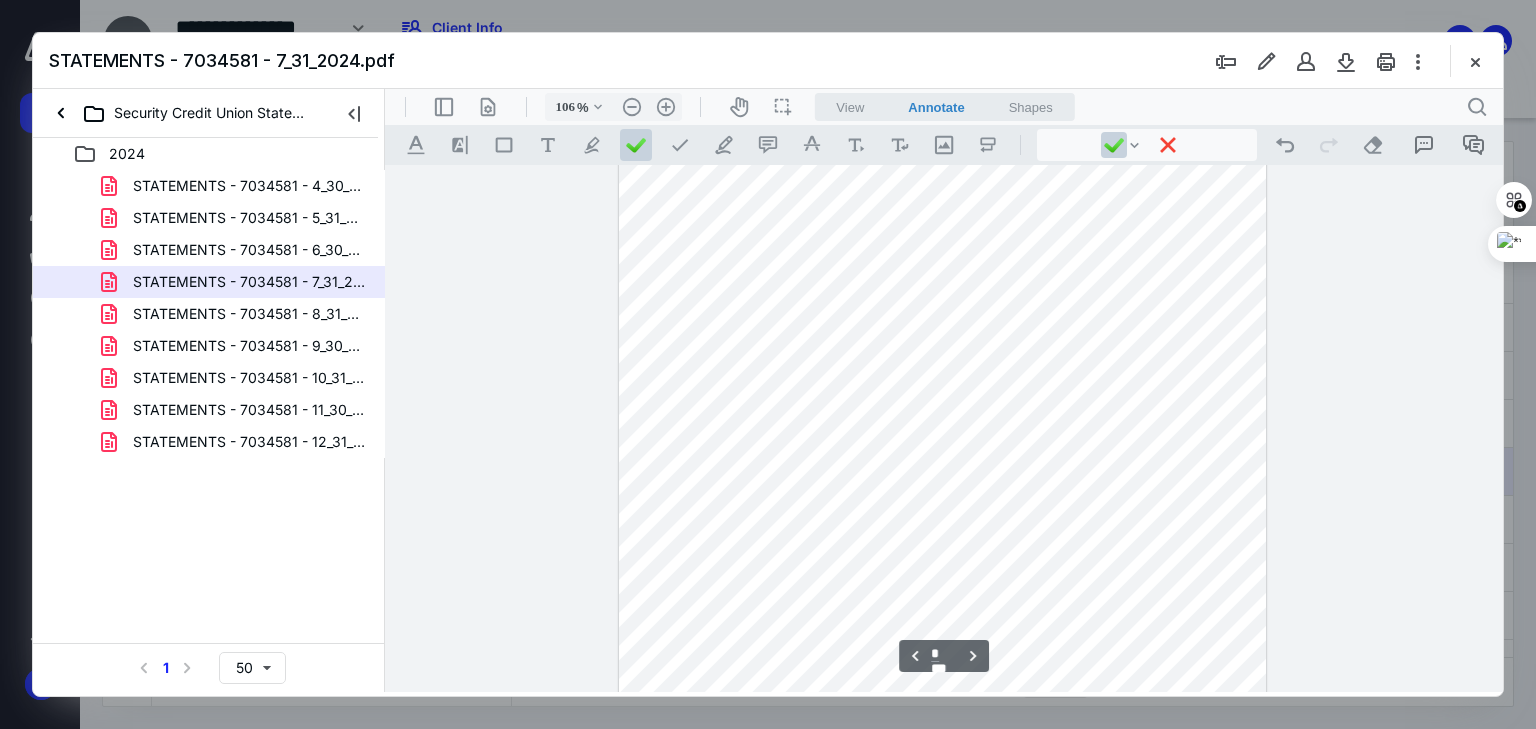 scroll, scrollTop: 3680, scrollLeft: 0, axis: vertical 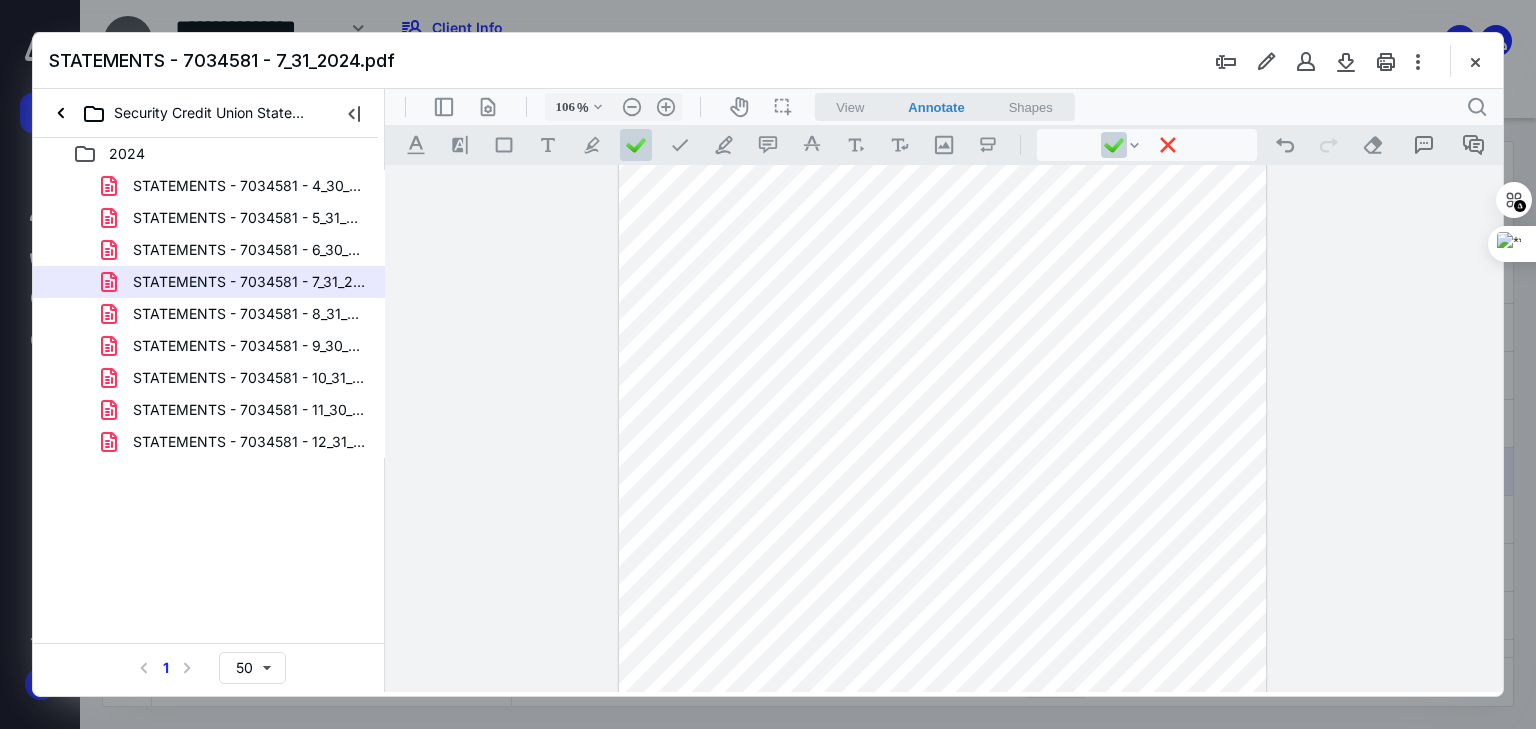 click at bounding box center (943, 292) 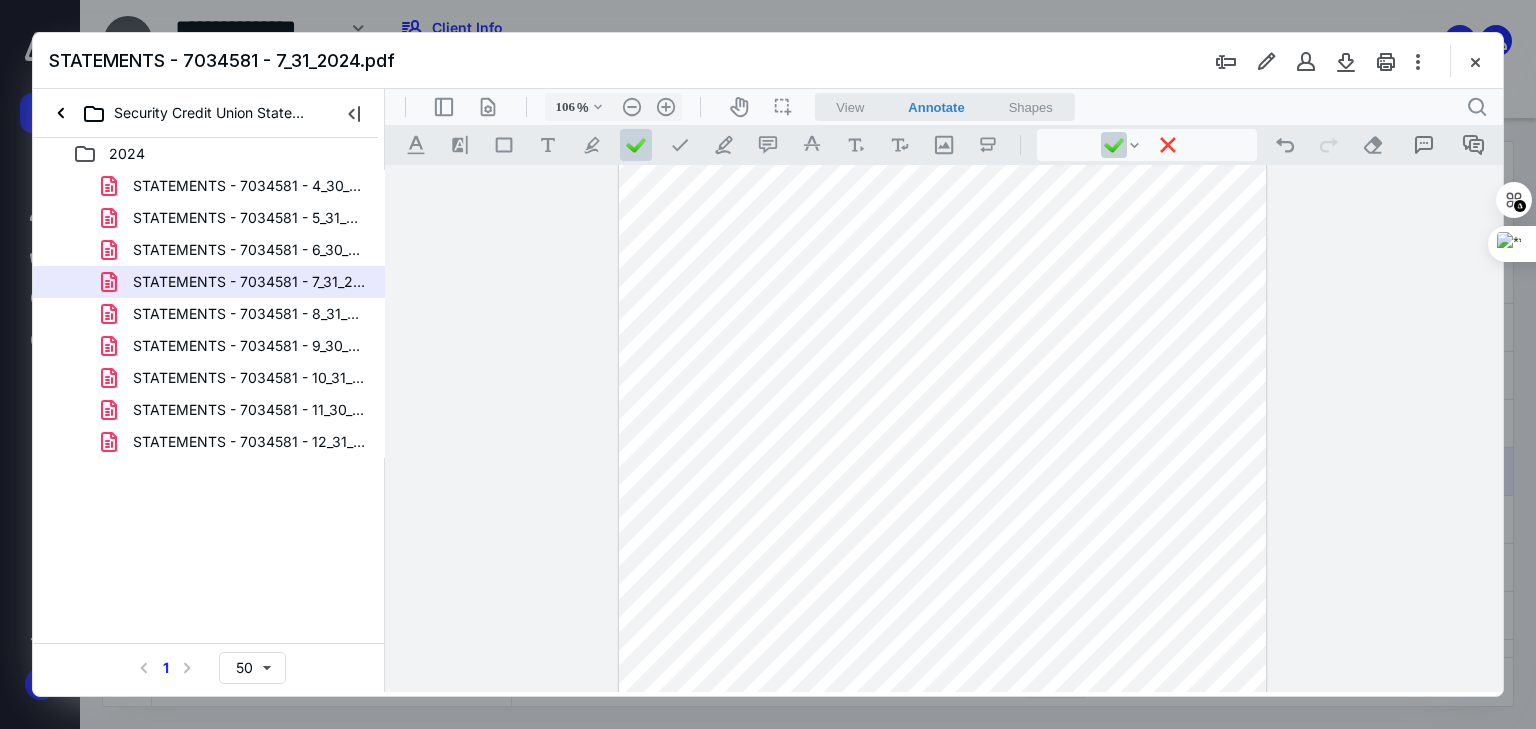 click at bounding box center (943, 292) 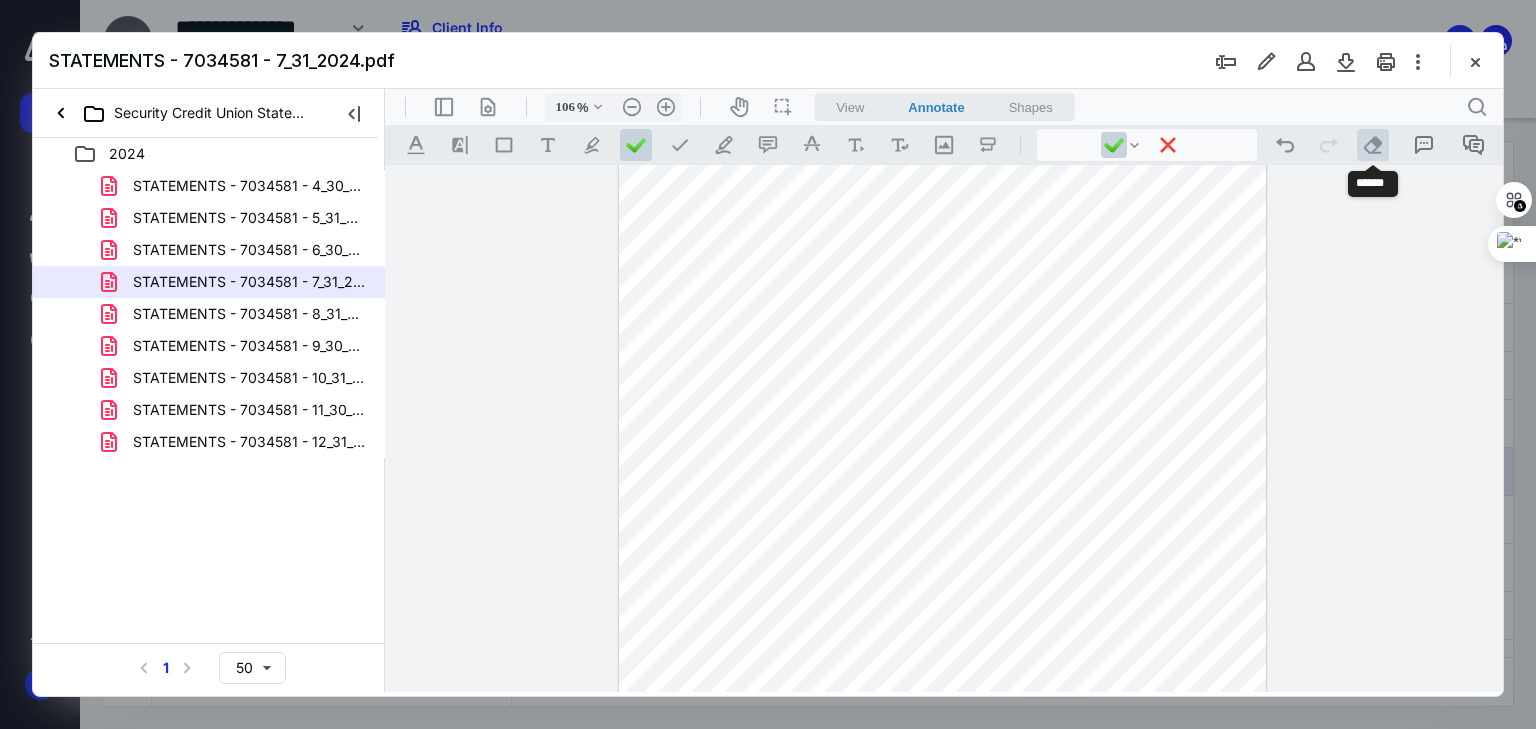 click on ".cls-1{fill:#abb0c4;} icon - operation - eraser" at bounding box center [1373, 145] 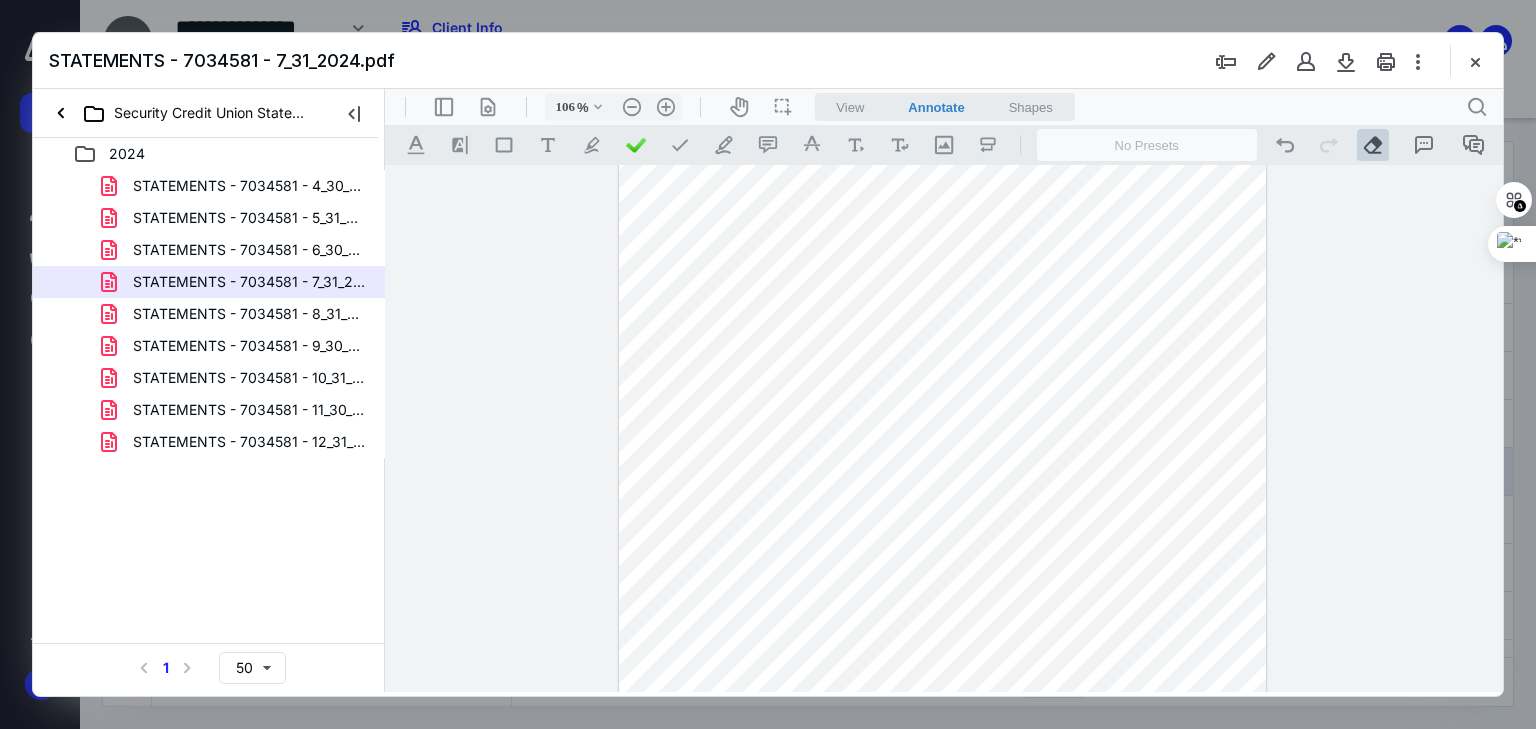 drag, startPoint x: 1036, startPoint y: 460, endPoint x: 1055, endPoint y: 468, distance: 20.615528 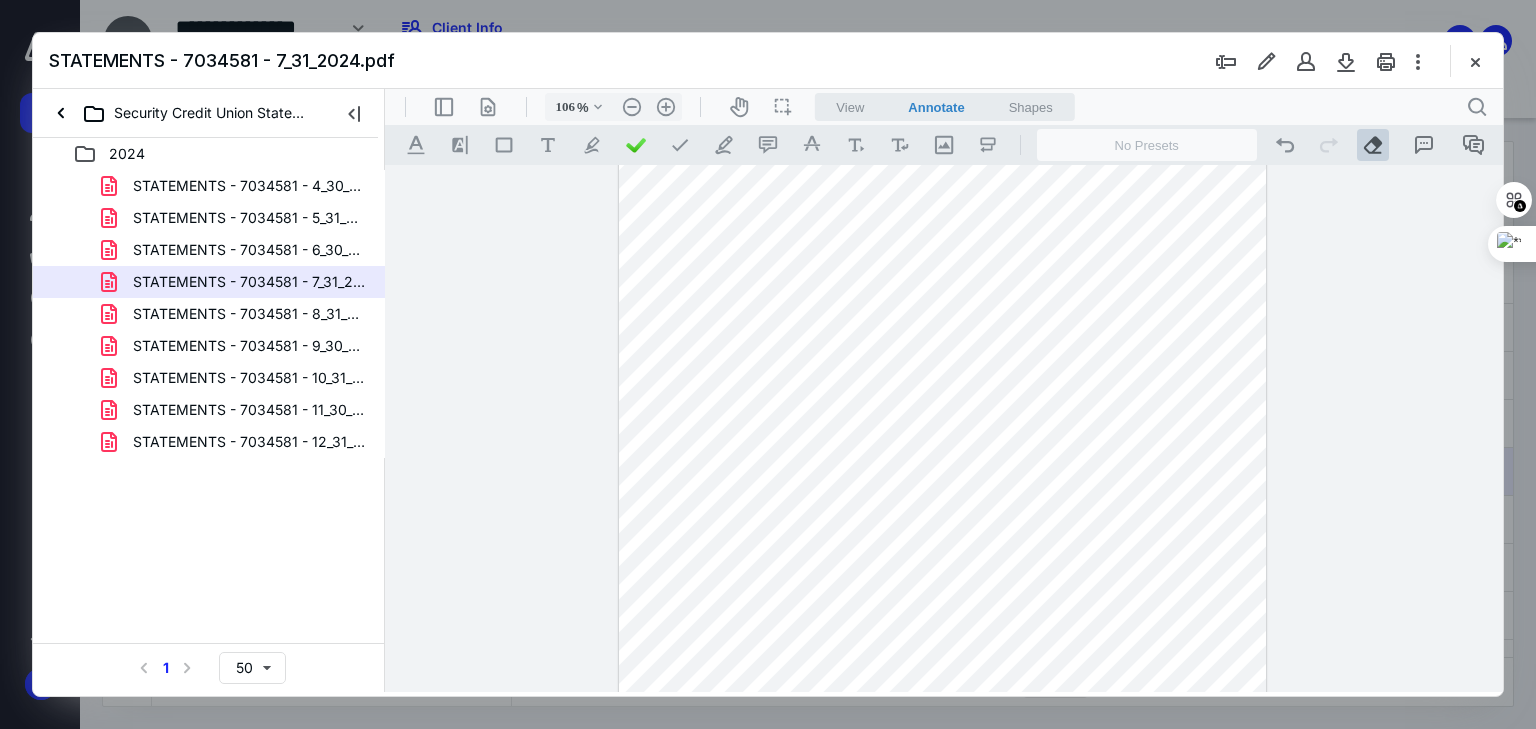 drag, startPoint x: 1035, startPoint y: 518, endPoint x: 1022, endPoint y: 553, distance: 37.336308 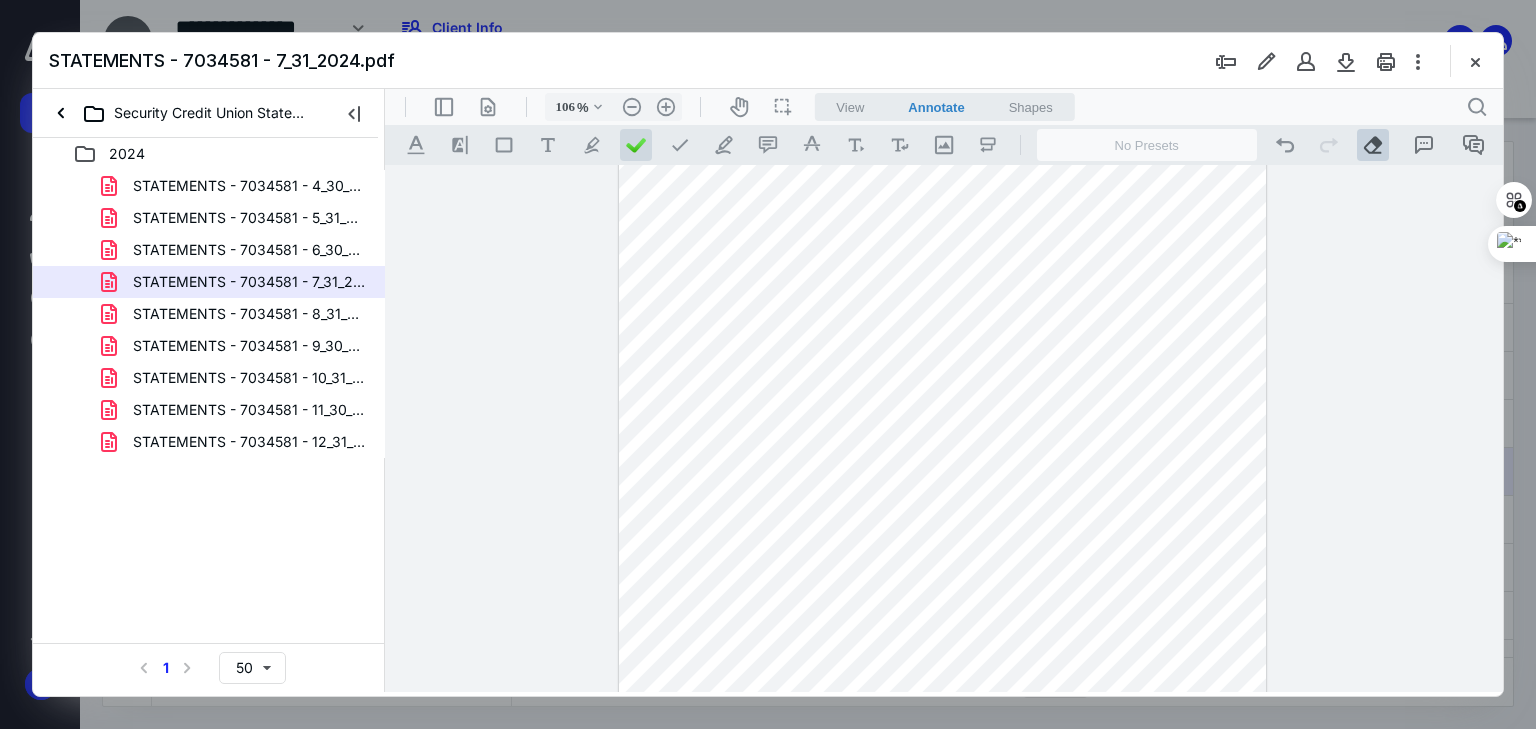 click at bounding box center [636, 145] 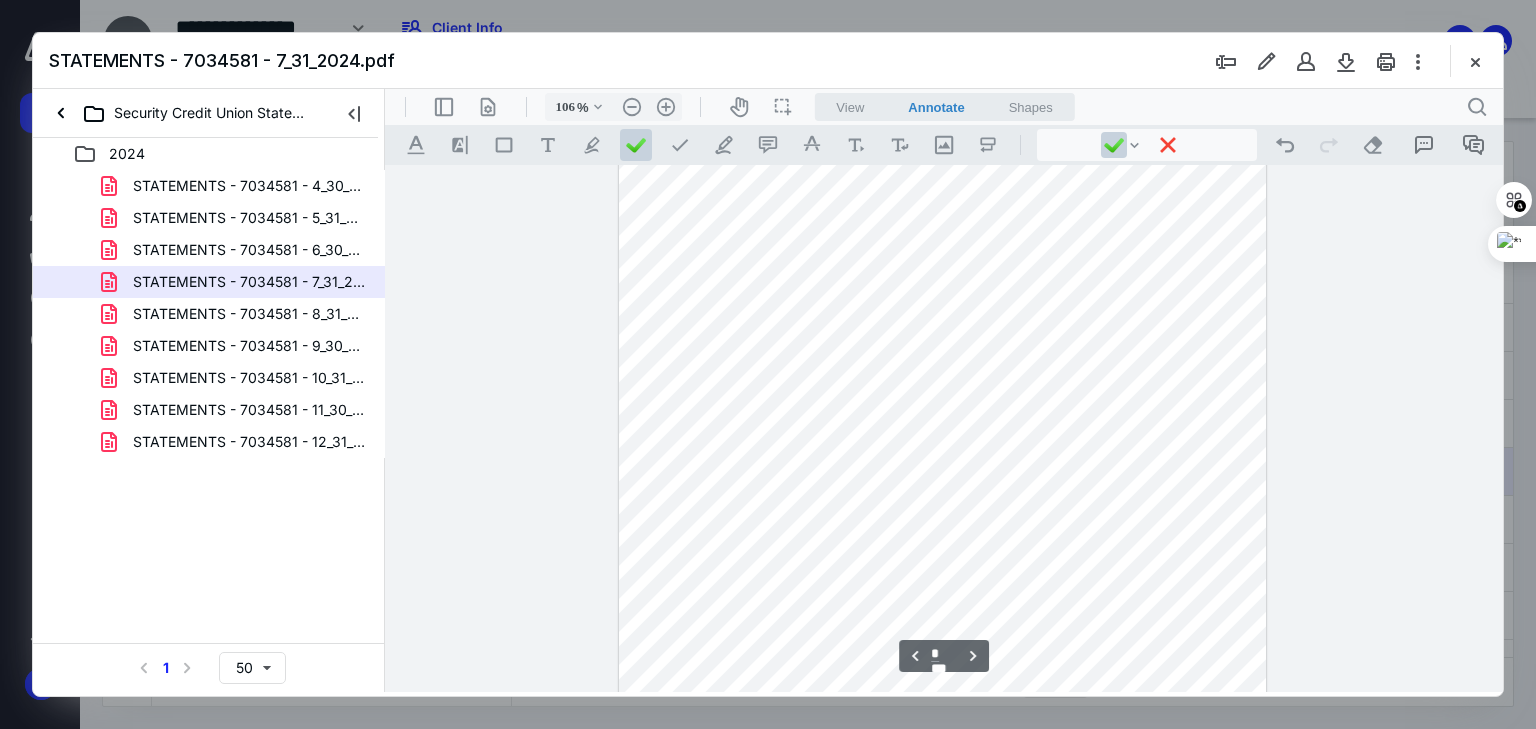 scroll, scrollTop: 4400, scrollLeft: 0, axis: vertical 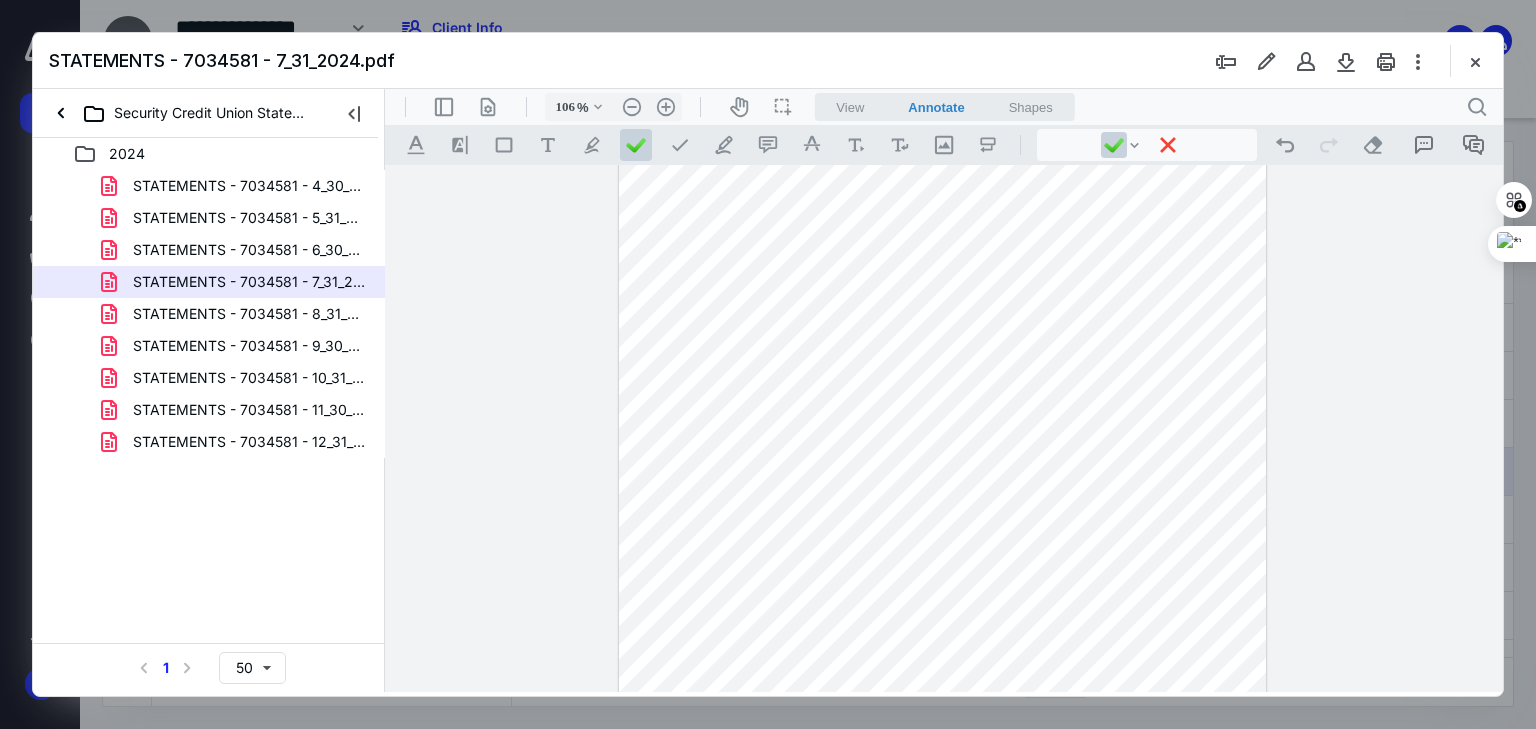 click at bounding box center (943, 418) 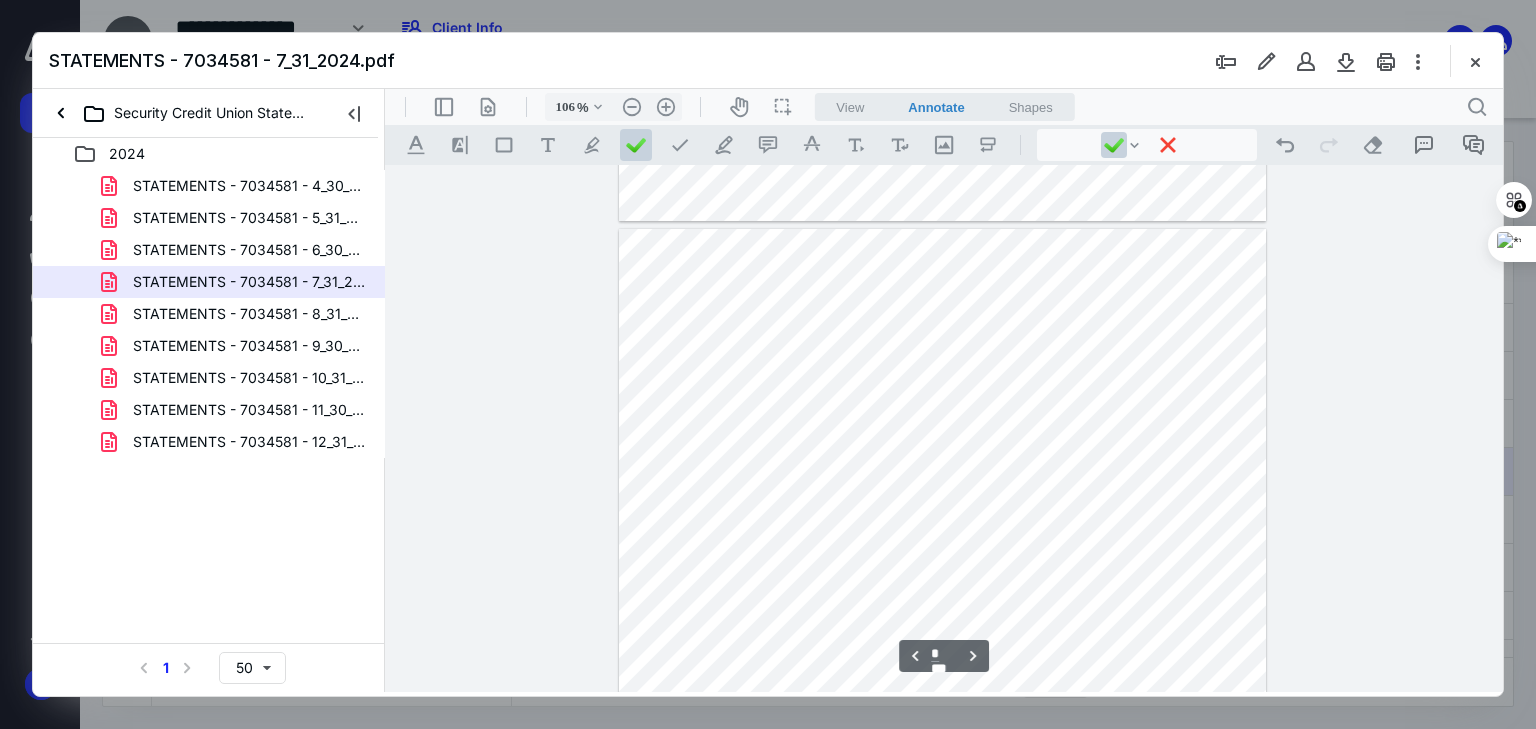 scroll, scrollTop: 800, scrollLeft: 0, axis: vertical 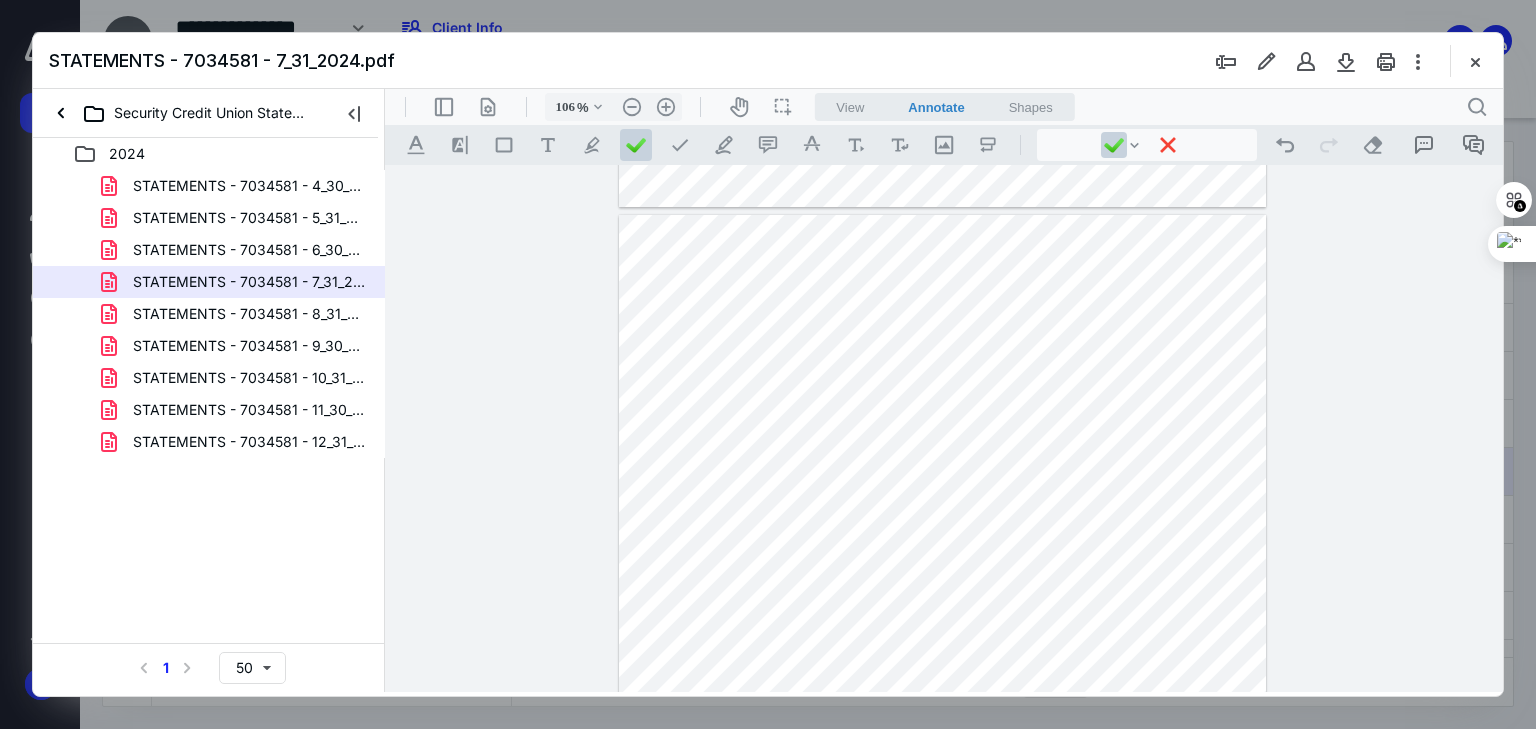 click at bounding box center (943, 634) 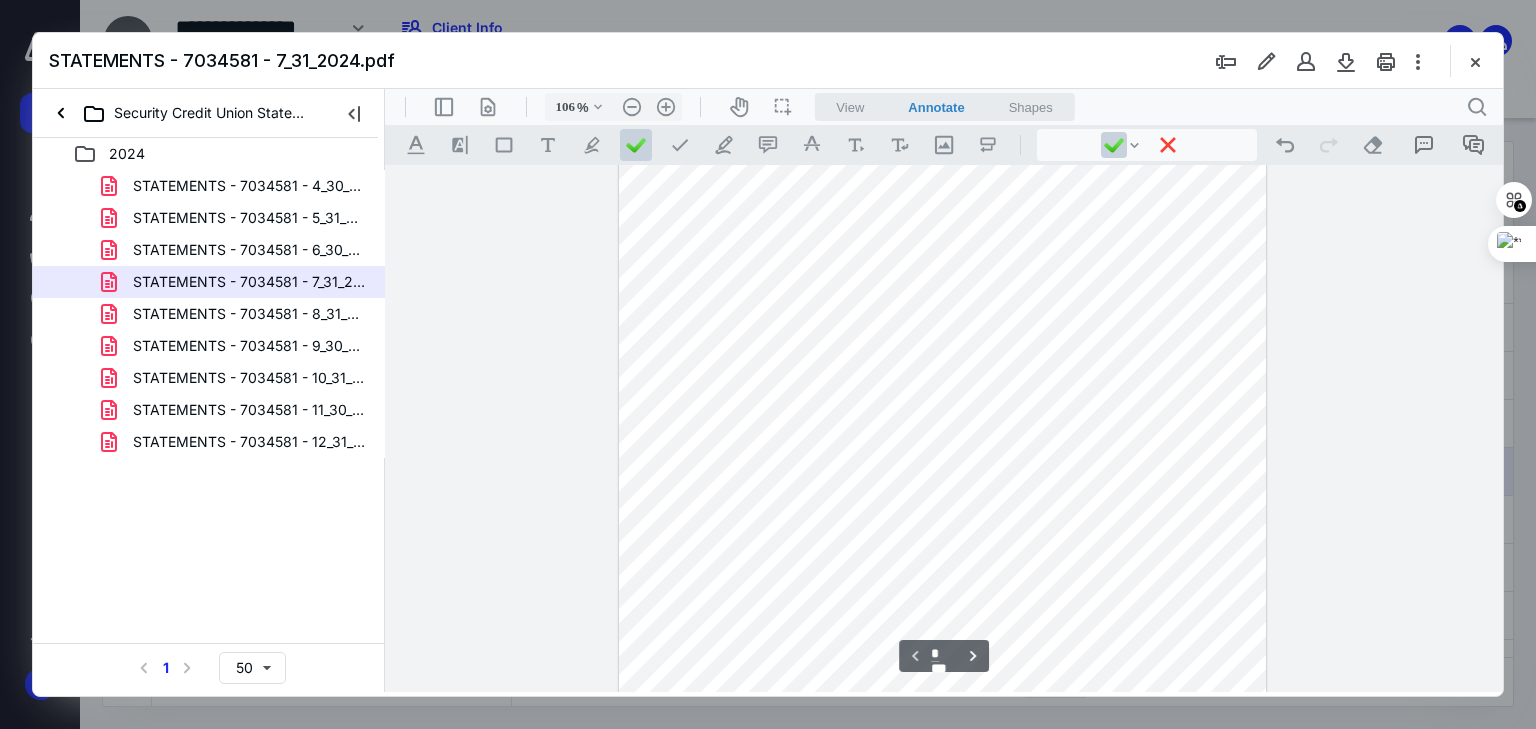 scroll, scrollTop: 0, scrollLeft: 0, axis: both 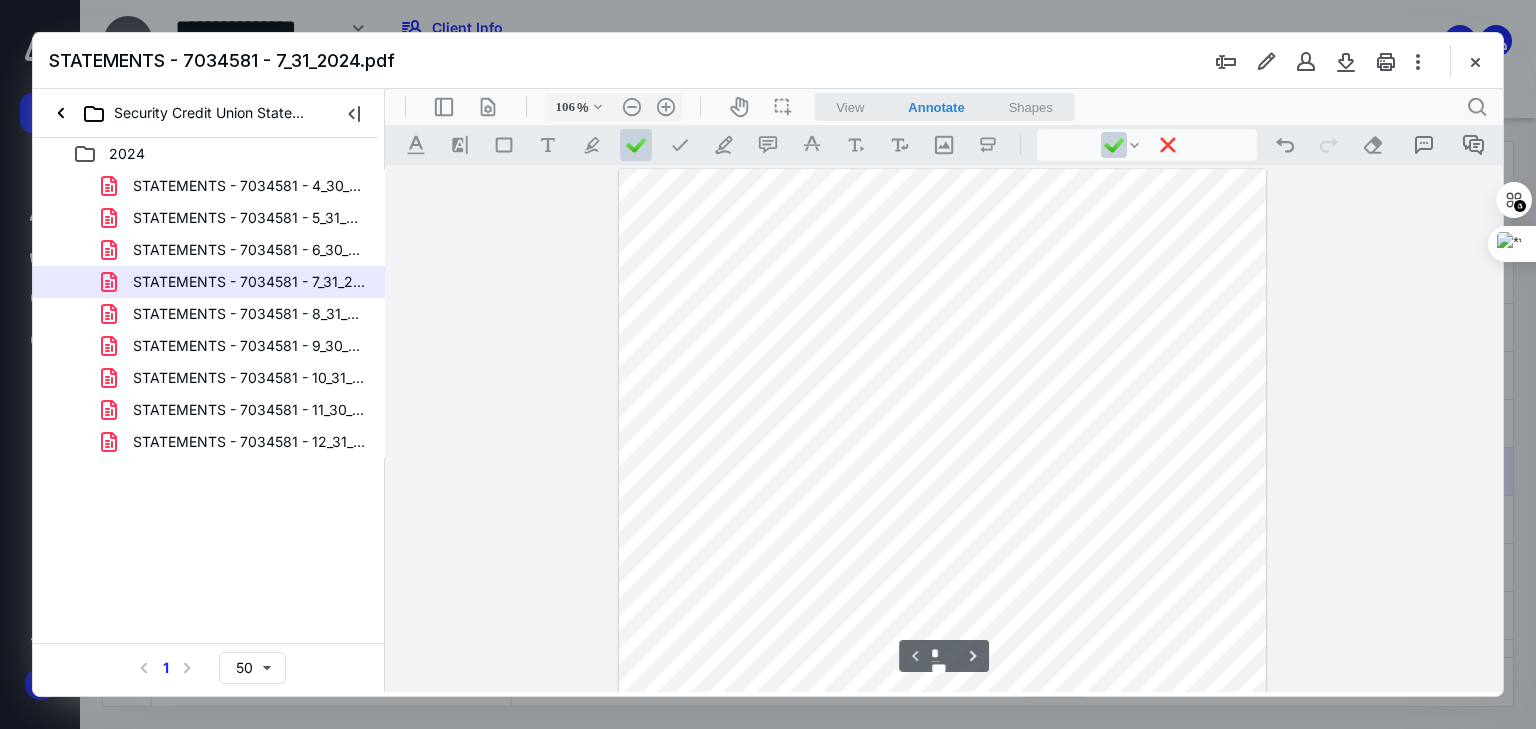 click at bounding box center [943, 588] 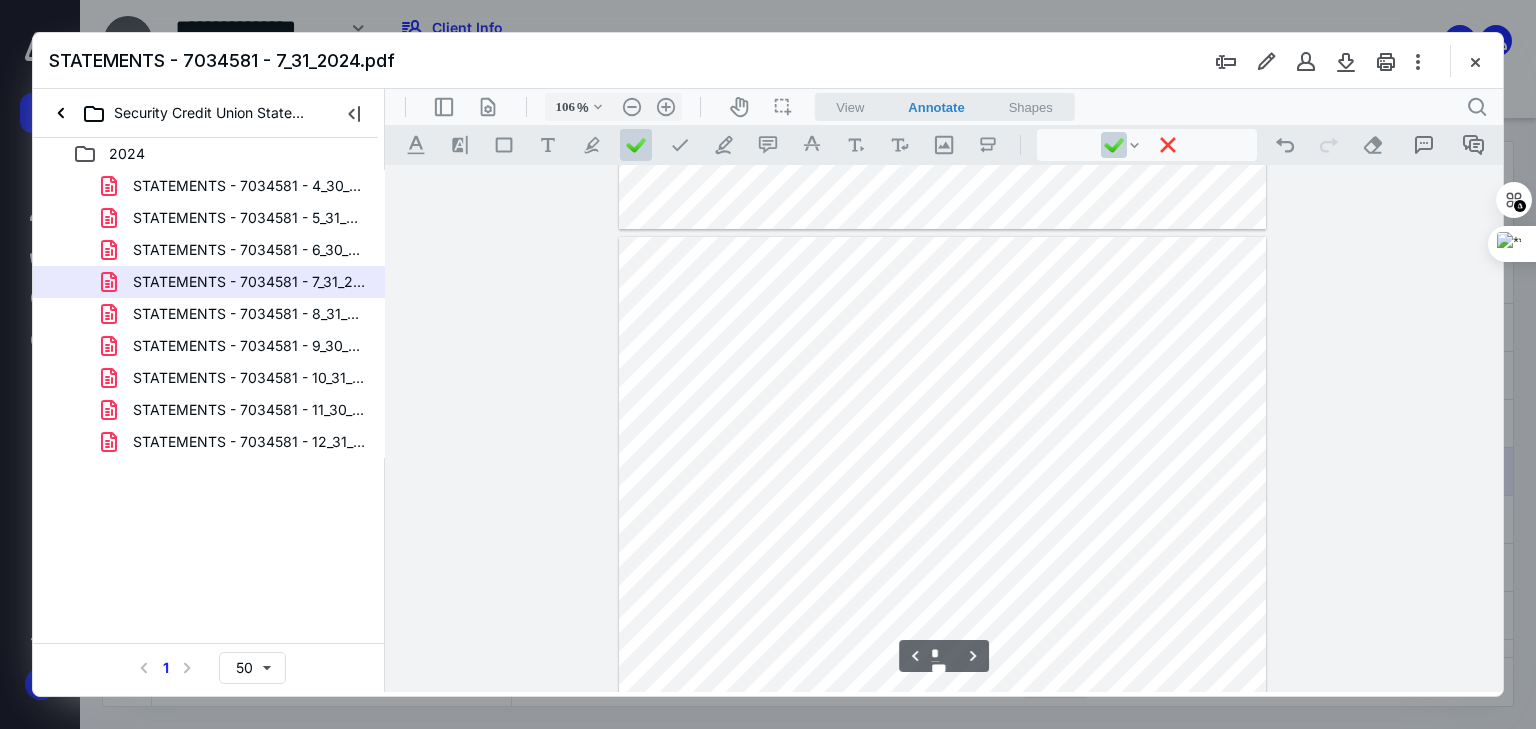 scroll, scrollTop: 800, scrollLeft: 0, axis: vertical 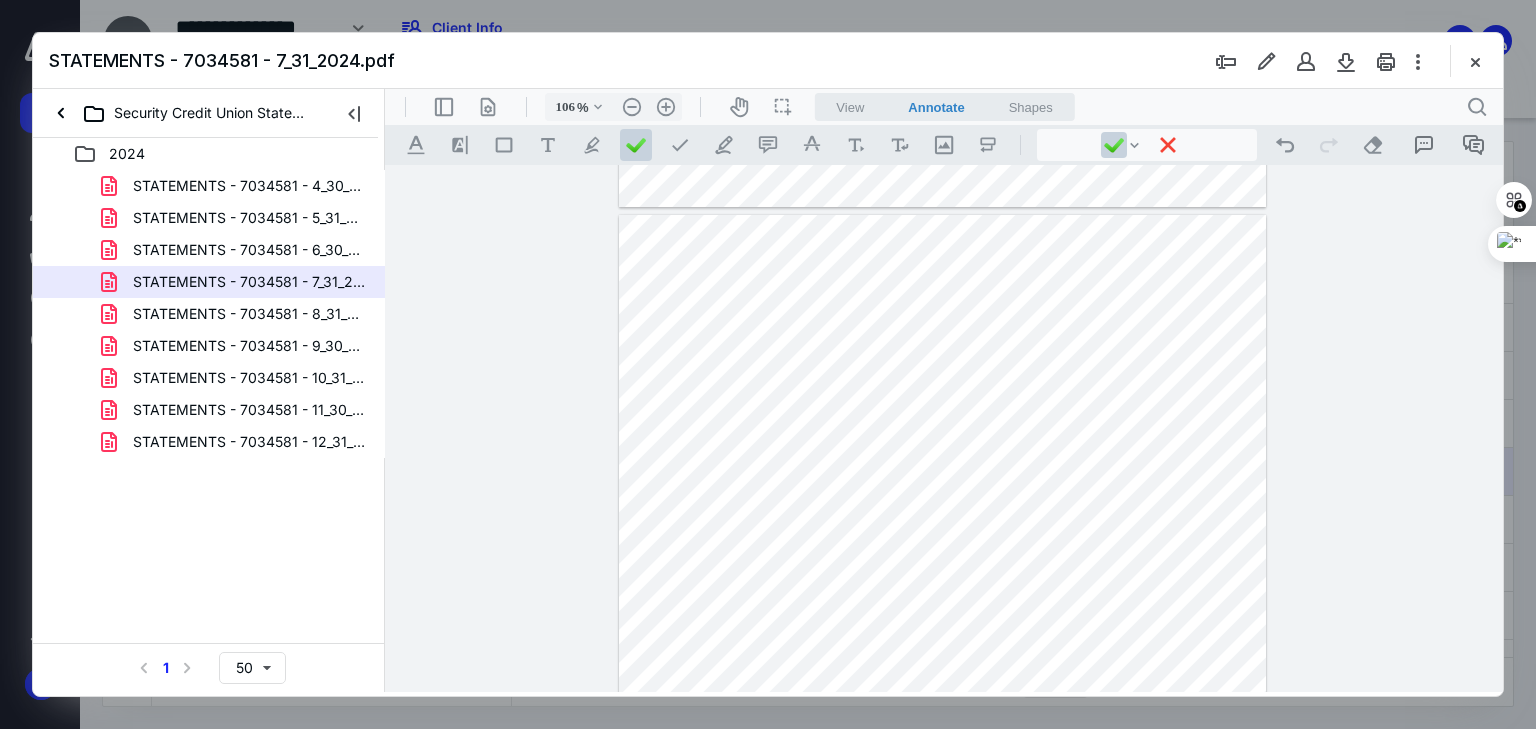 click at bounding box center (943, 634) 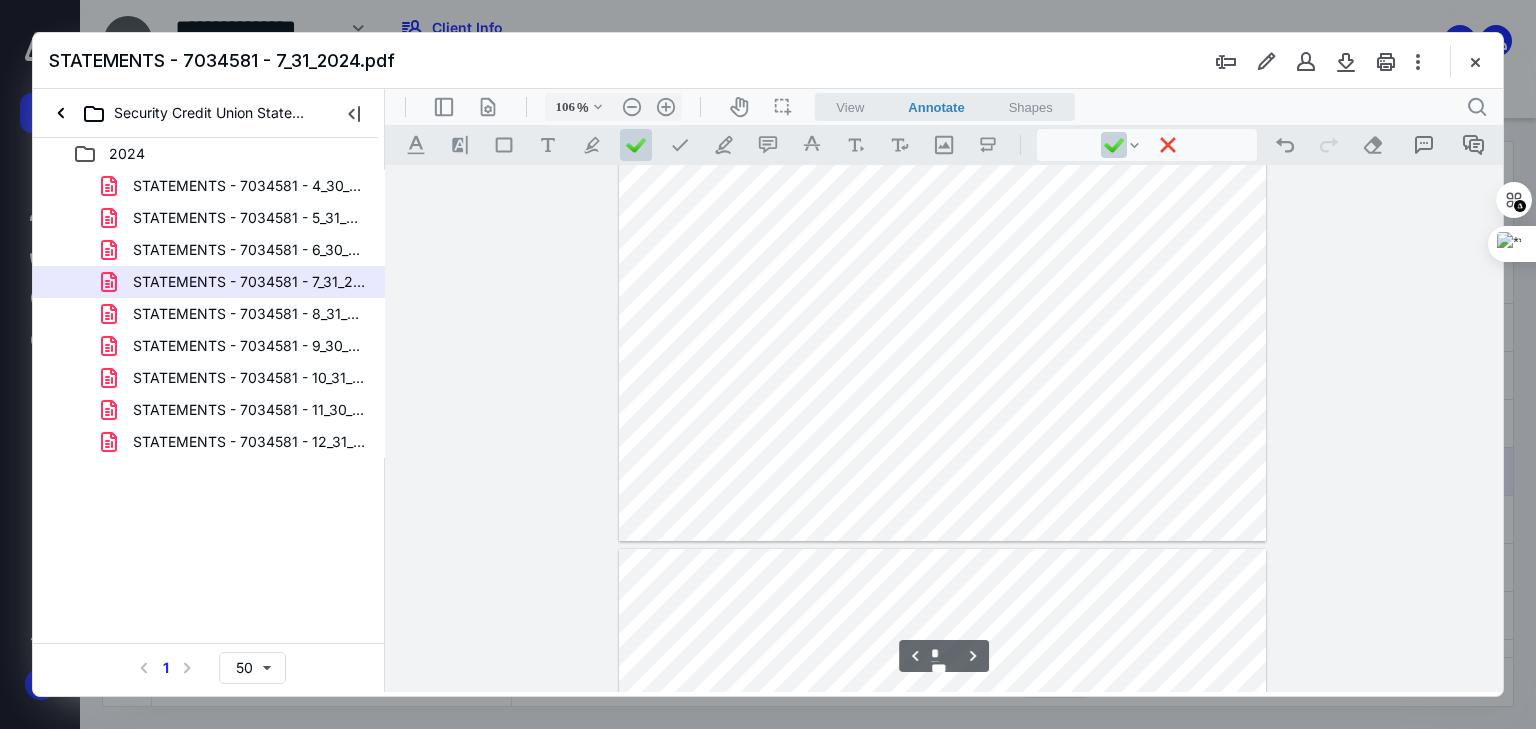 scroll, scrollTop: 2160, scrollLeft: 0, axis: vertical 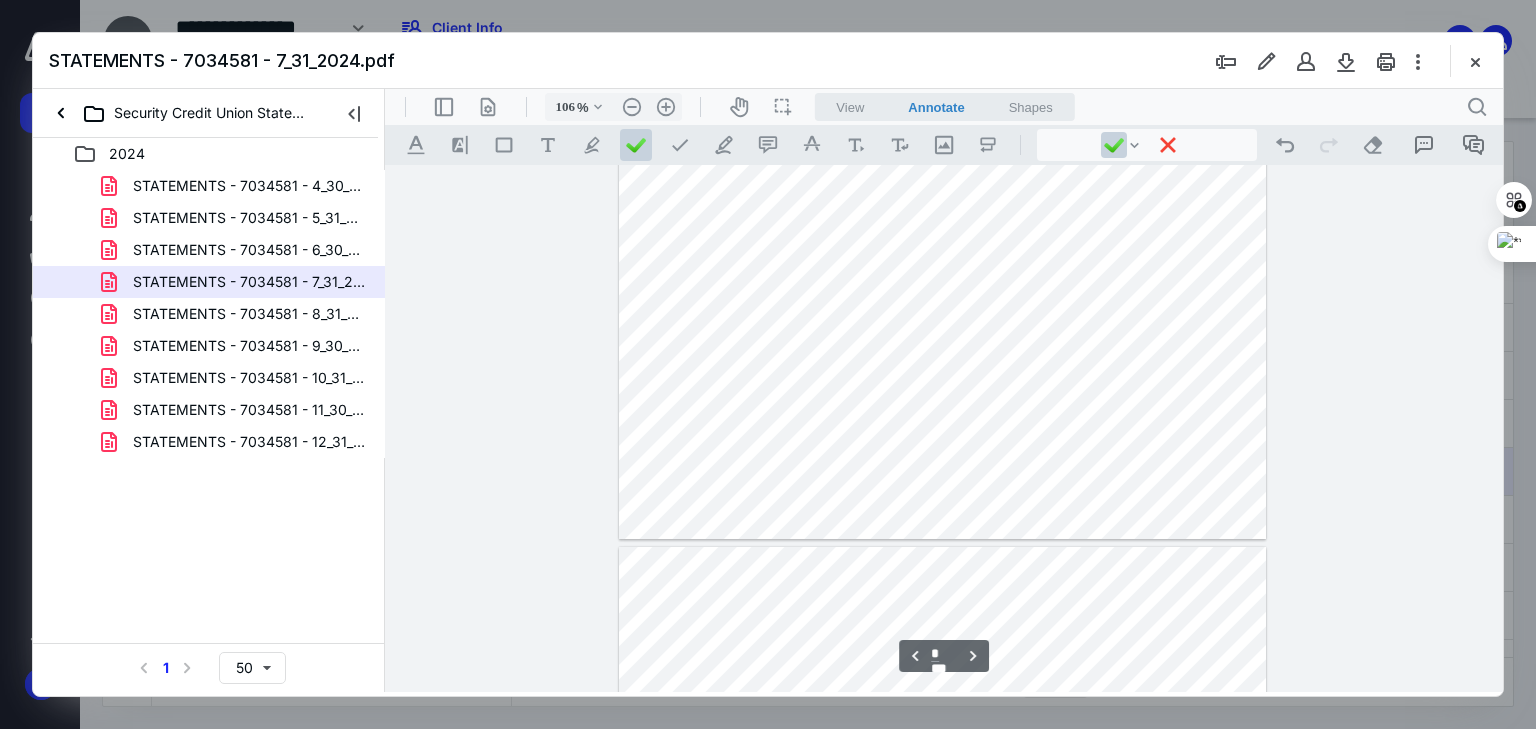 click at bounding box center (943, 120) 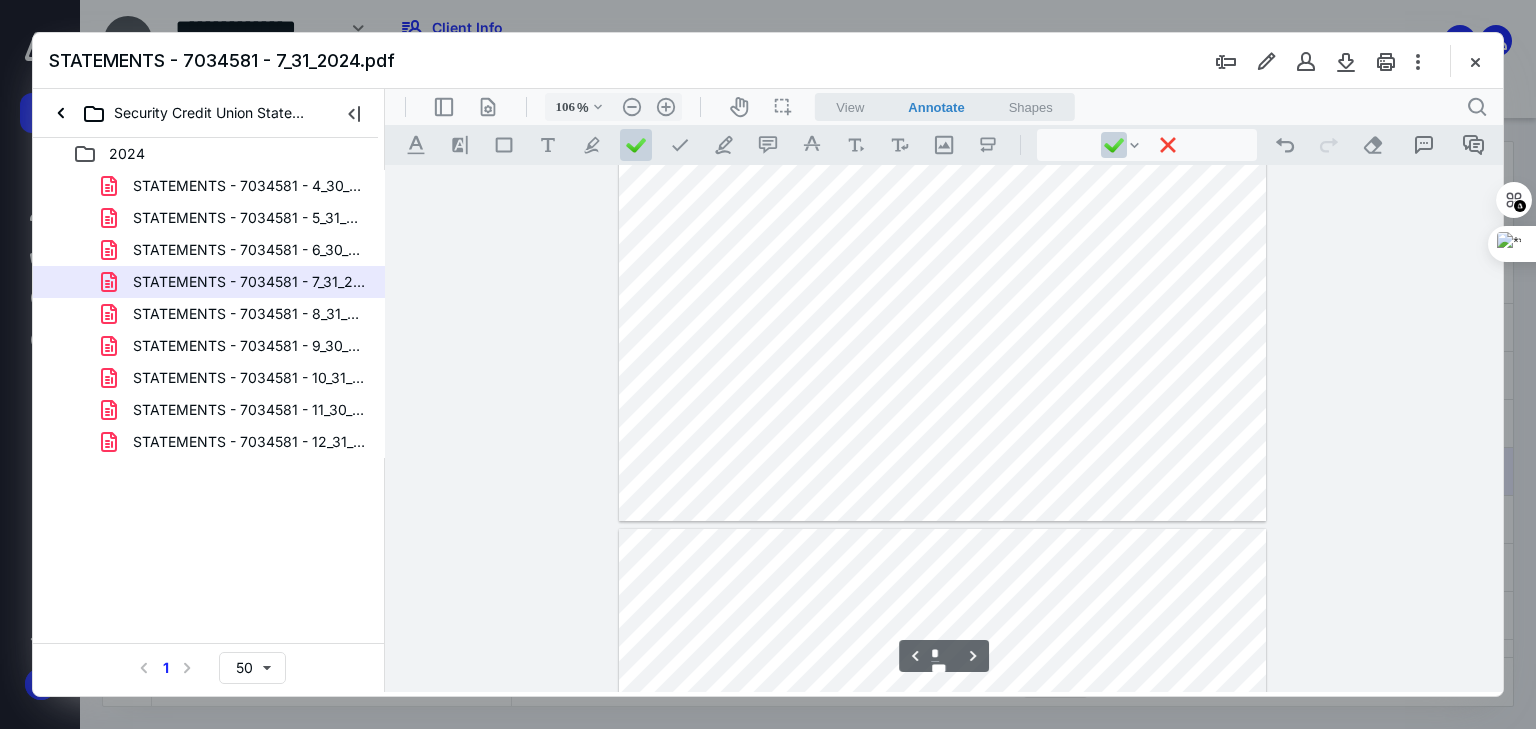 scroll, scrollTop: 3040, scrollLeft: 0, axis: vertical 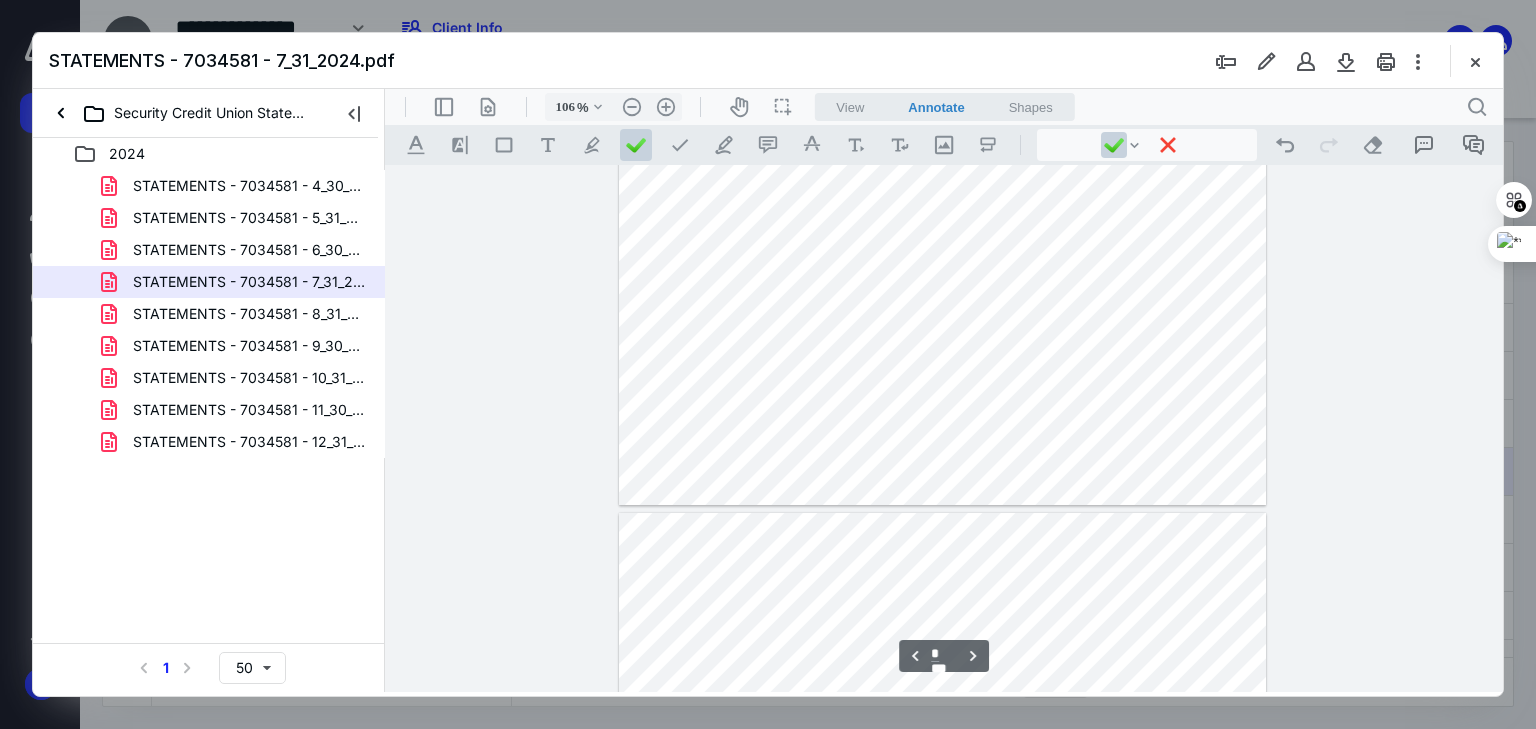 click at bounding box center [943, 86] 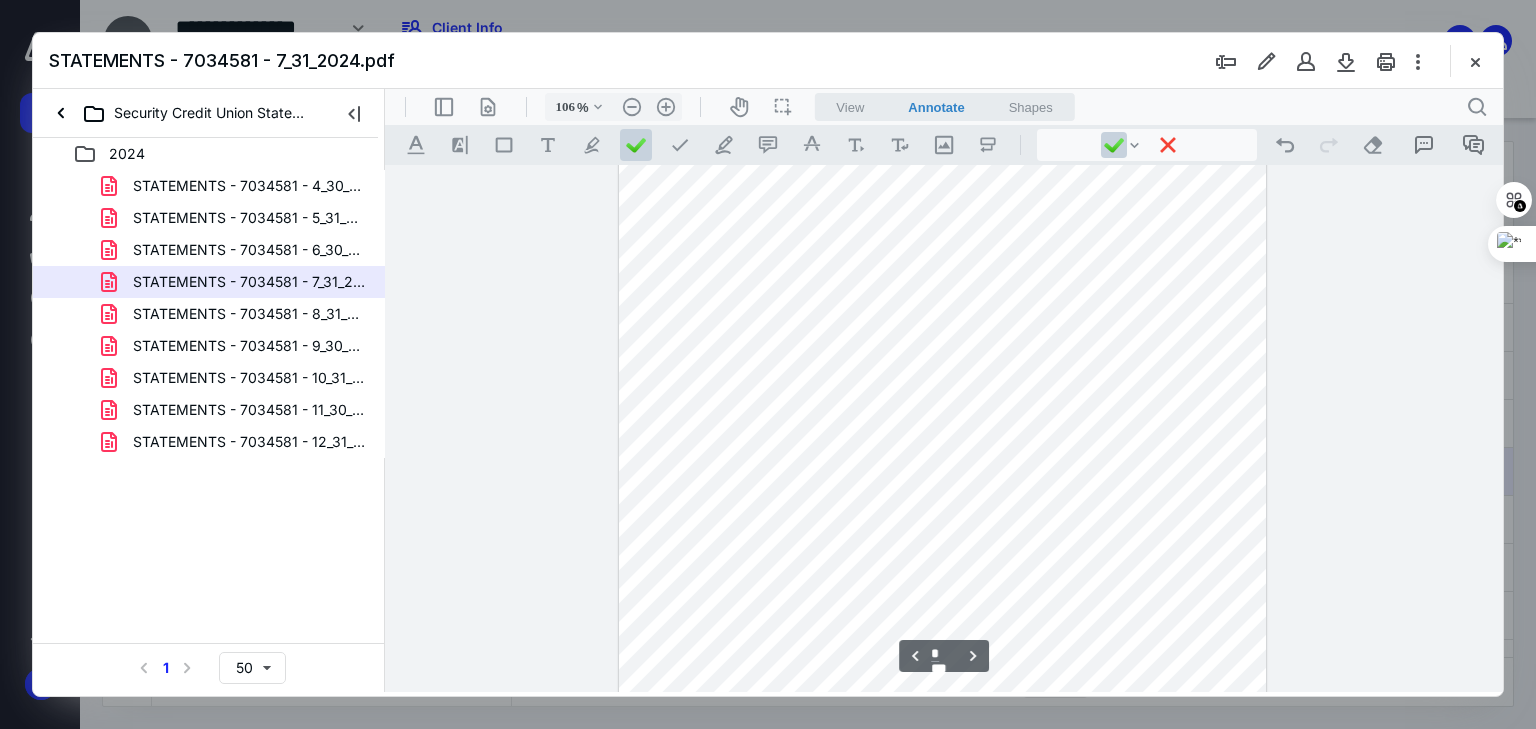 scroll, scrollTop: 1040, scrollLeft: 0, axis: vertical 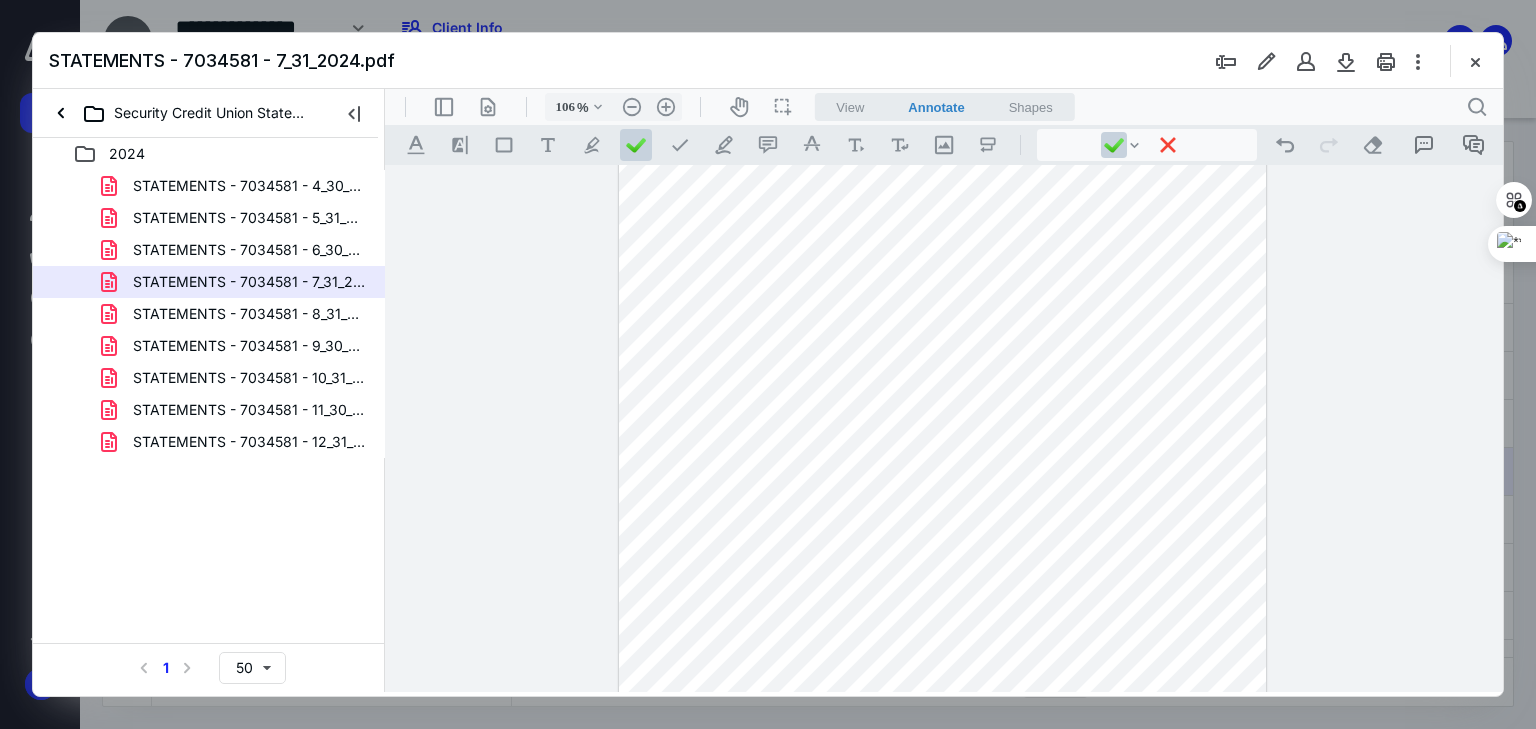 click at bounding box center (943, 394) 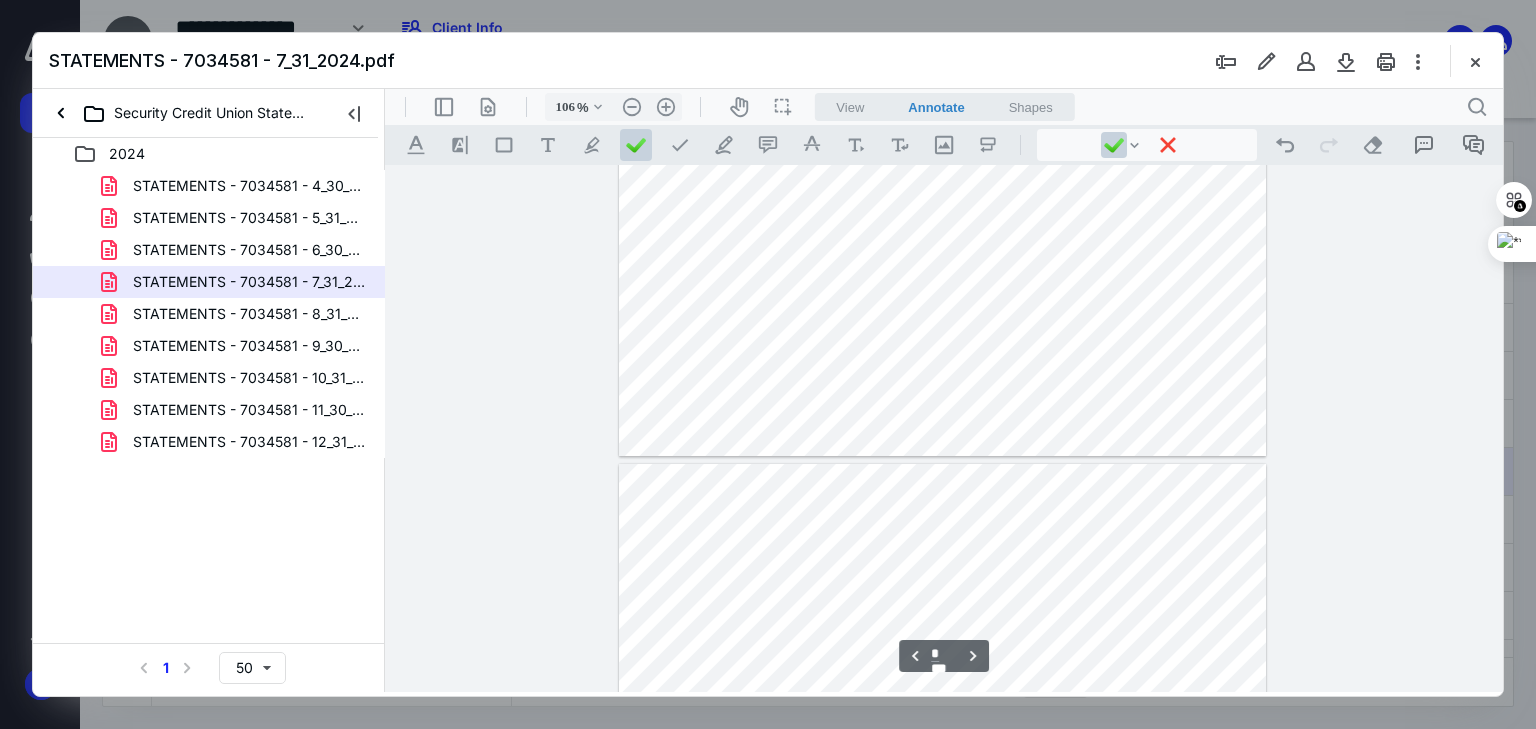 scroll, scrollTop: 1520, scrollLeft: 0, axis: vertical 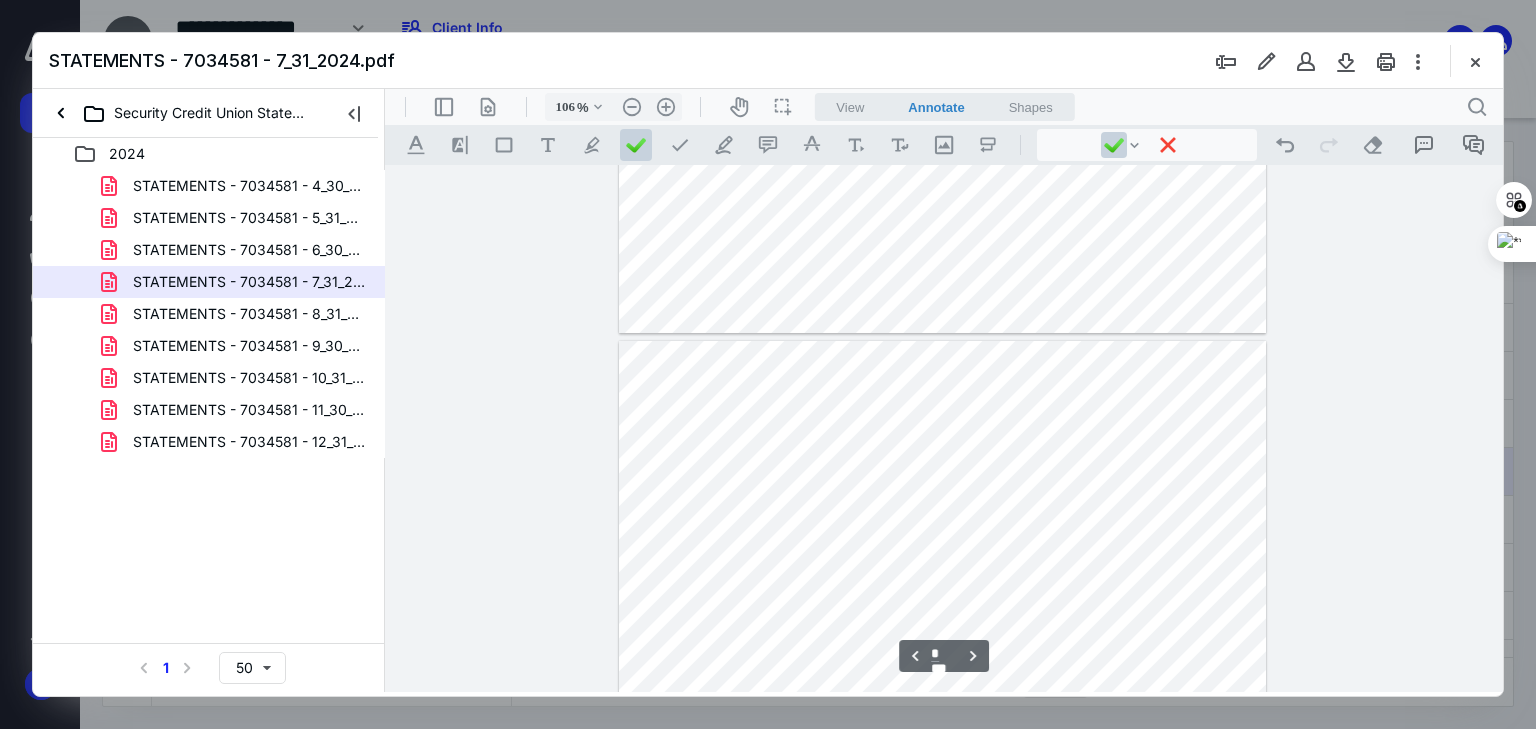 click at bounding box center (943, 760) 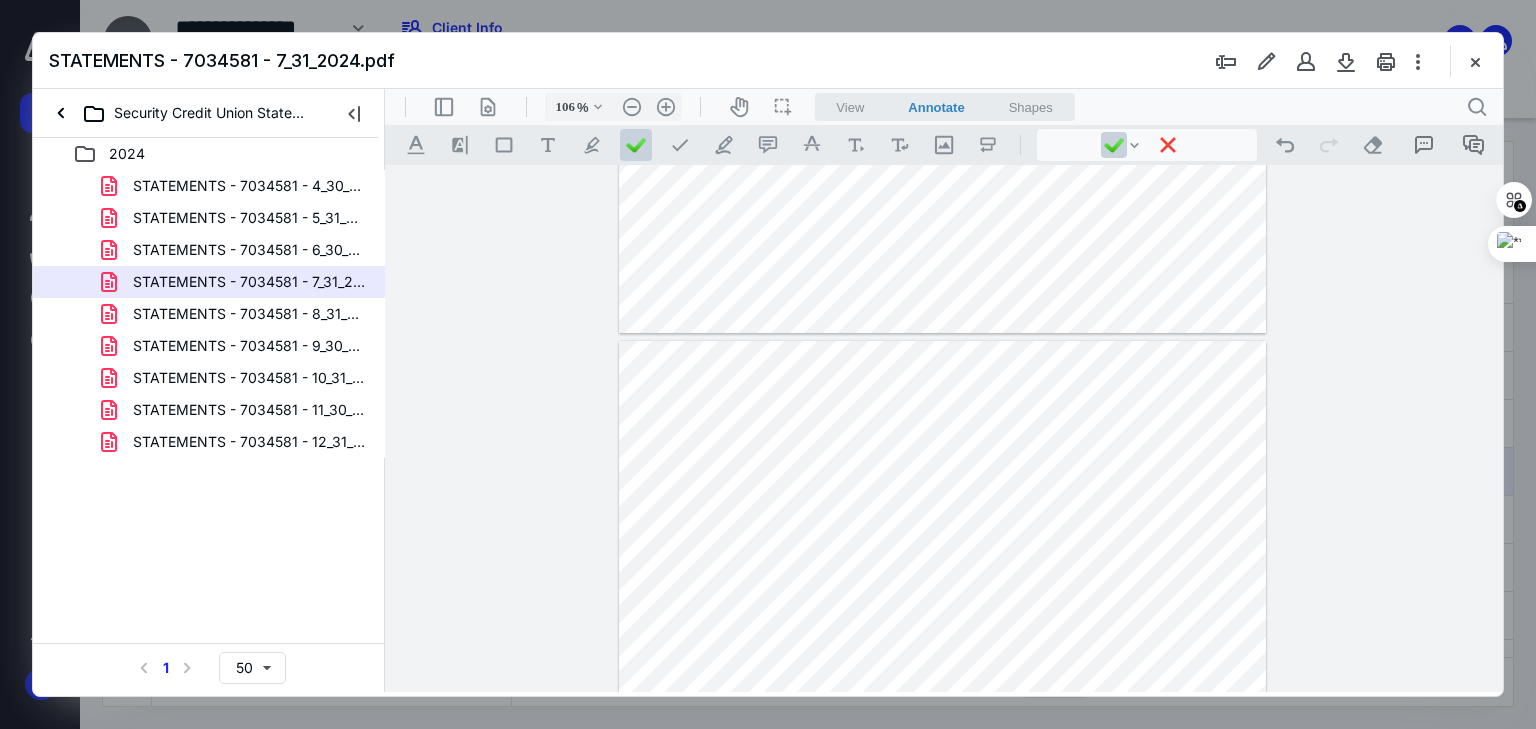 click at bounding box center (943, 760) 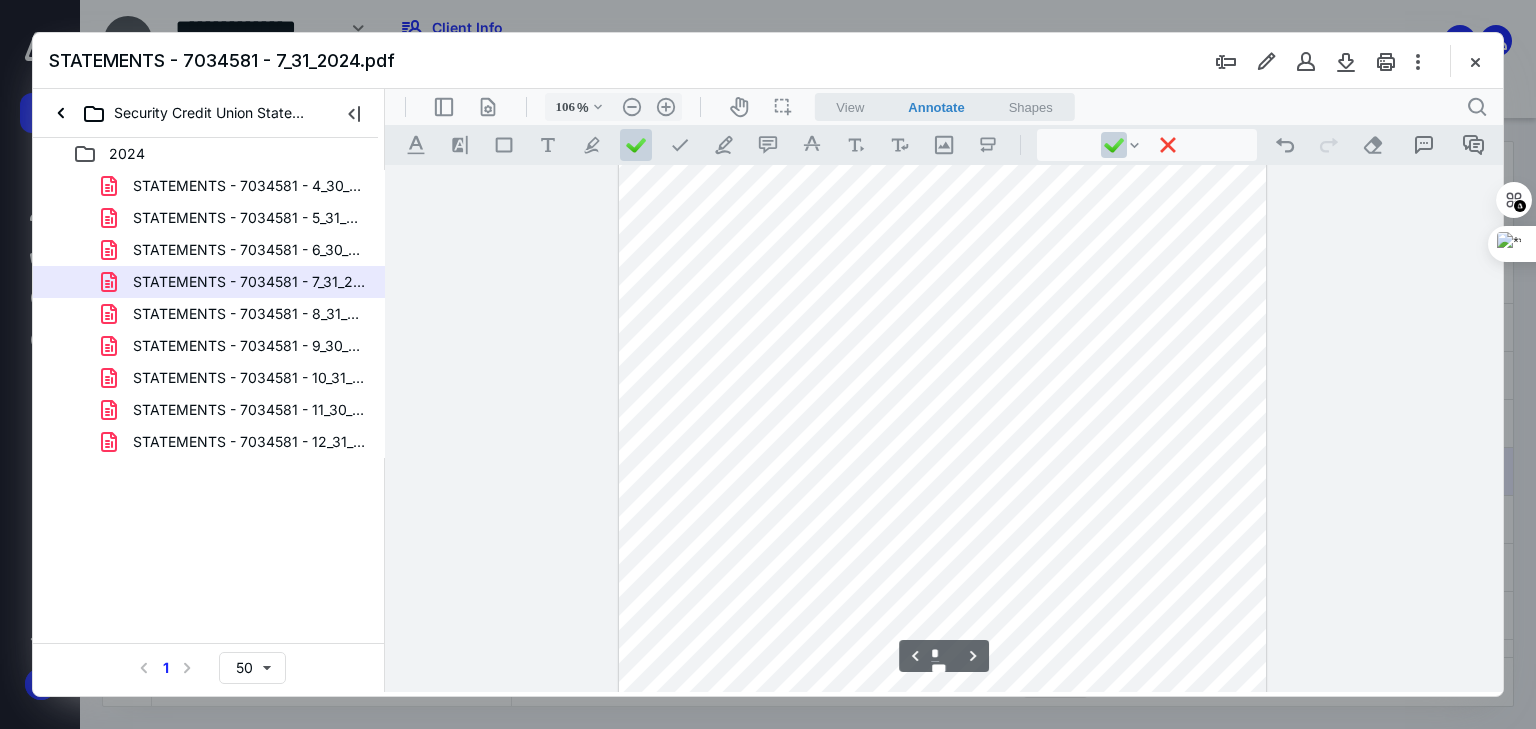 scroll, scrollTop: 1760, scrollLeft: 0, axis: vertical 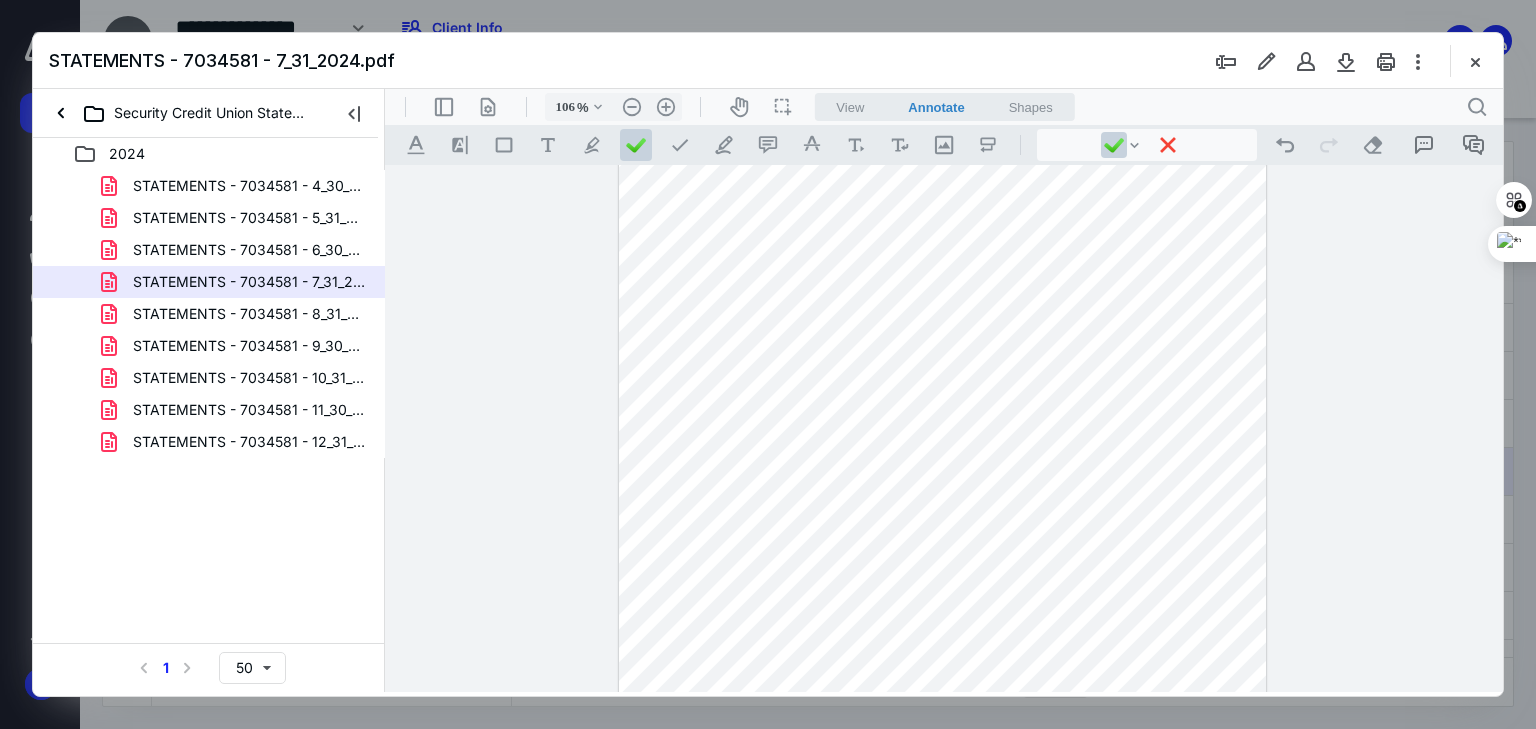 click at bounding box center (943, 520) 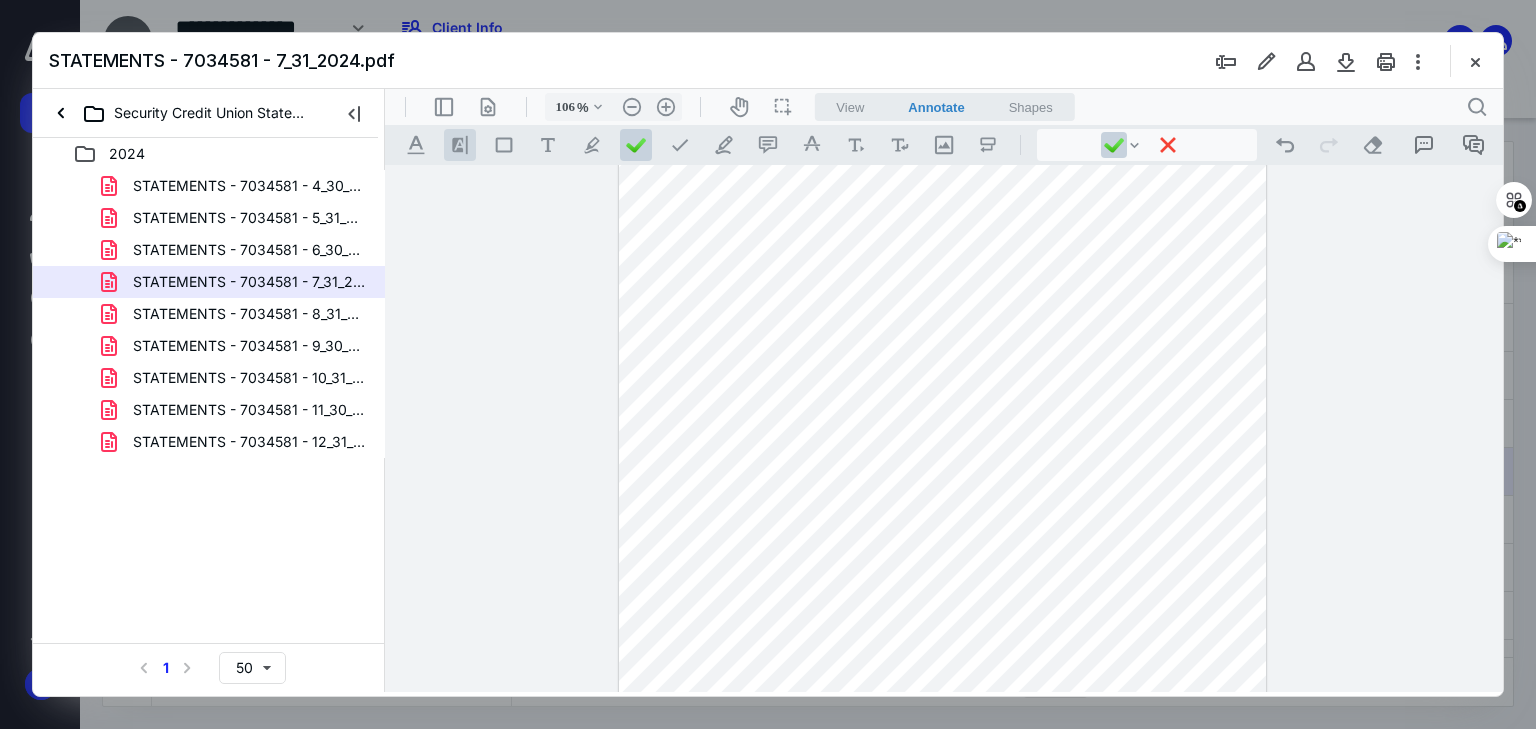 click on ".cls-1{fill:#8c8c8c;} icon - line - tool - highlight" at bounding box center [460, 145] 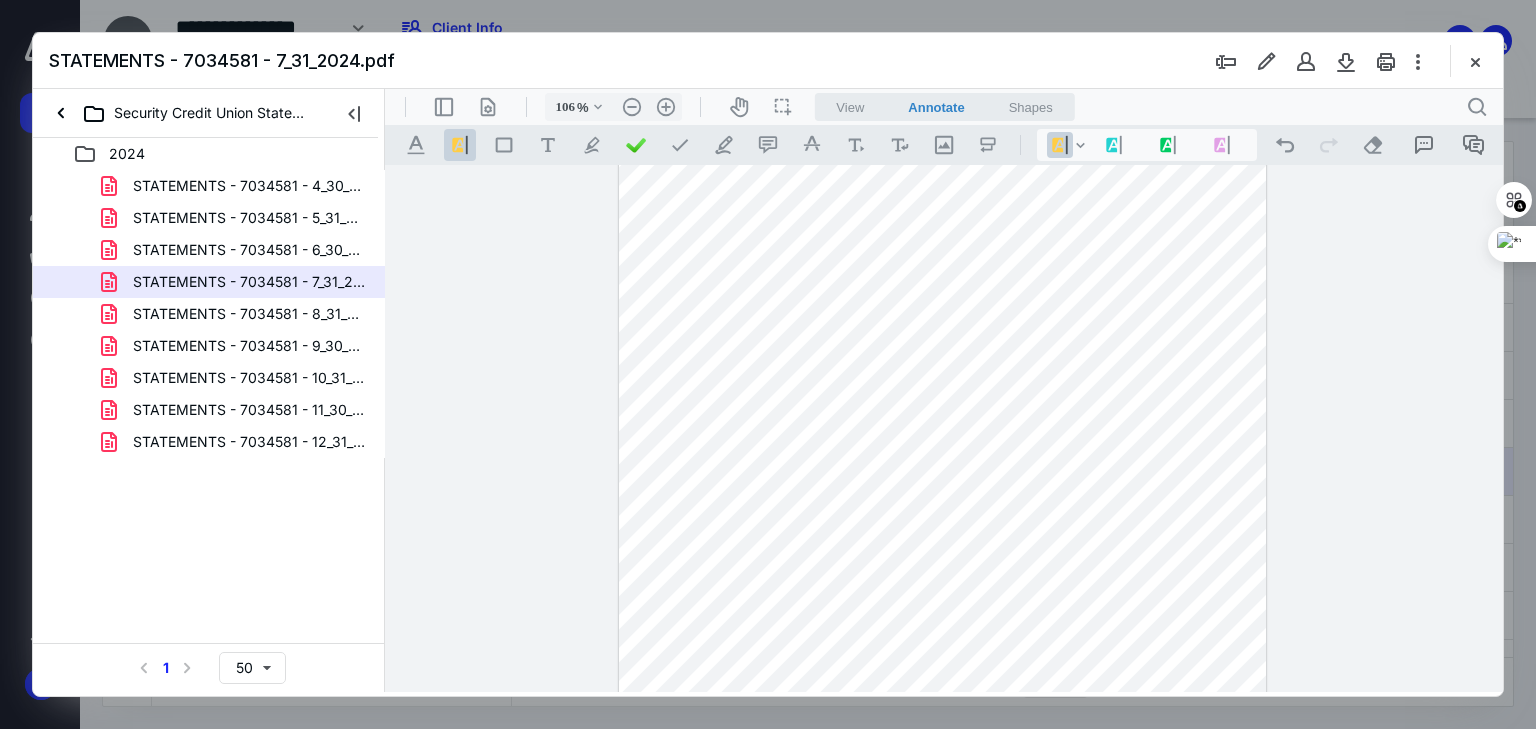 drag, startPoint x: 1042, startPoint y: 434, endPoint x: 1083, endPoint y: 441, distance: 41.59327 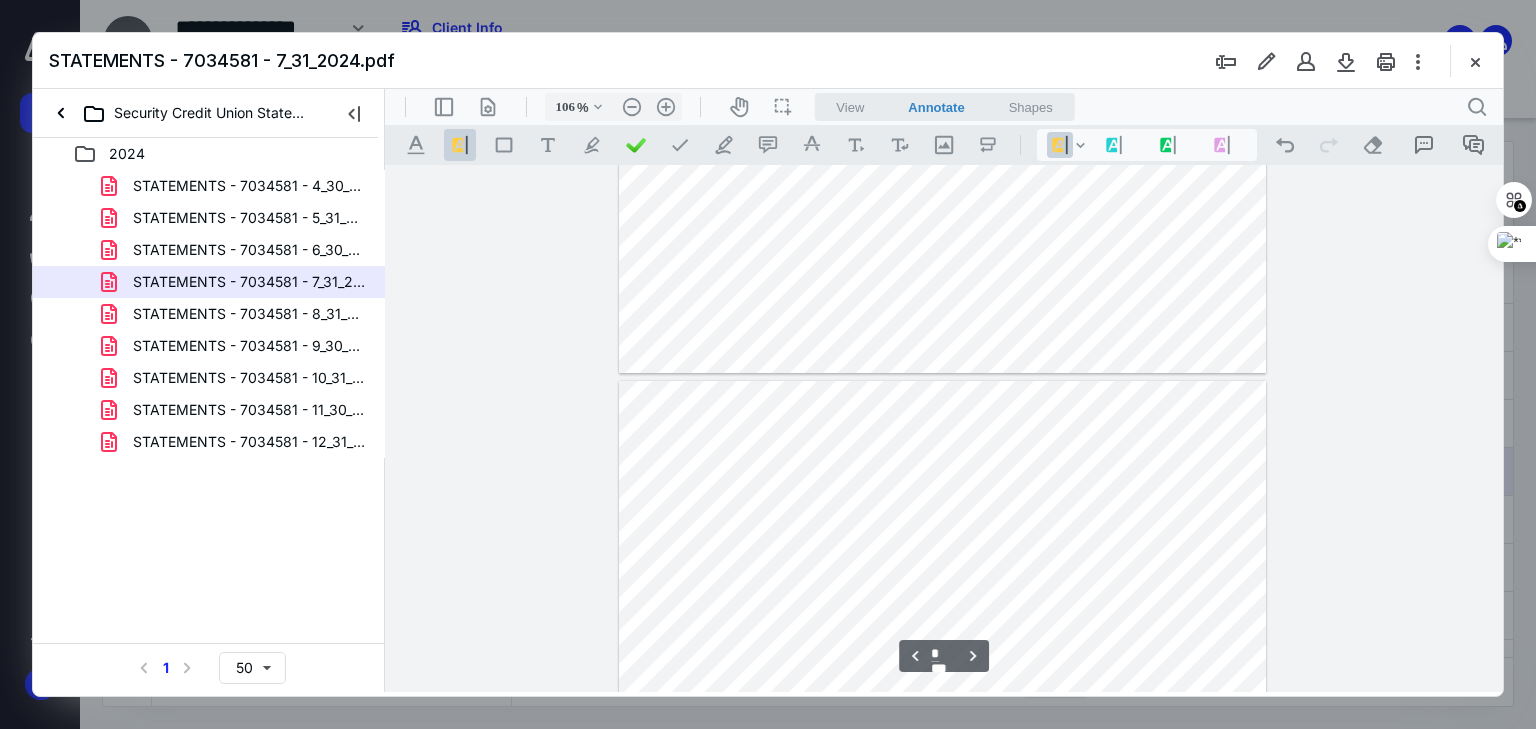 scroll, scrollTop: 1440, scrollLeft: 0, axis: vertical 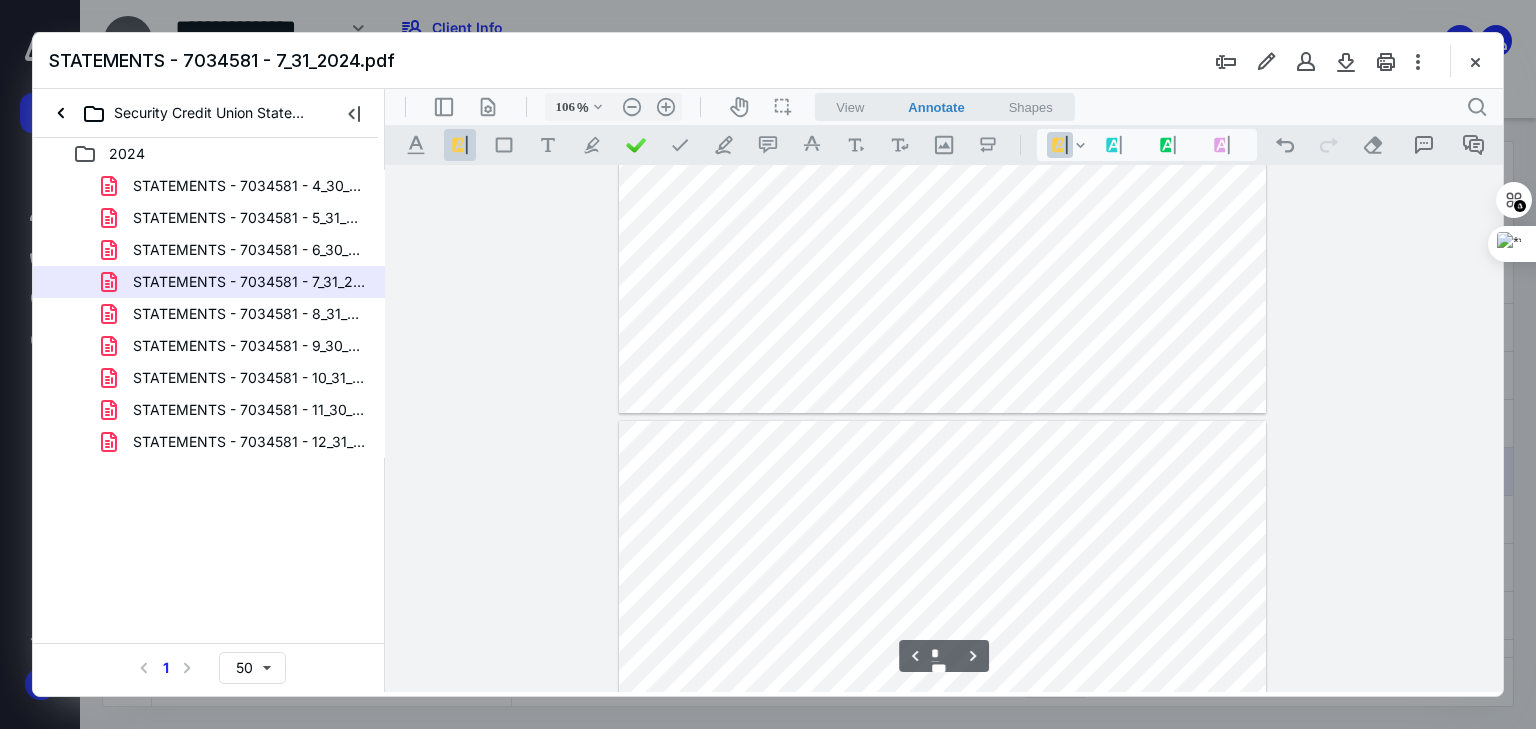 drag, startPoint x: 1042, startPoint y: 261, endPoint x: 1094, endPoint y: 263, distance: 52.03845 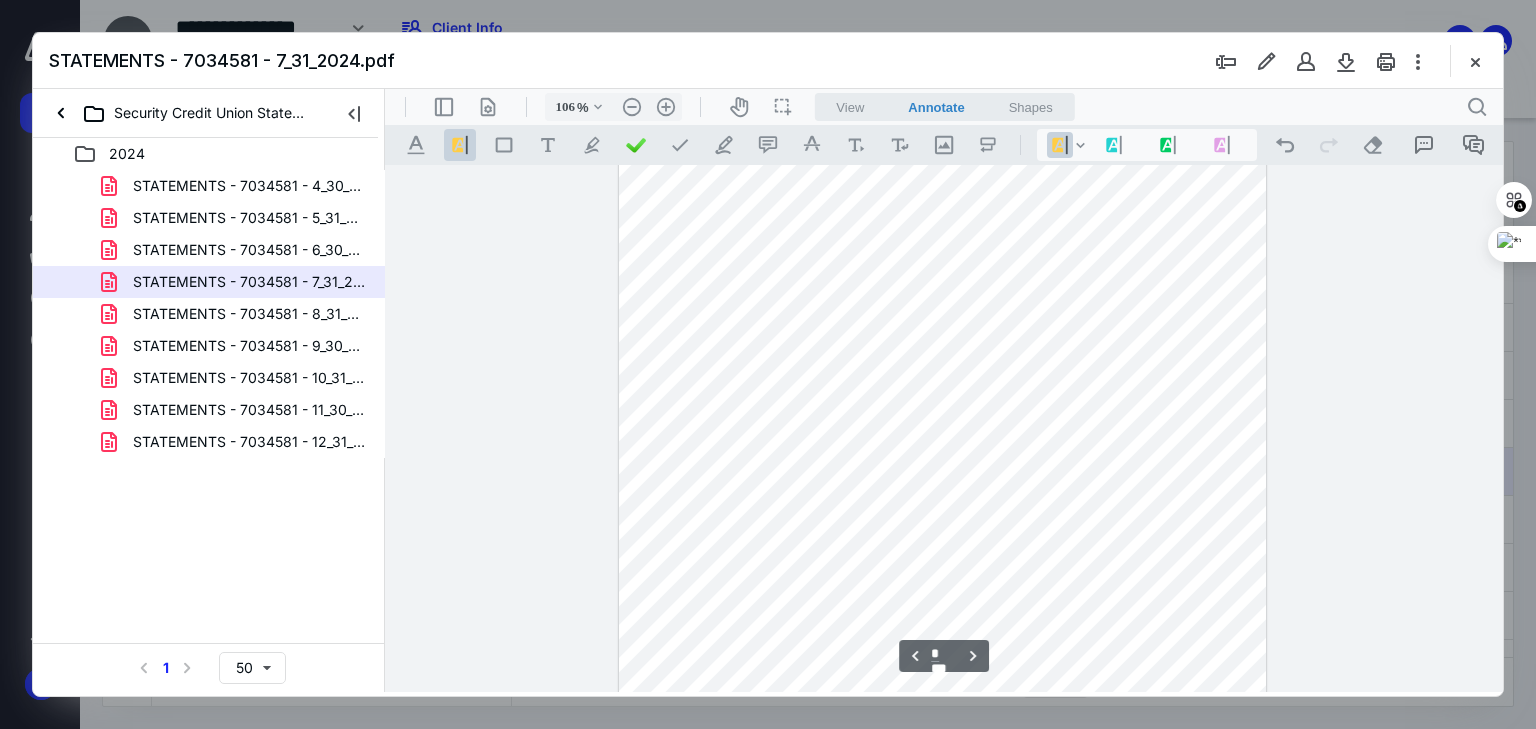 scroll, scrollTop: 1040, scrollLeft: 0, axis: vertical 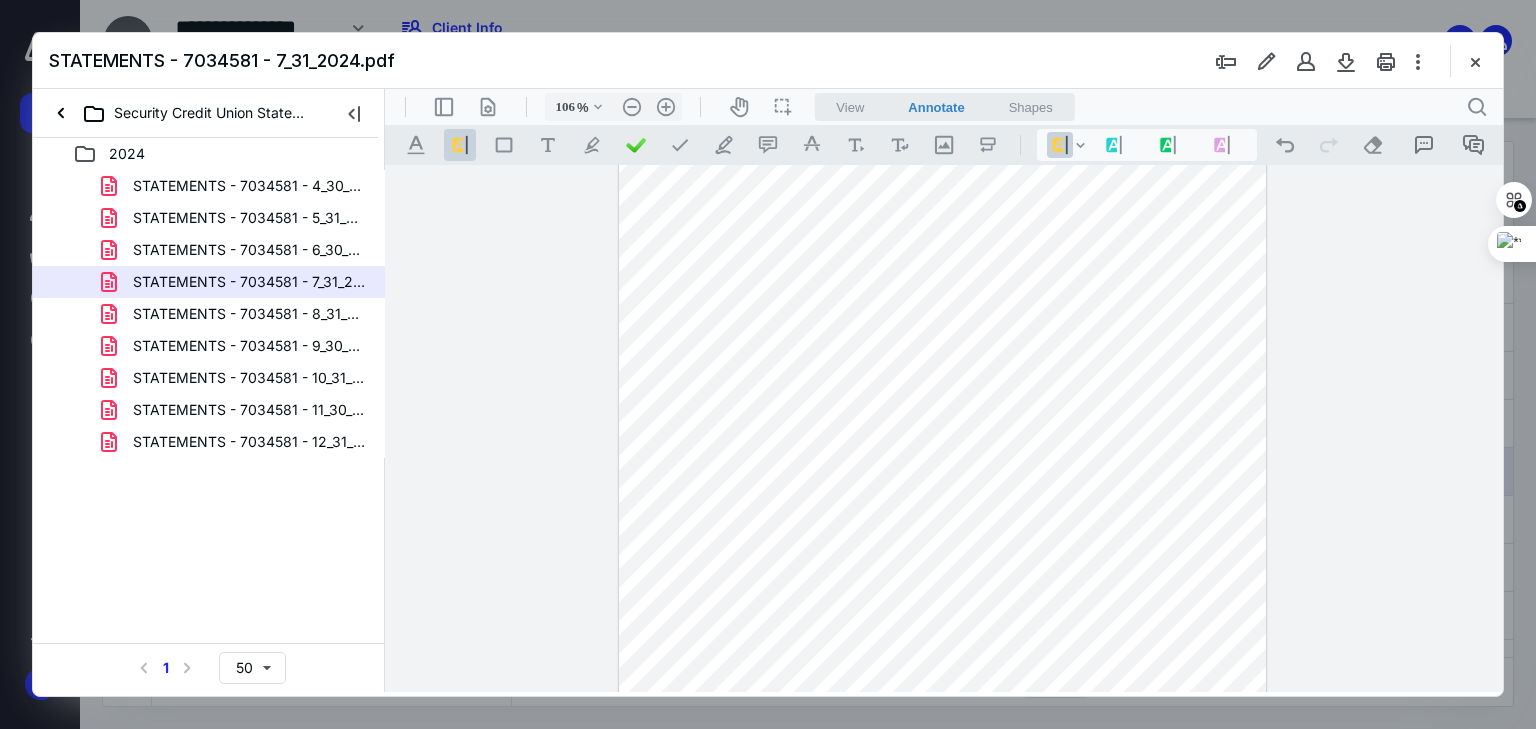 drag, startPoint x: 1049, startPoint y: 372, endPoint x: 1079, endPoint y: 371, distance: 30.016663 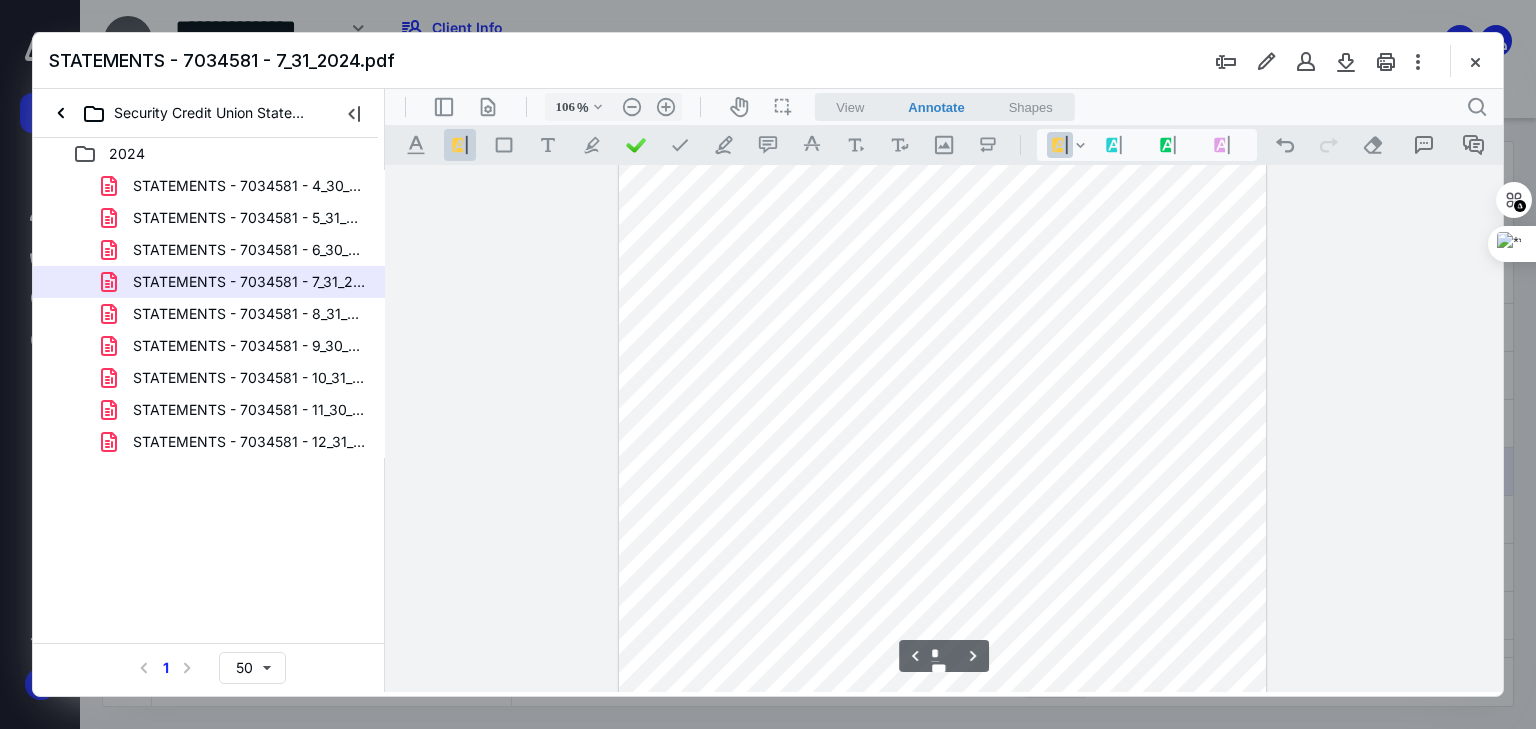 scroll, scrollTop: 1760, scrollLeft: 0, axis: vertical 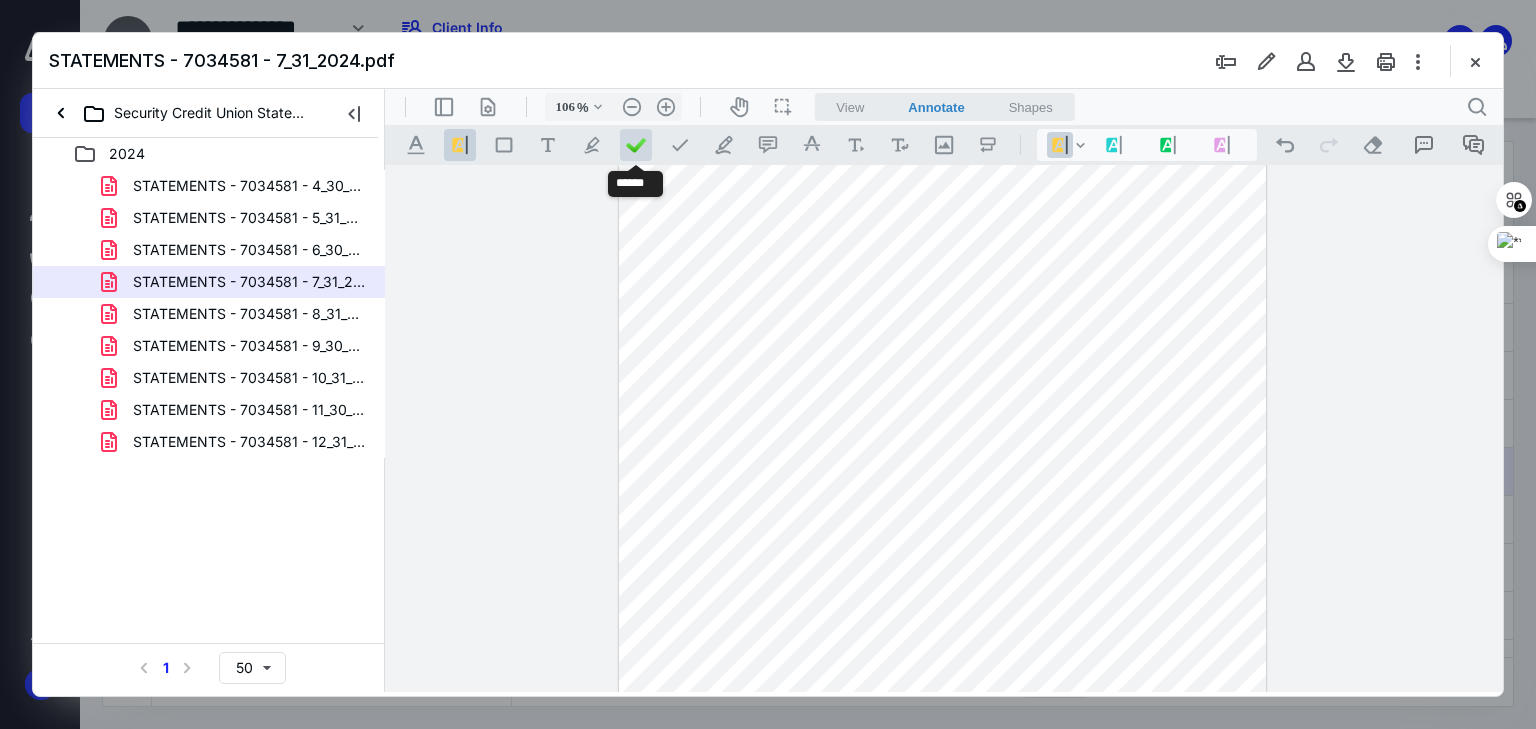 click at bounding box center (636, 145) 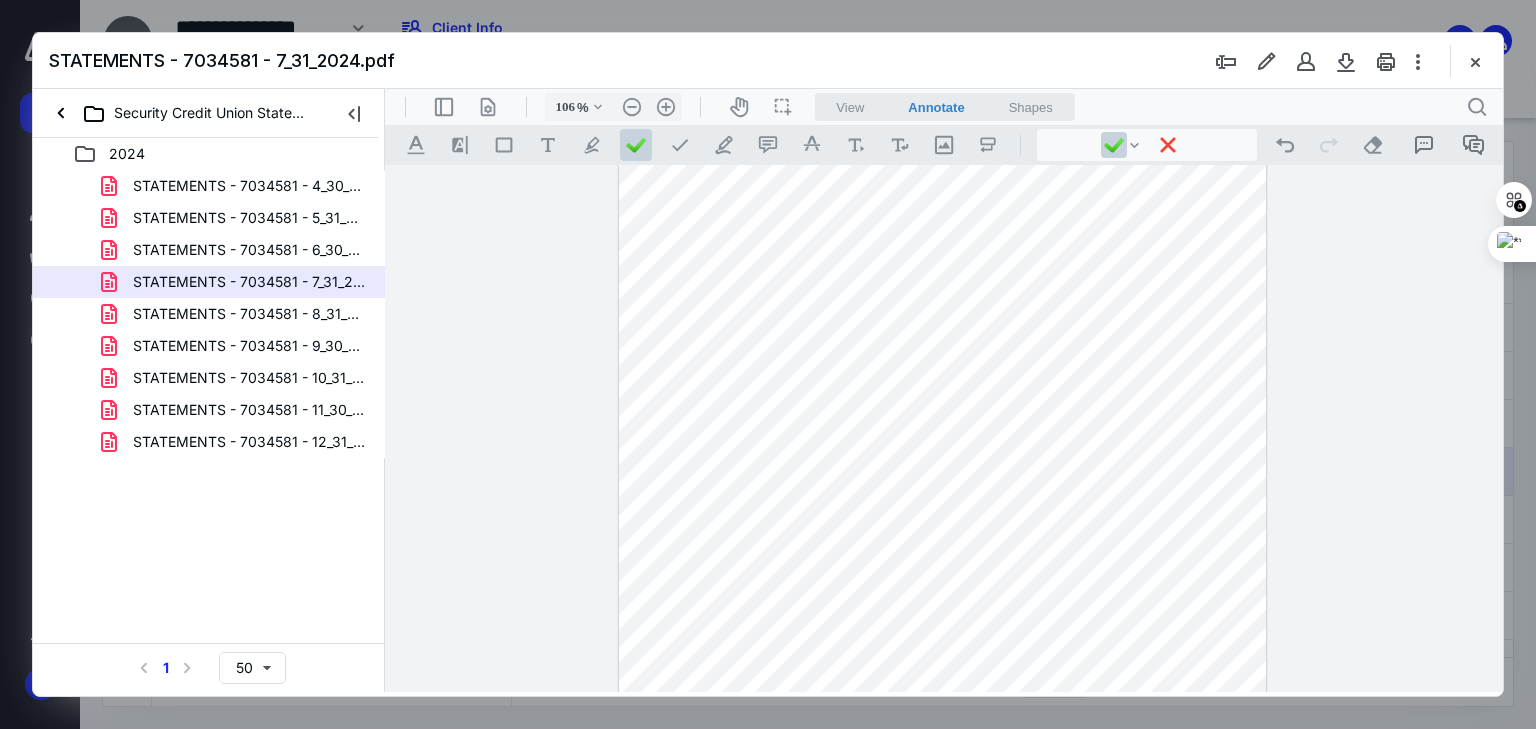 click at bounding box center [943, 520] 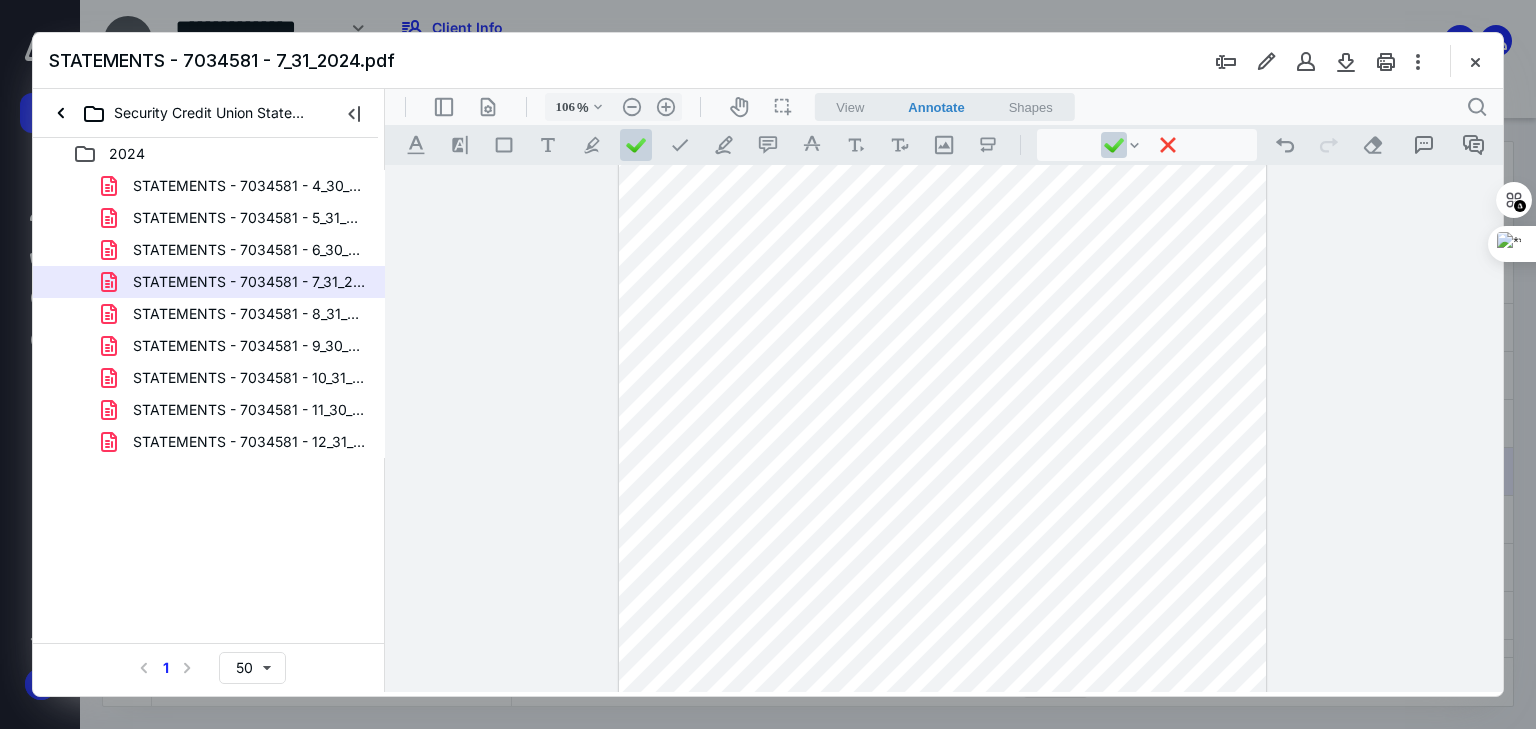 click at bounding box center (943, 520) 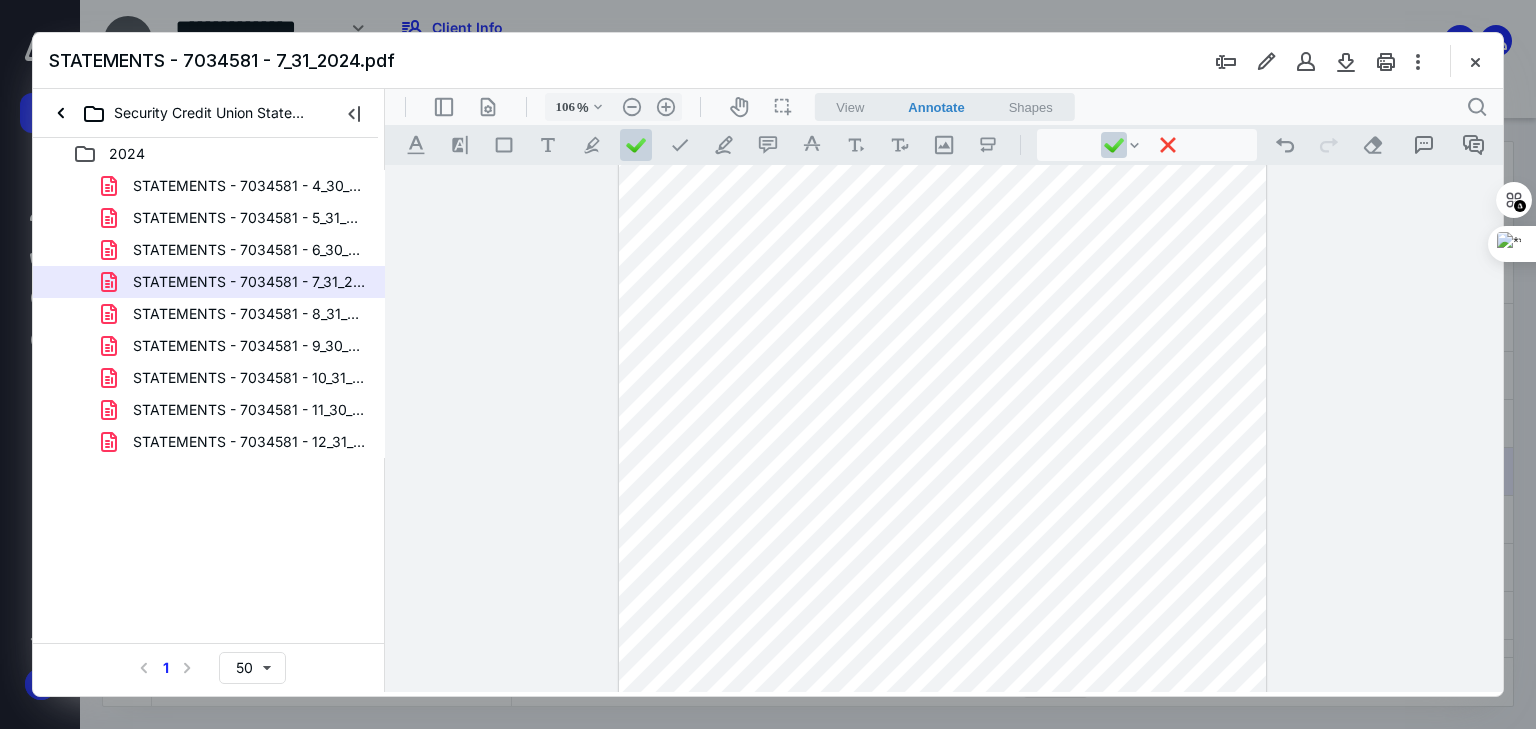 click at bounding box center (943, 520) 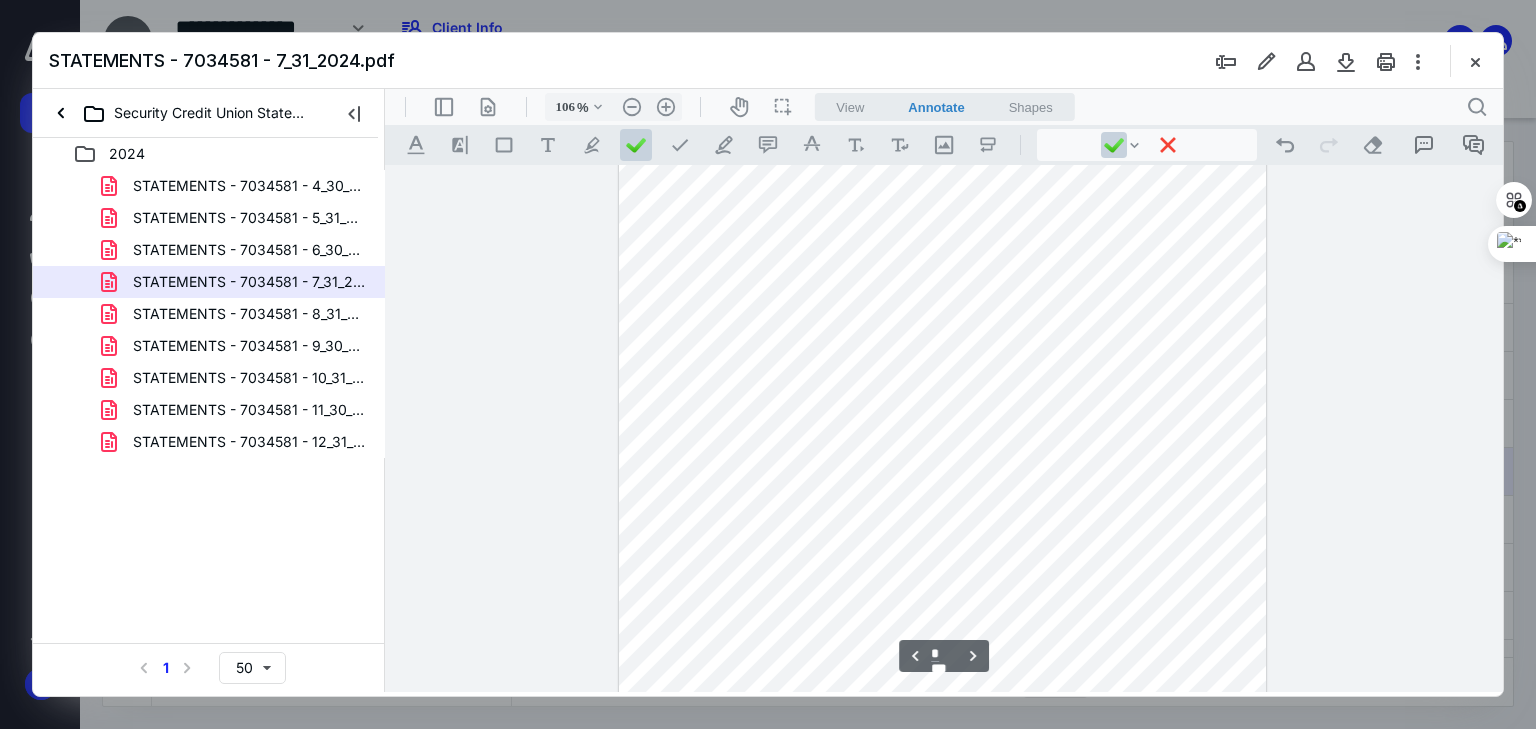 scroll, scrollTop: 2000, scrollLeft: 0, axis: vertical 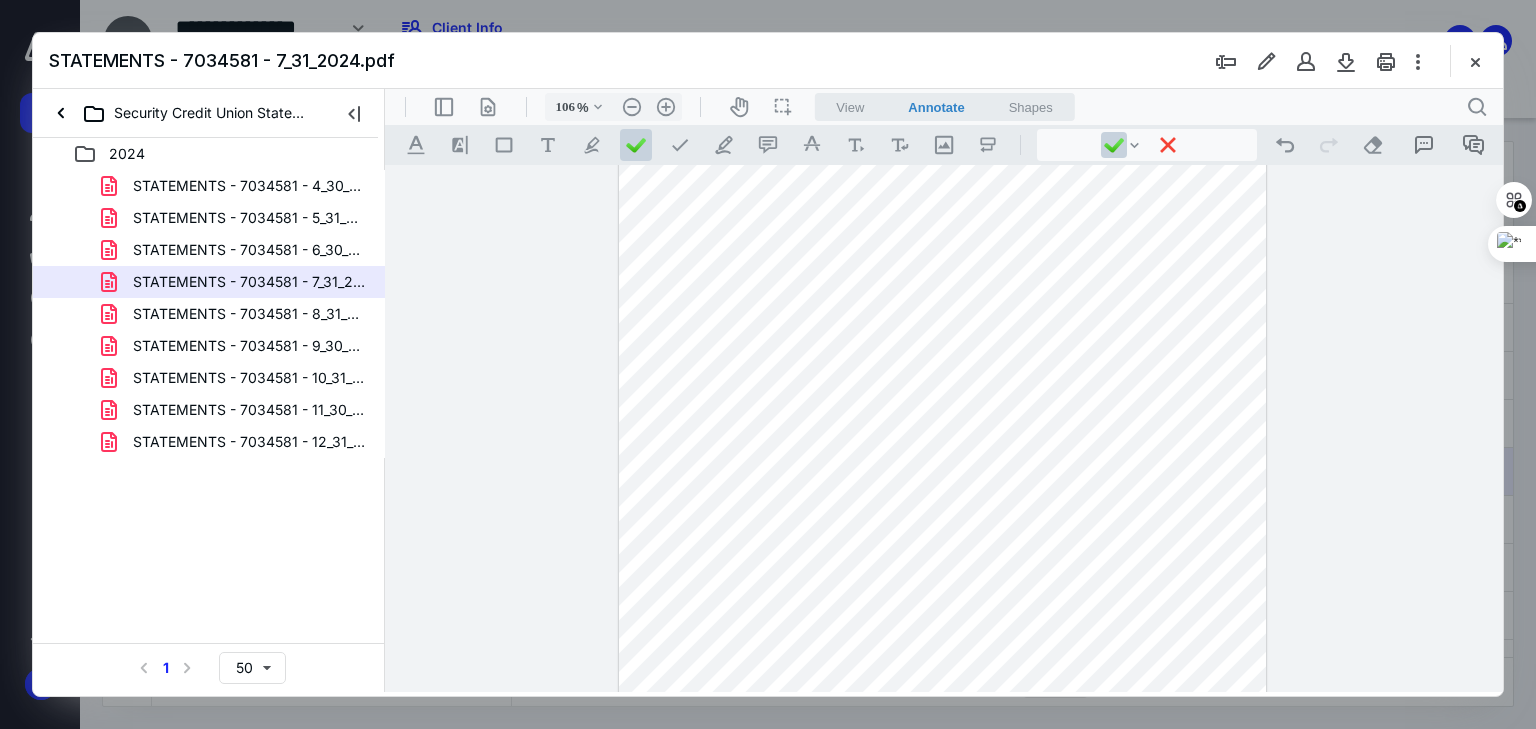 click at bounding box center (943, 280) 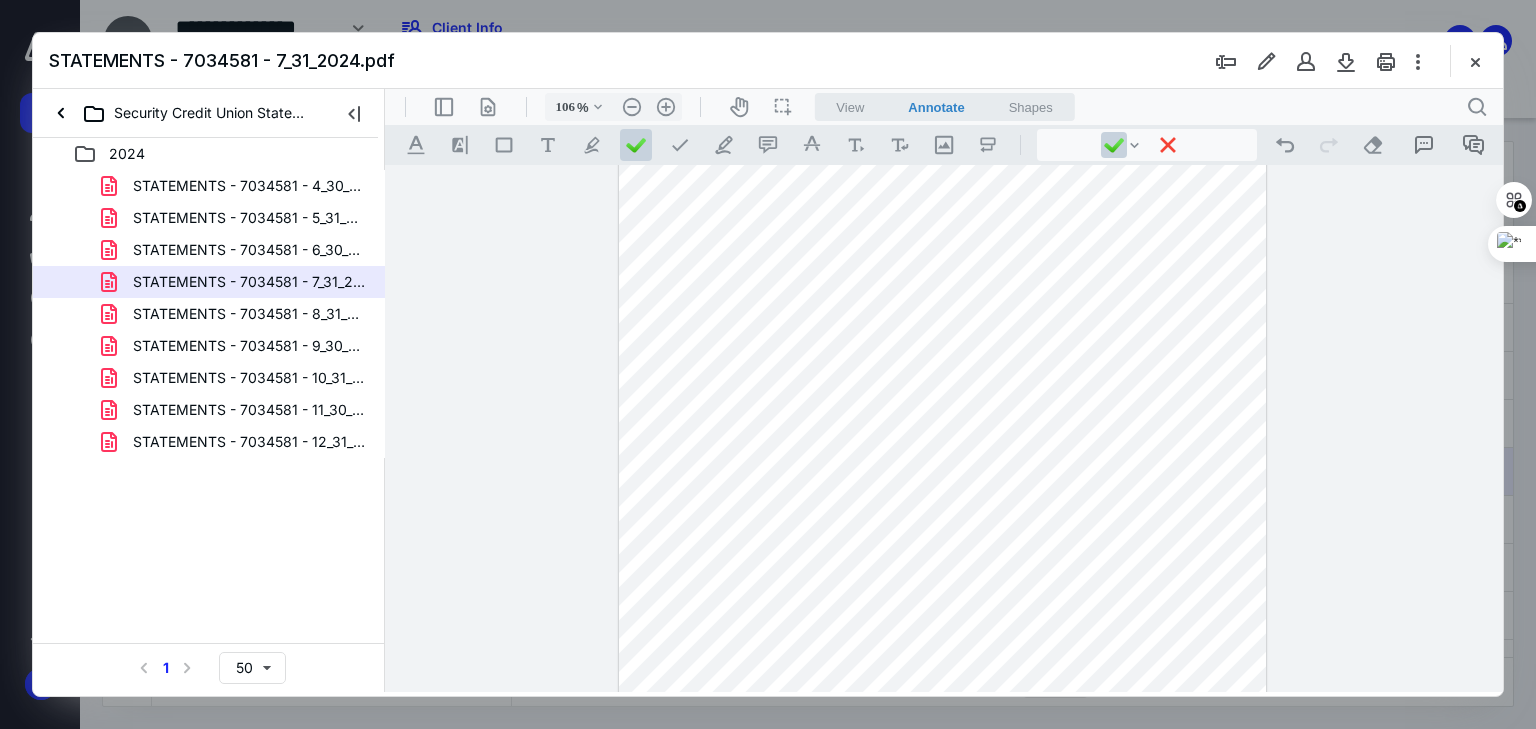 click at bounding box center [943, 280] 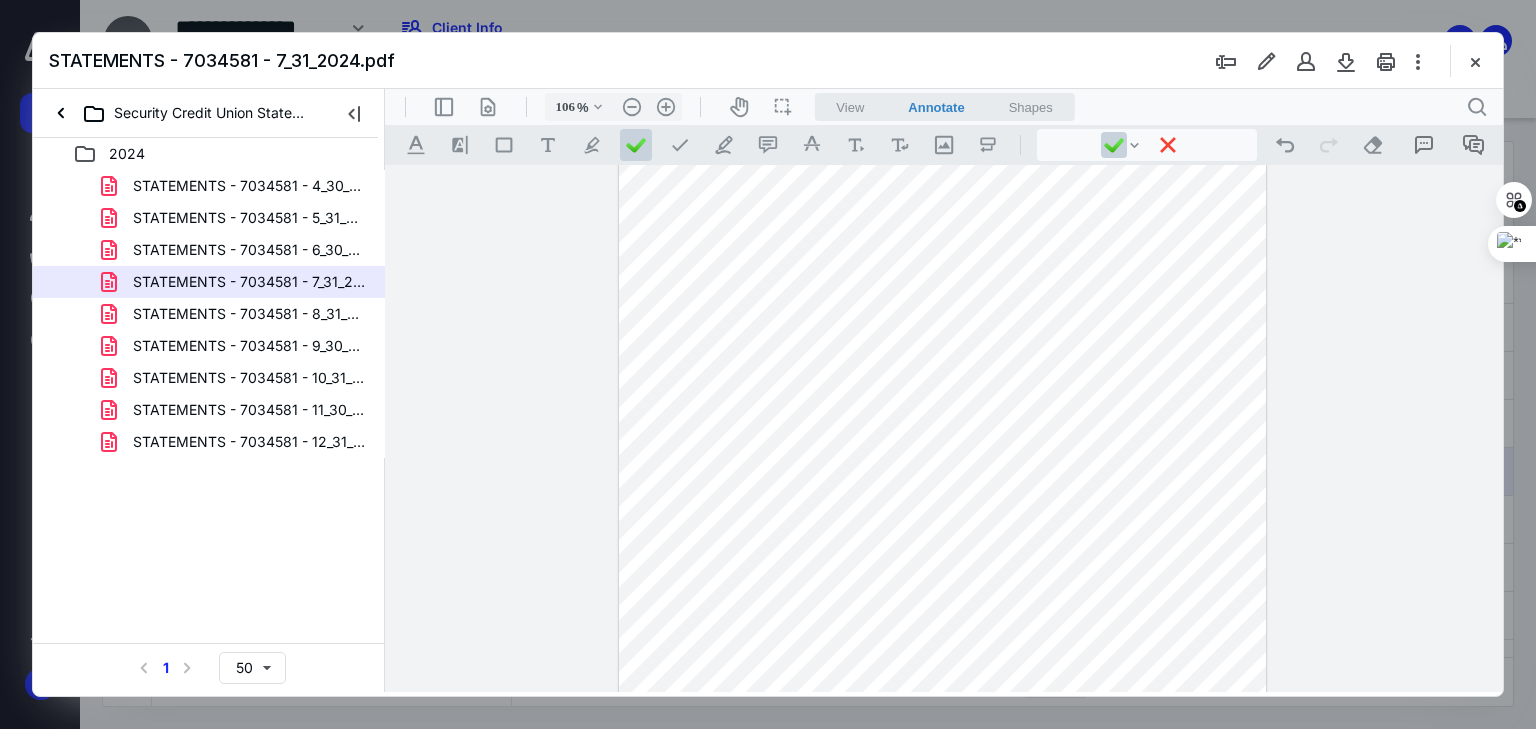 click at bounding box center [943, 280] 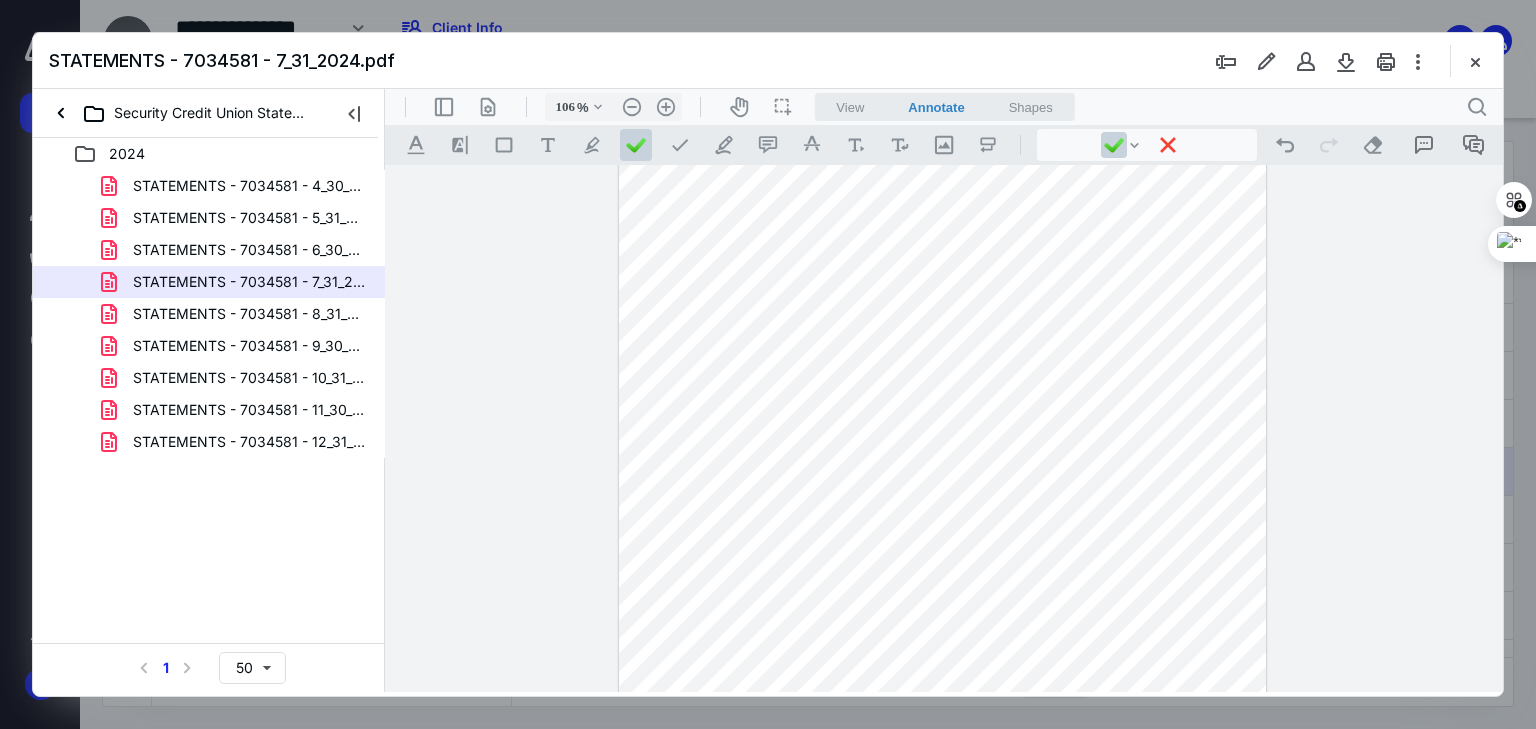 click at bounding box center [943, 280] 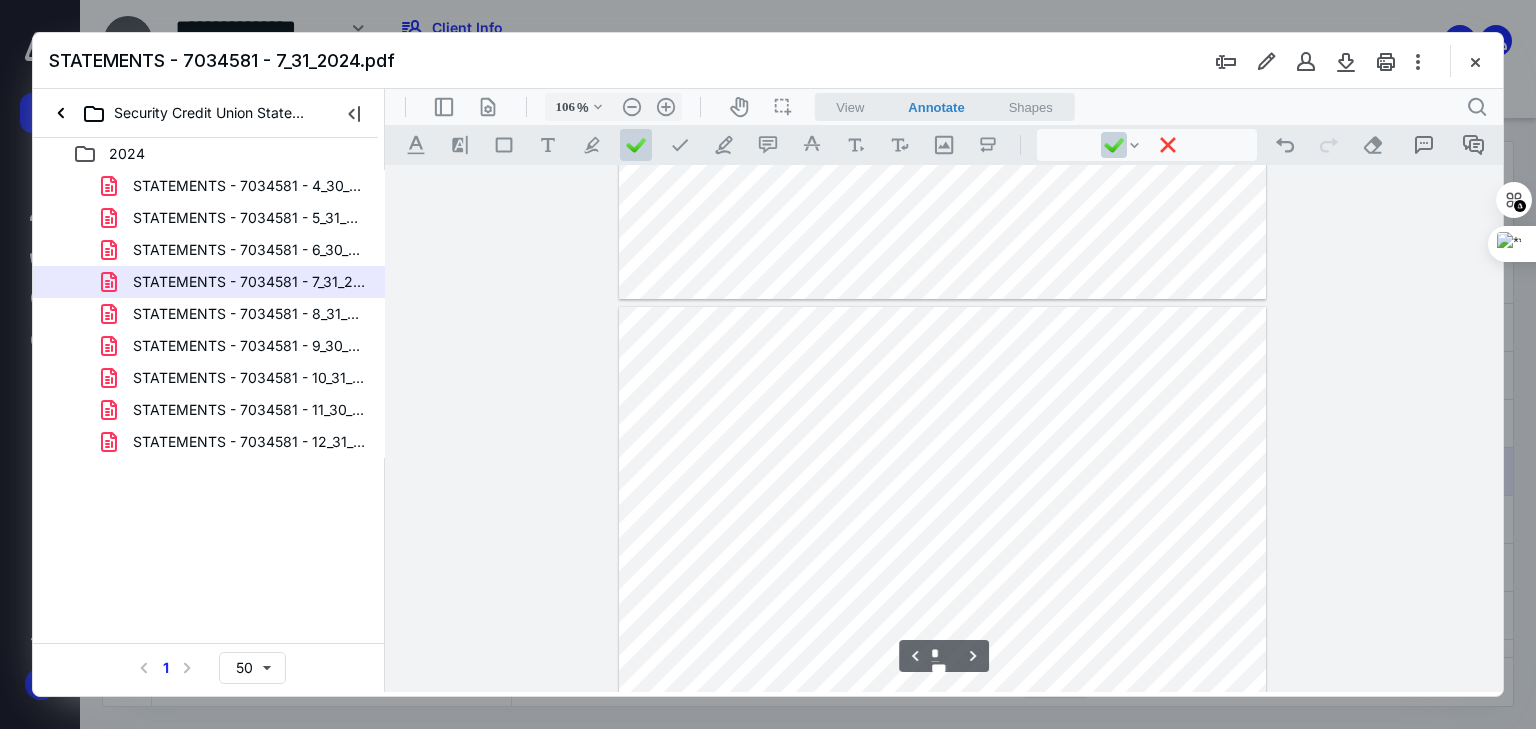 scroll, scrollTop: 2480, scrollLeft: 0, axis: vertical 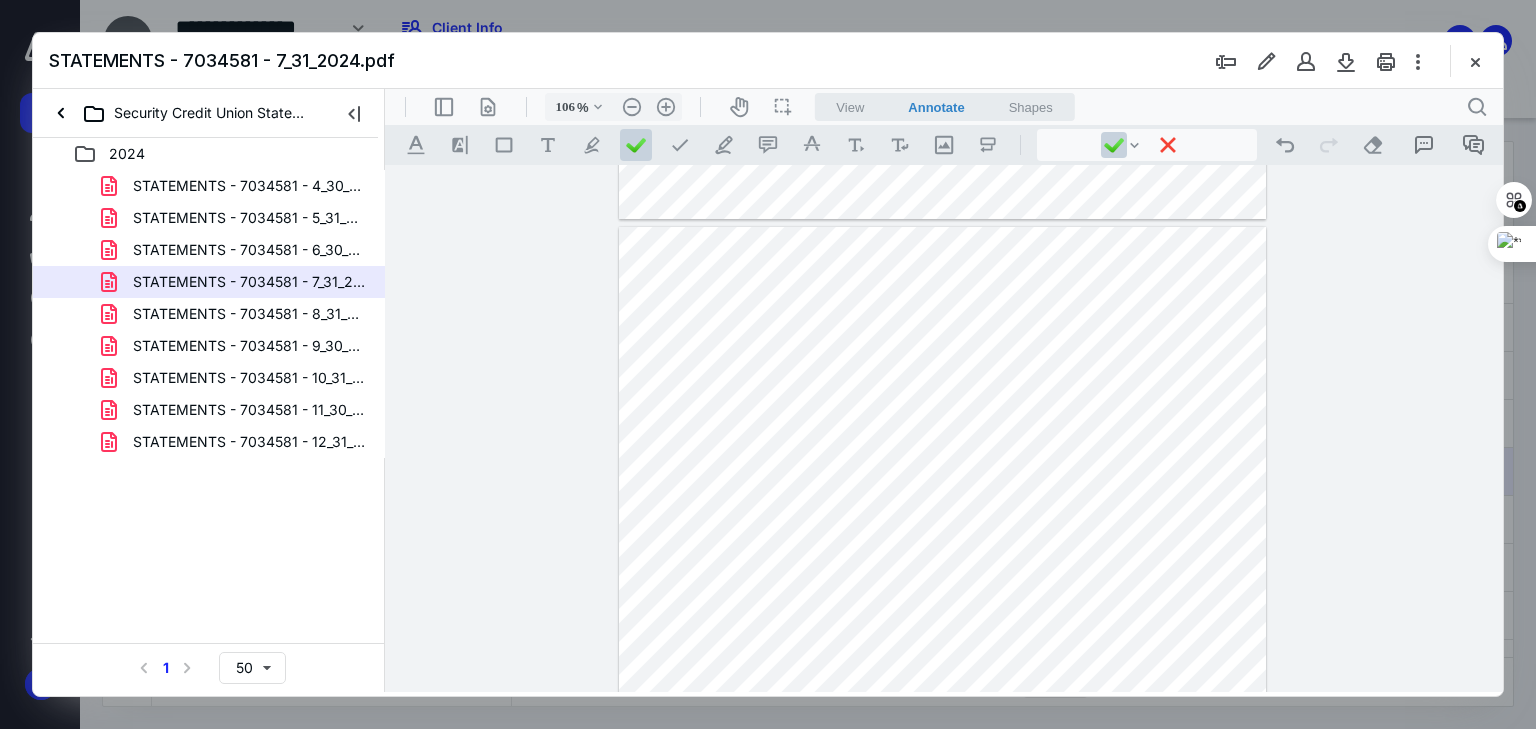 click at bounding box center (943, 646) 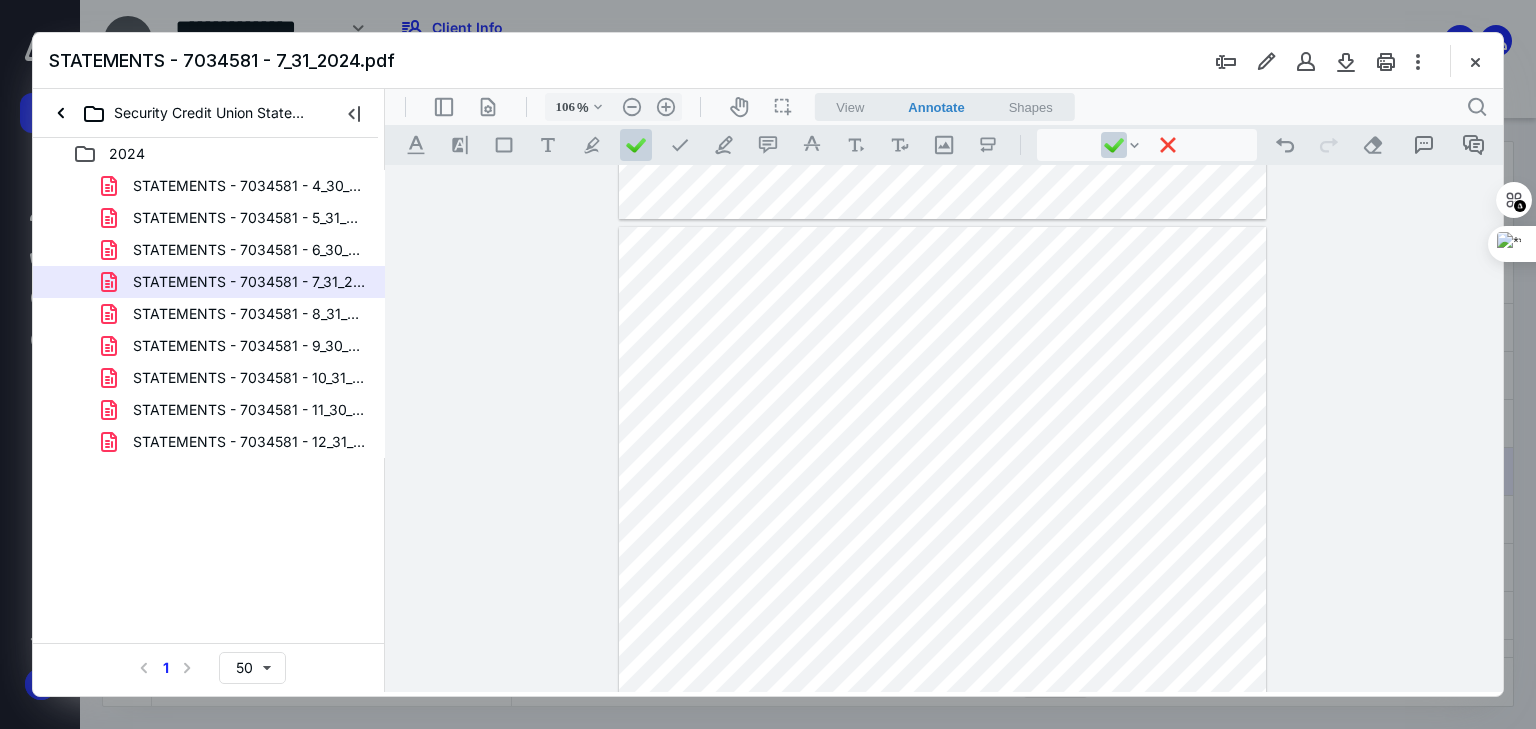 click at bounding box center (943, 646) 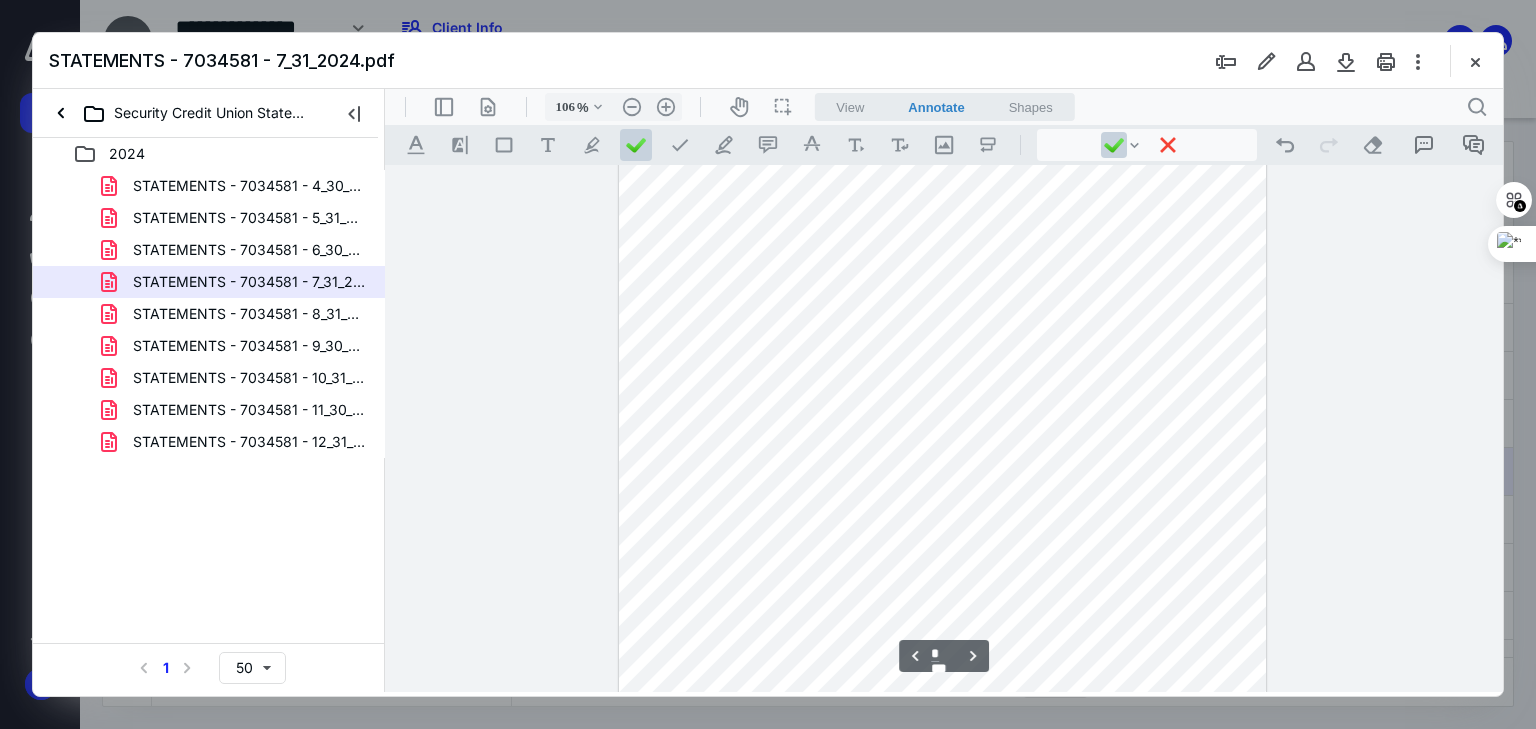 scroll, scrollTop: 1840, scrollLeft: 0, axis: vertical 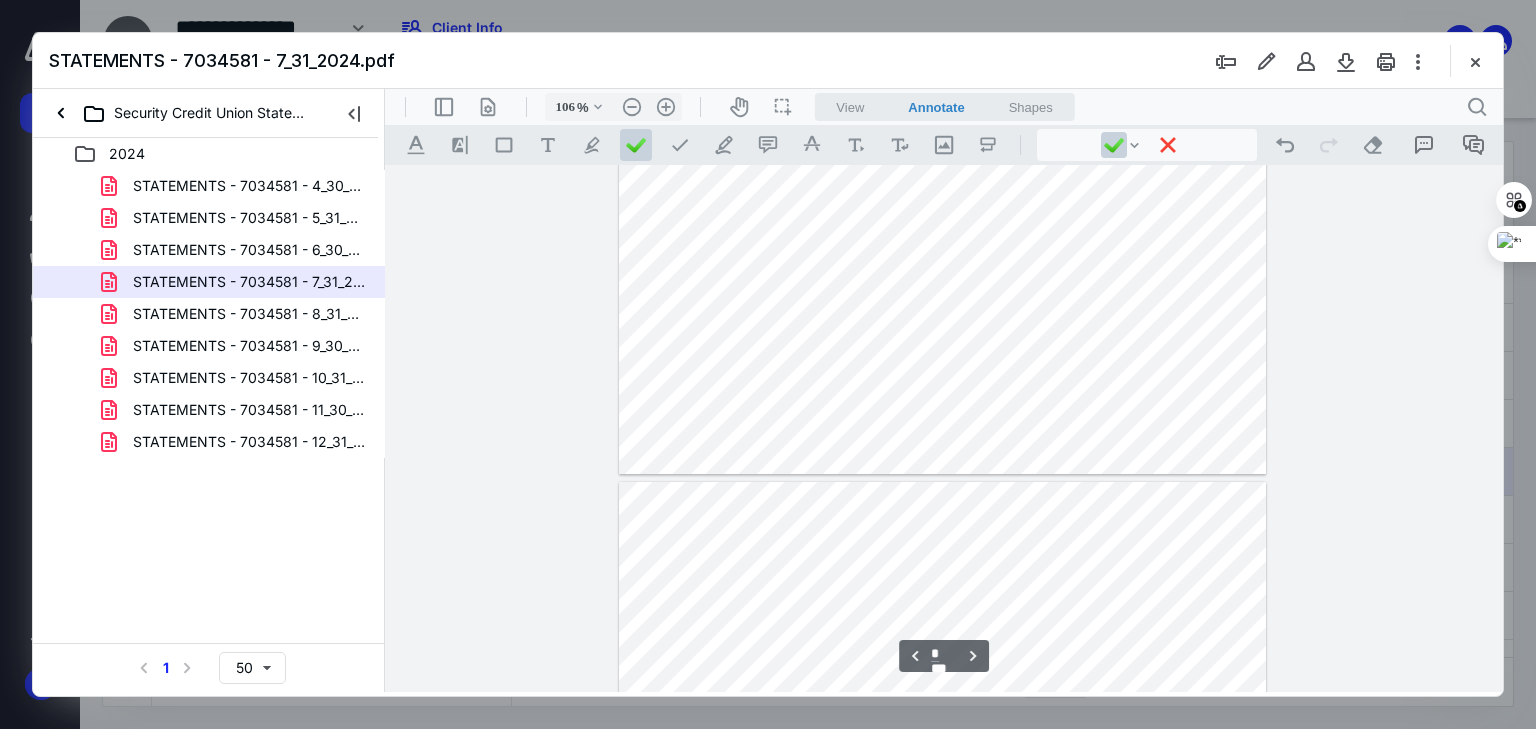 type on "*" 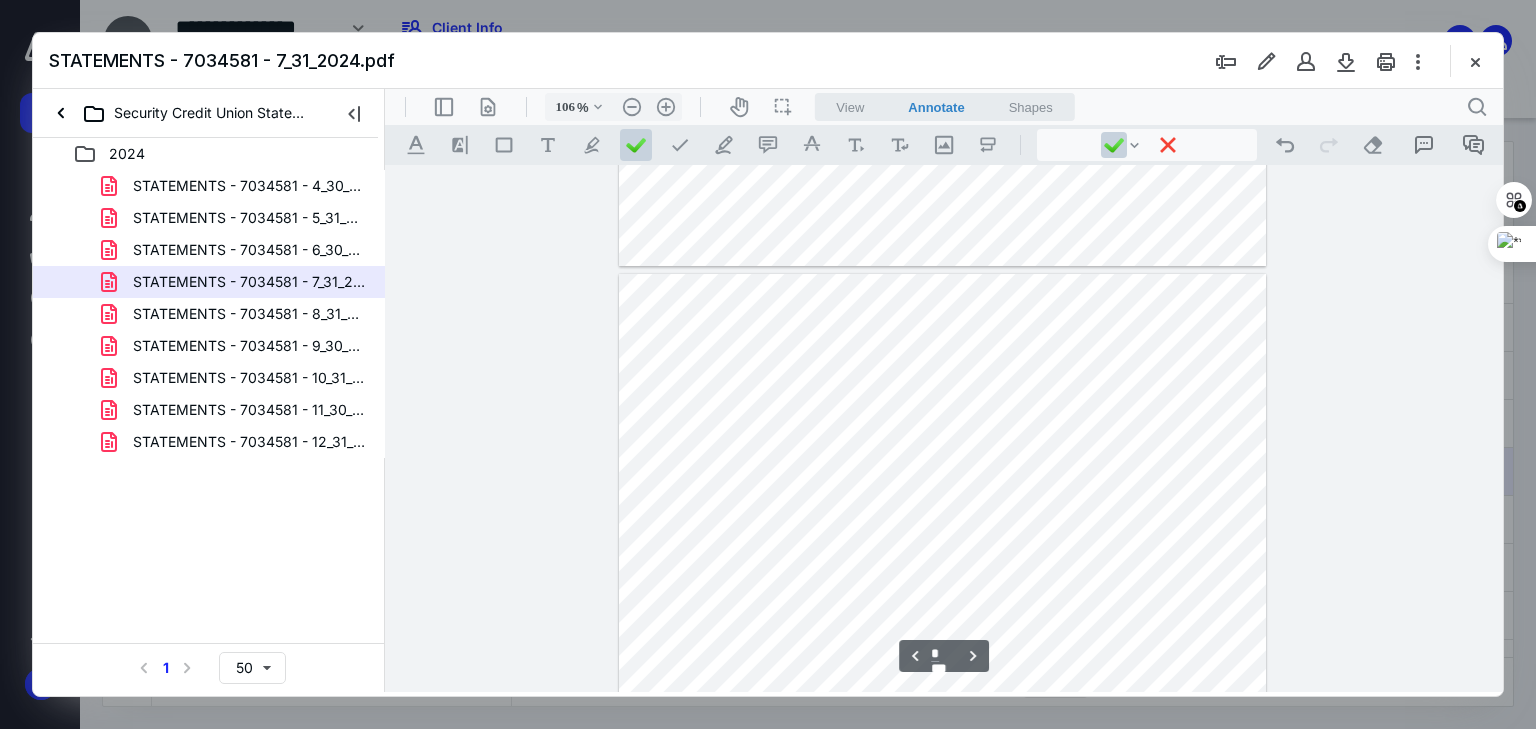 scroll, scrollTop: 2480, scrollLeft: 0, axis: vertical 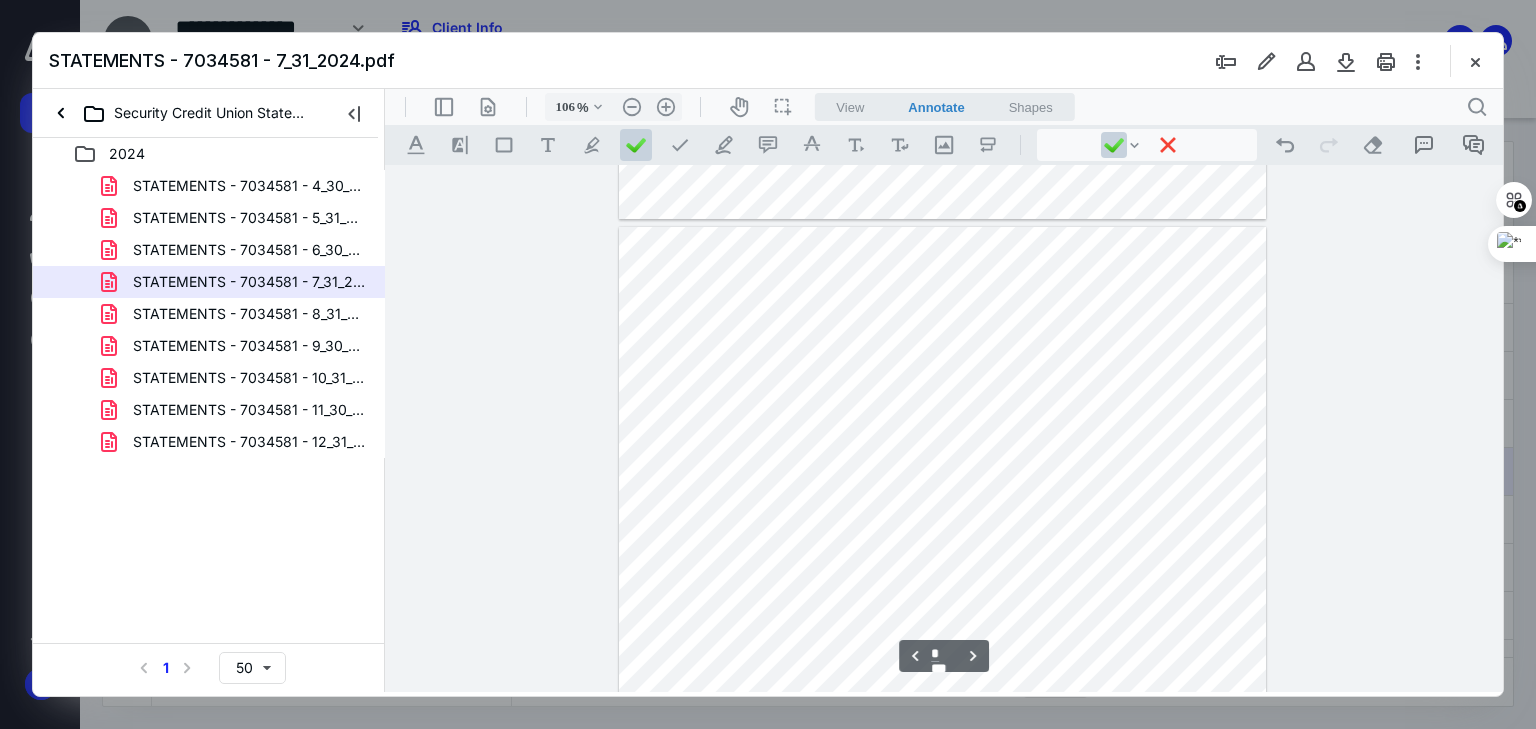 click at bounding box center (943, 646) 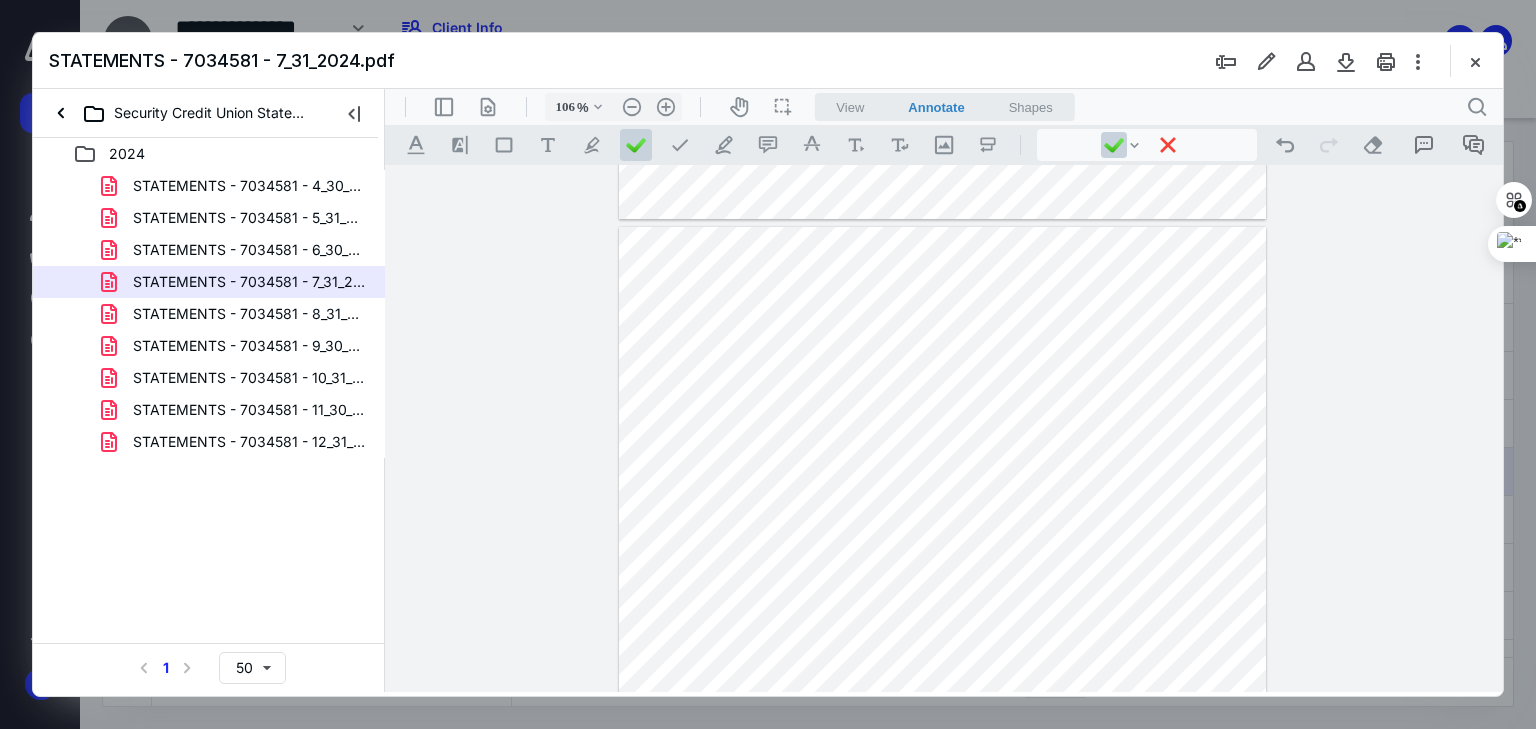 click at bounding box center [943, 646] 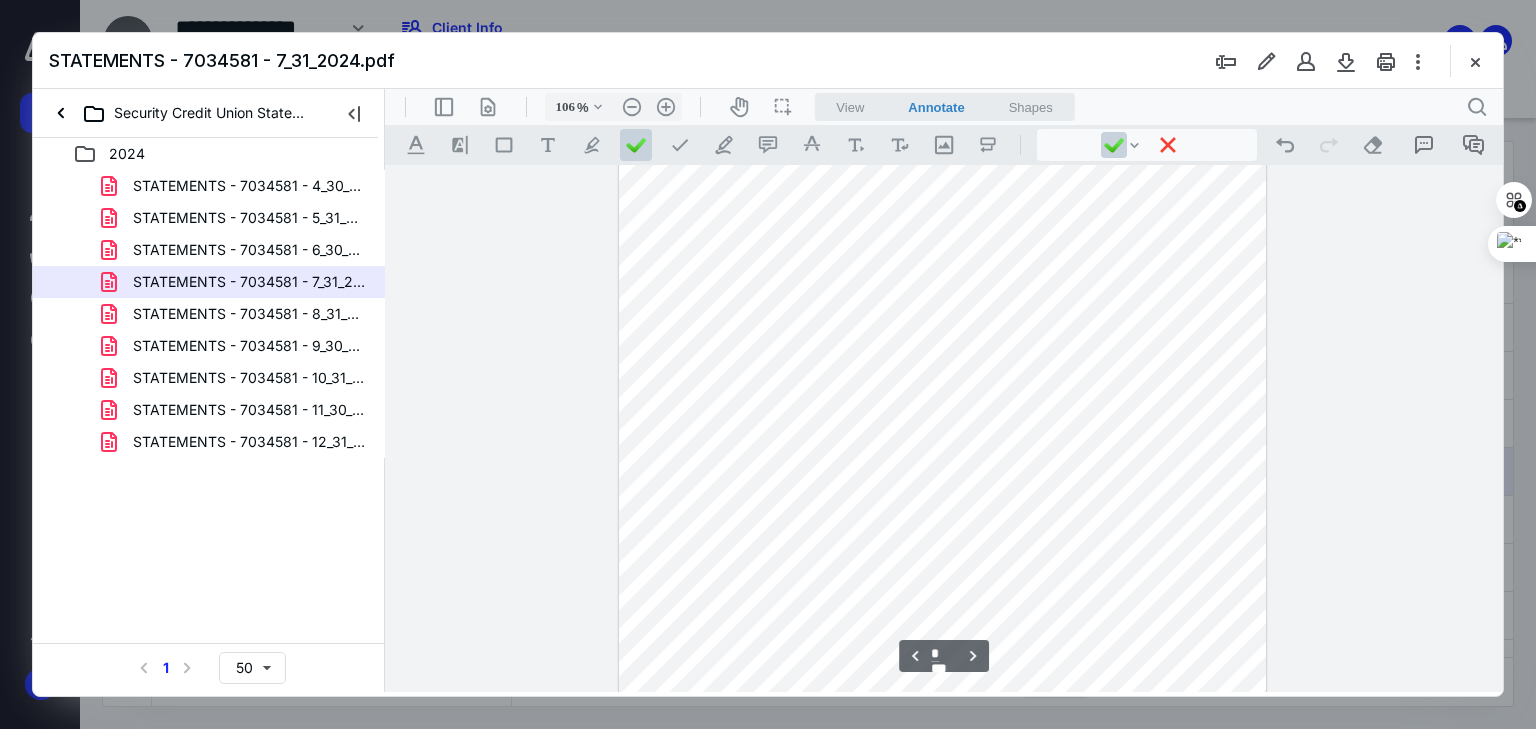 scroll, scrollTop: 2720, scrollLeft: 0, axis: vertical 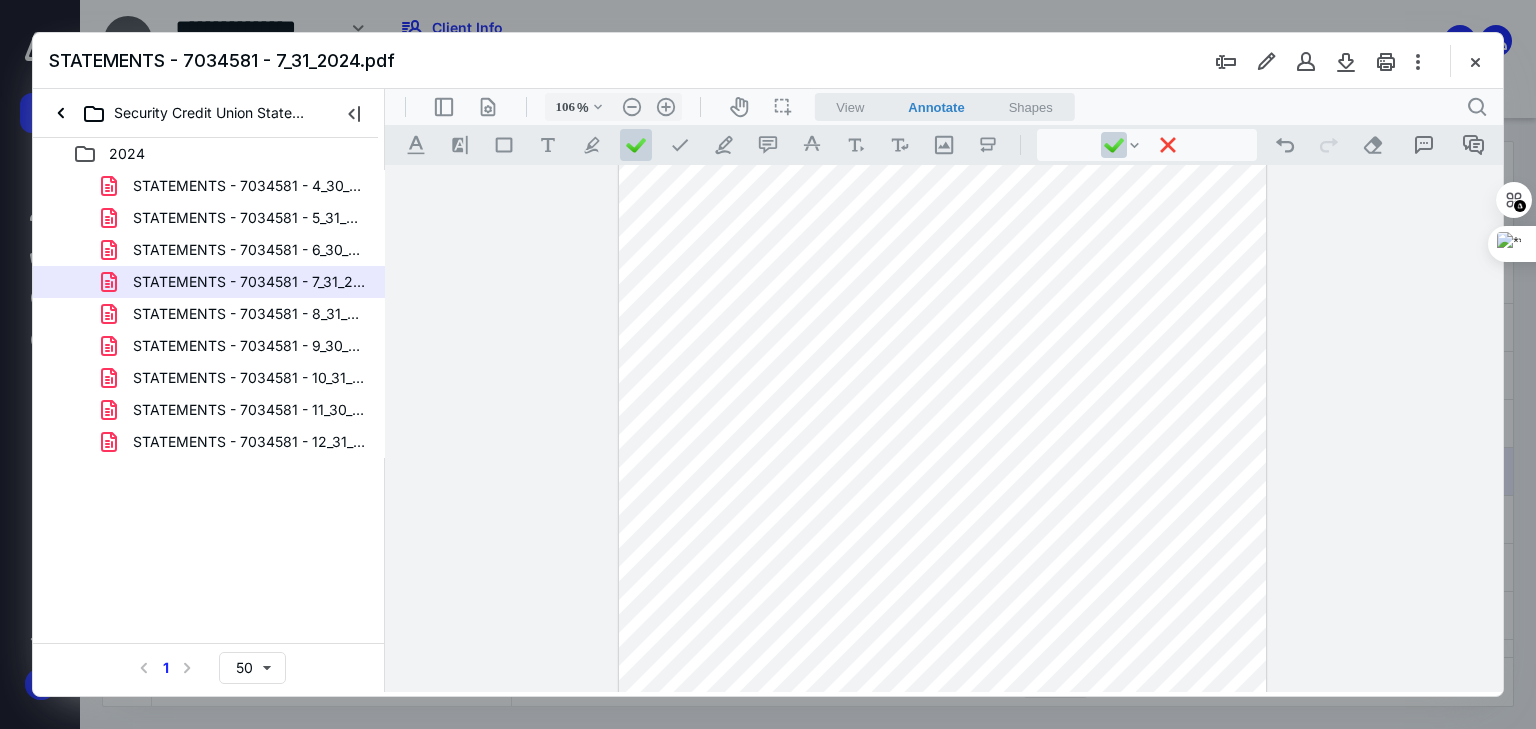 click at bounding box center [943, 406] 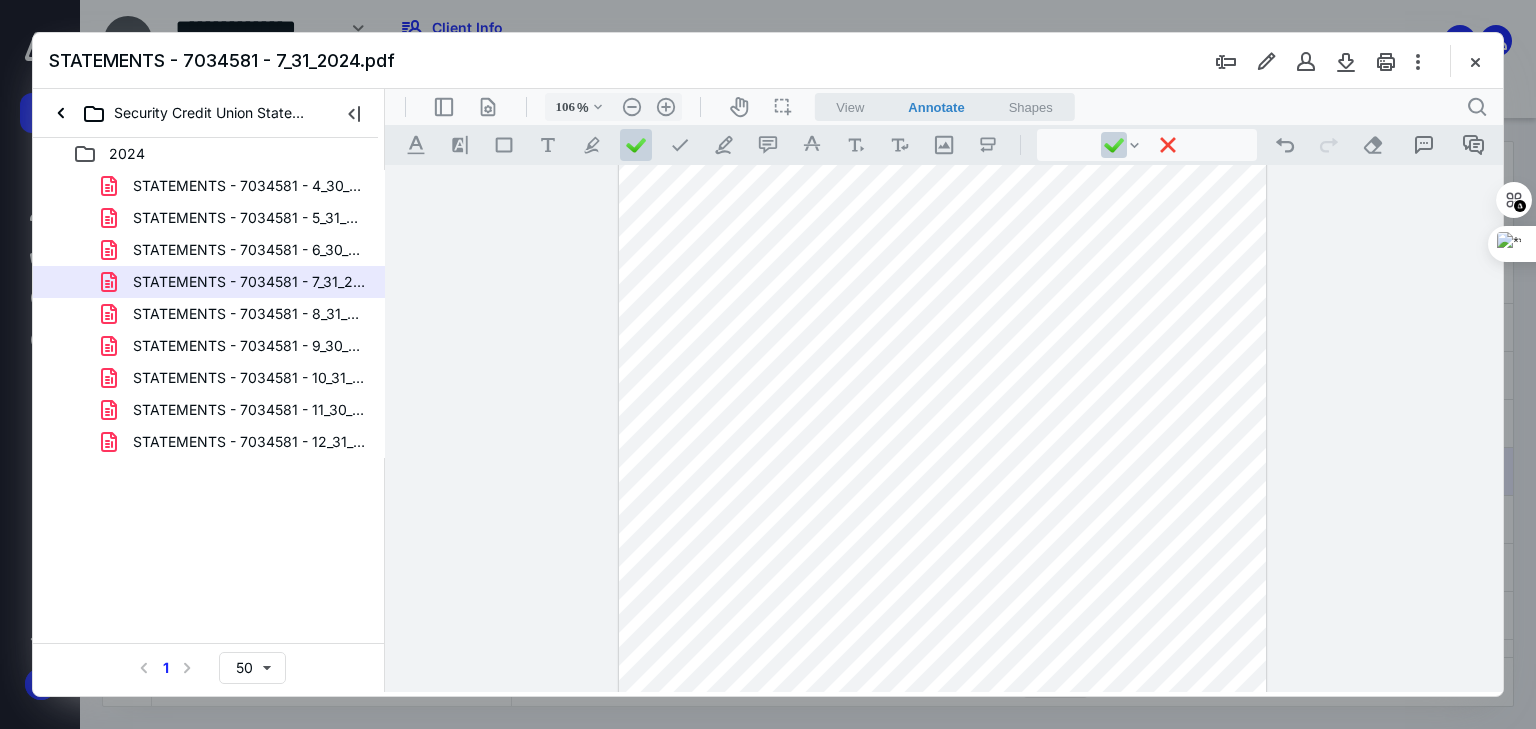 click at bounding box center [943, 406] 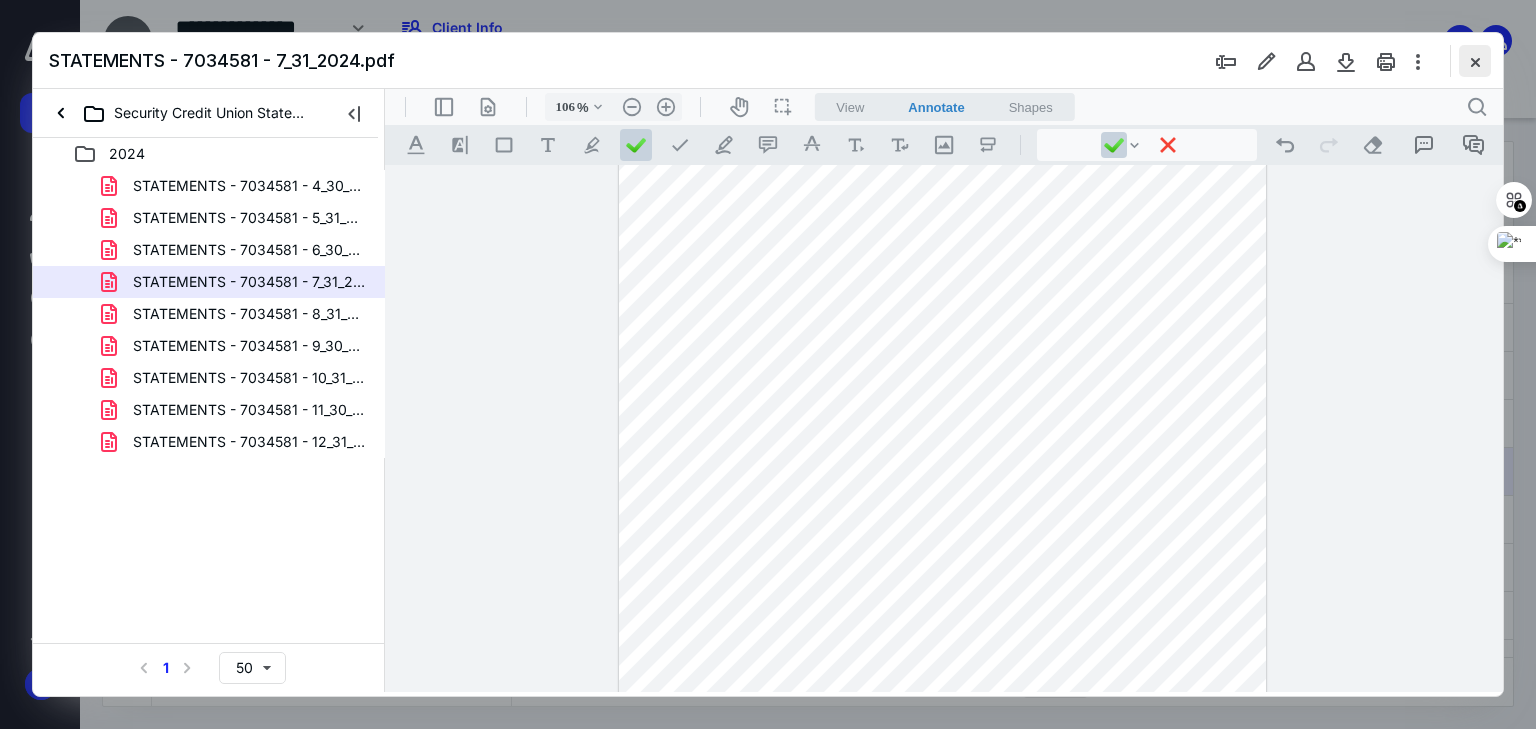 click at bounding box center [1475, 61] 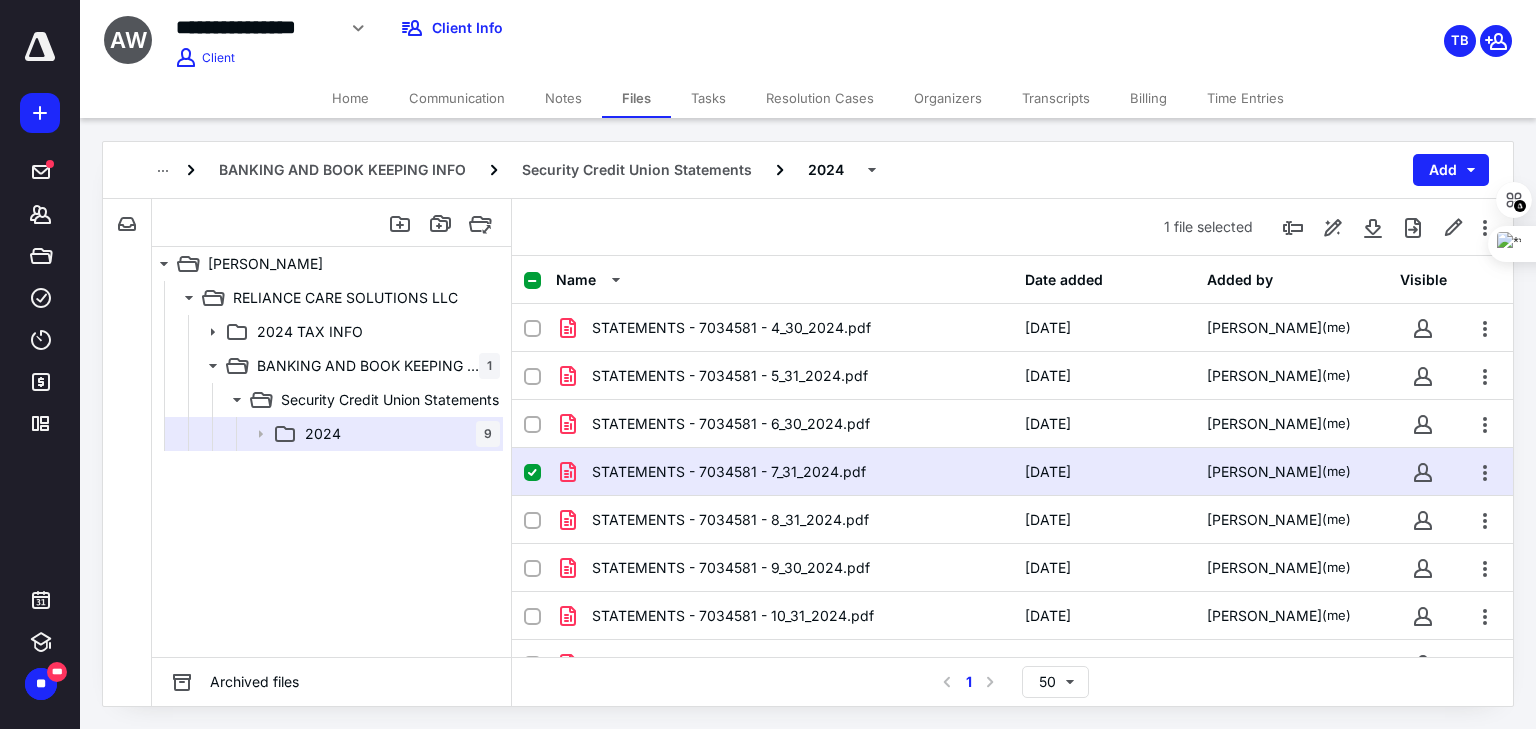 click on "Home" at bounding box center [350, 98] 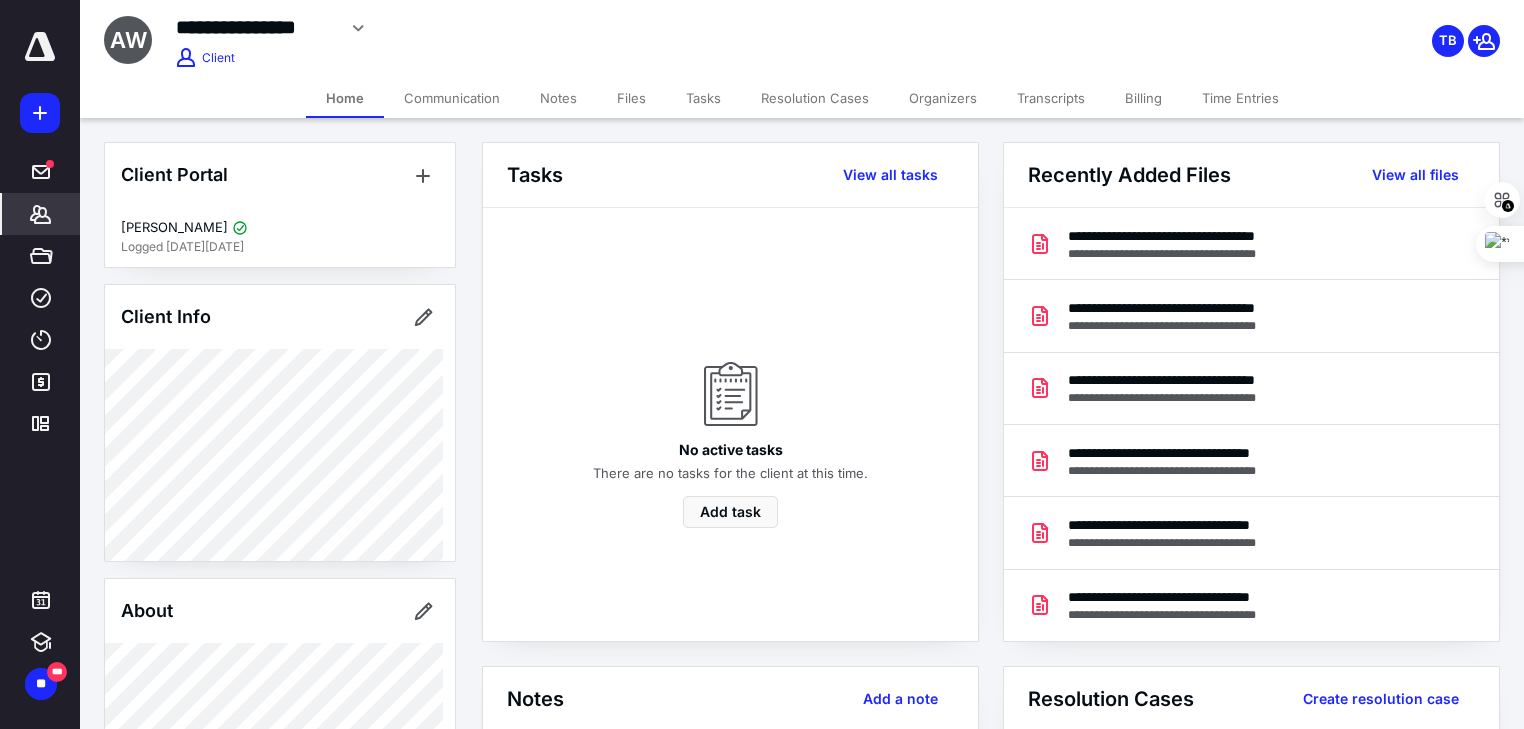 click on "Files" at bounding box center (631, 98) 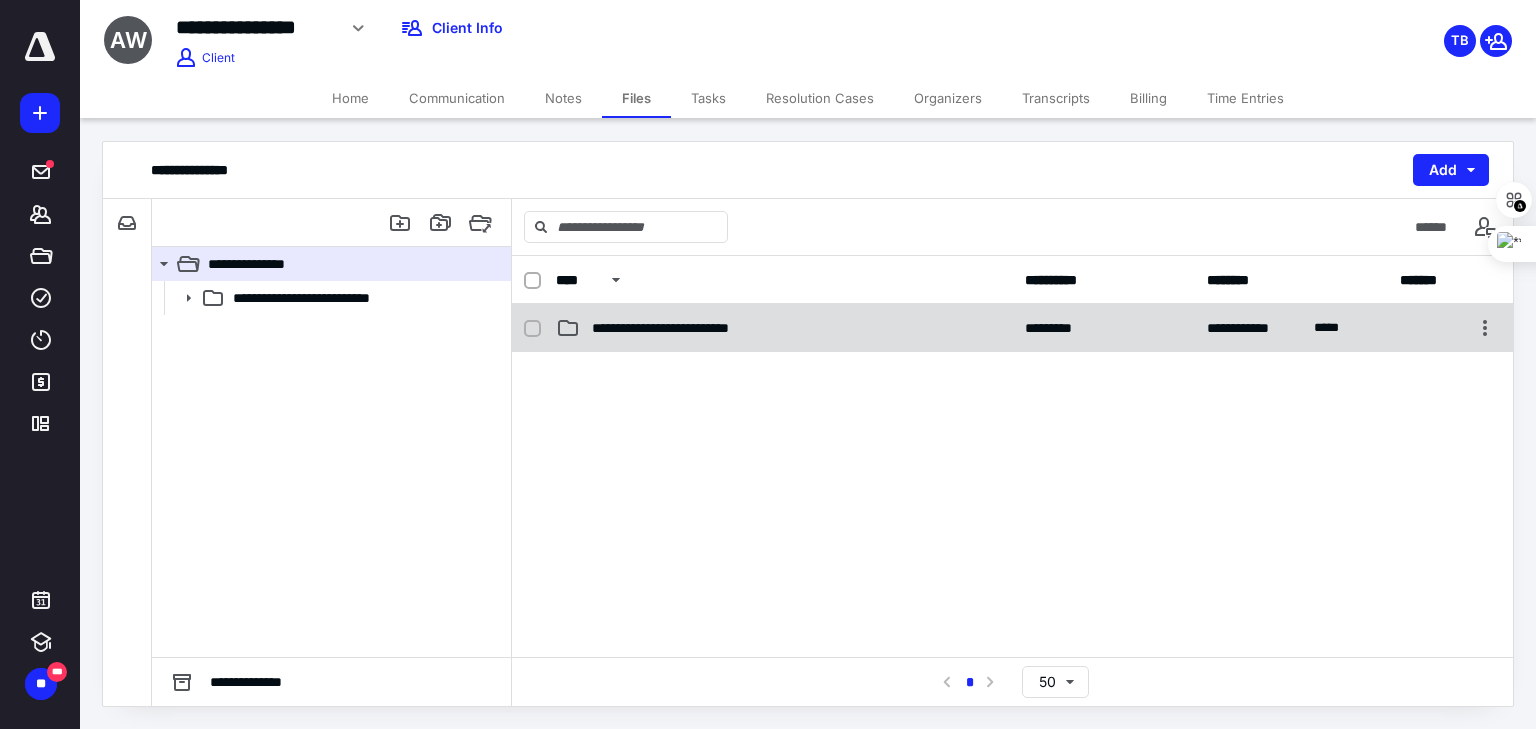 click on "**********" at bounding box center [704, 328] 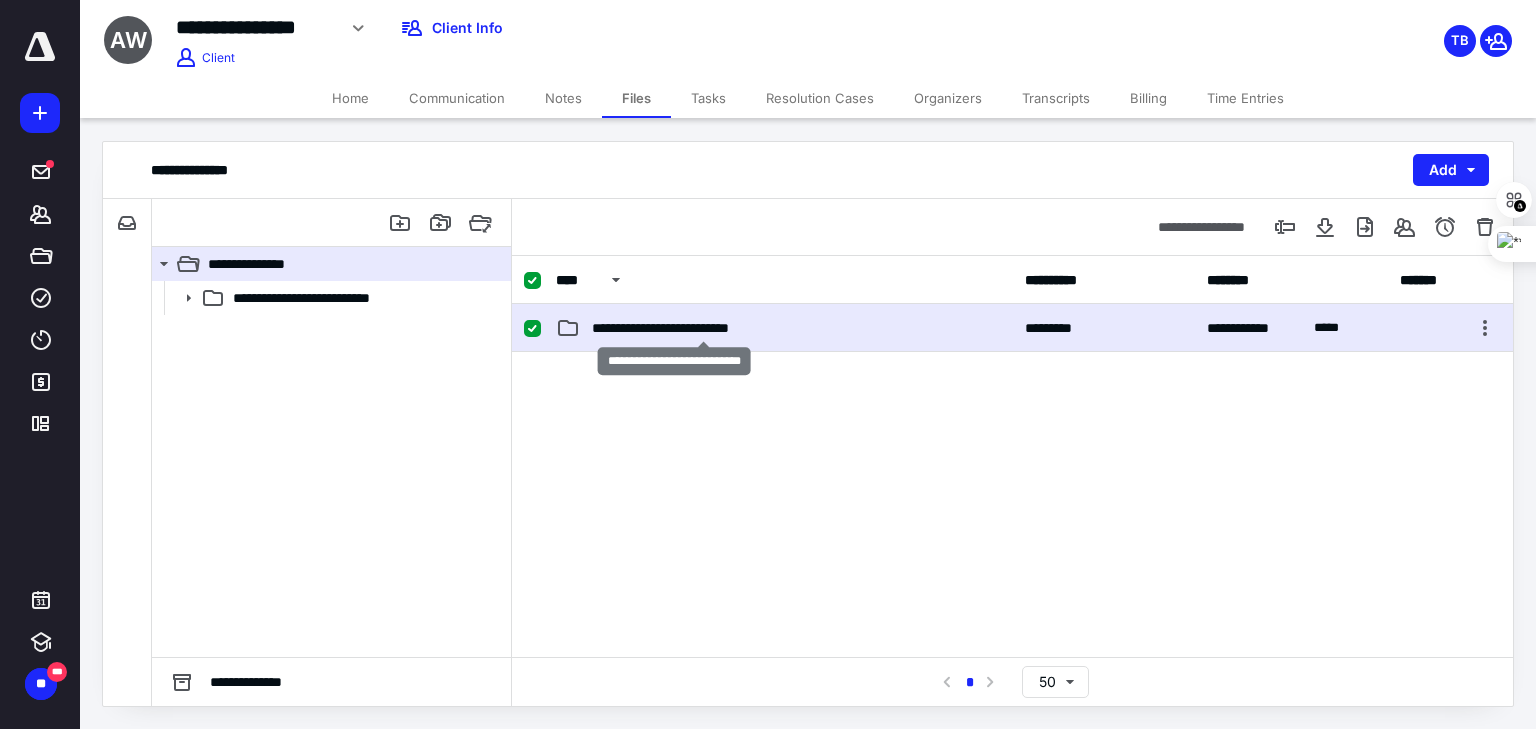 checkbox on "true" 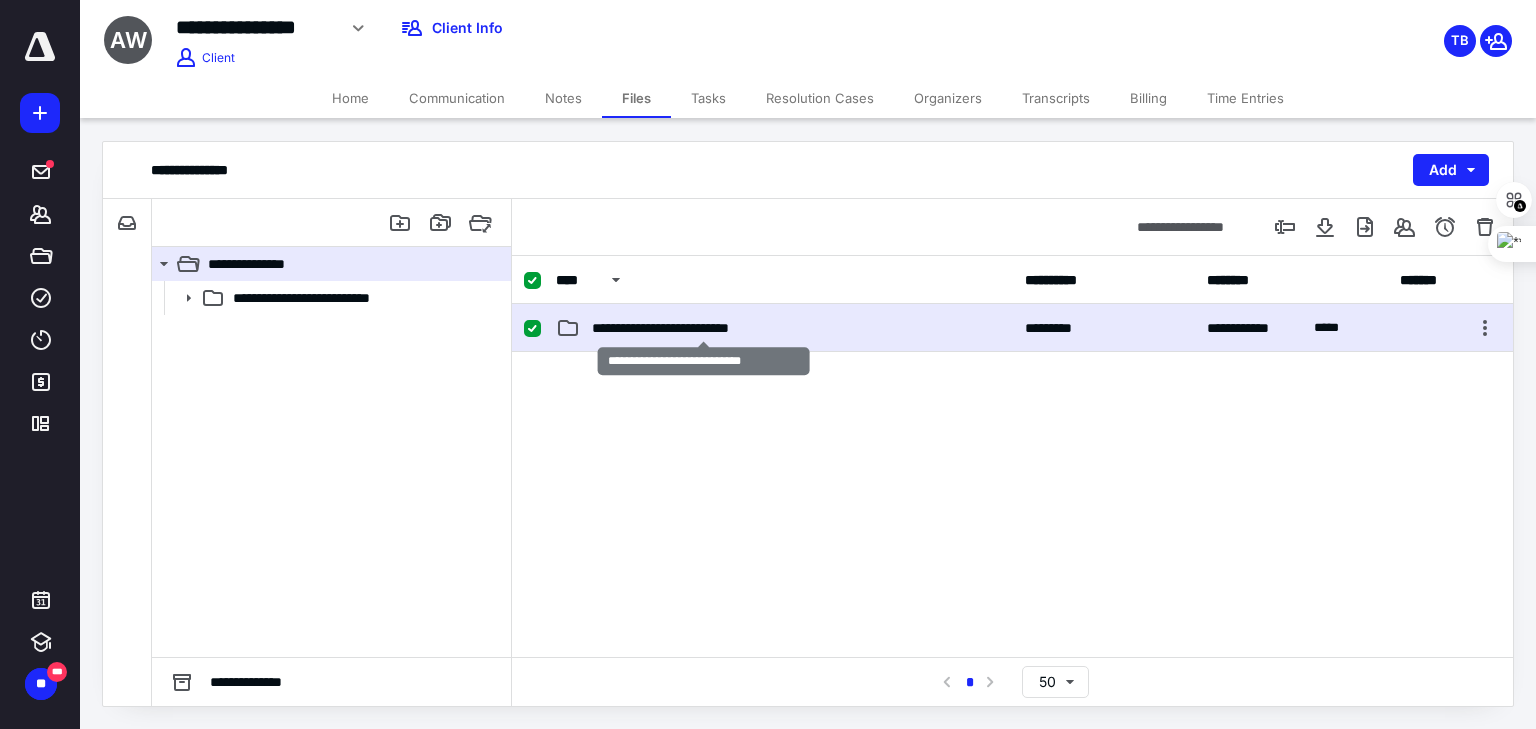 click on "**********" at bounding box center [704, 328] 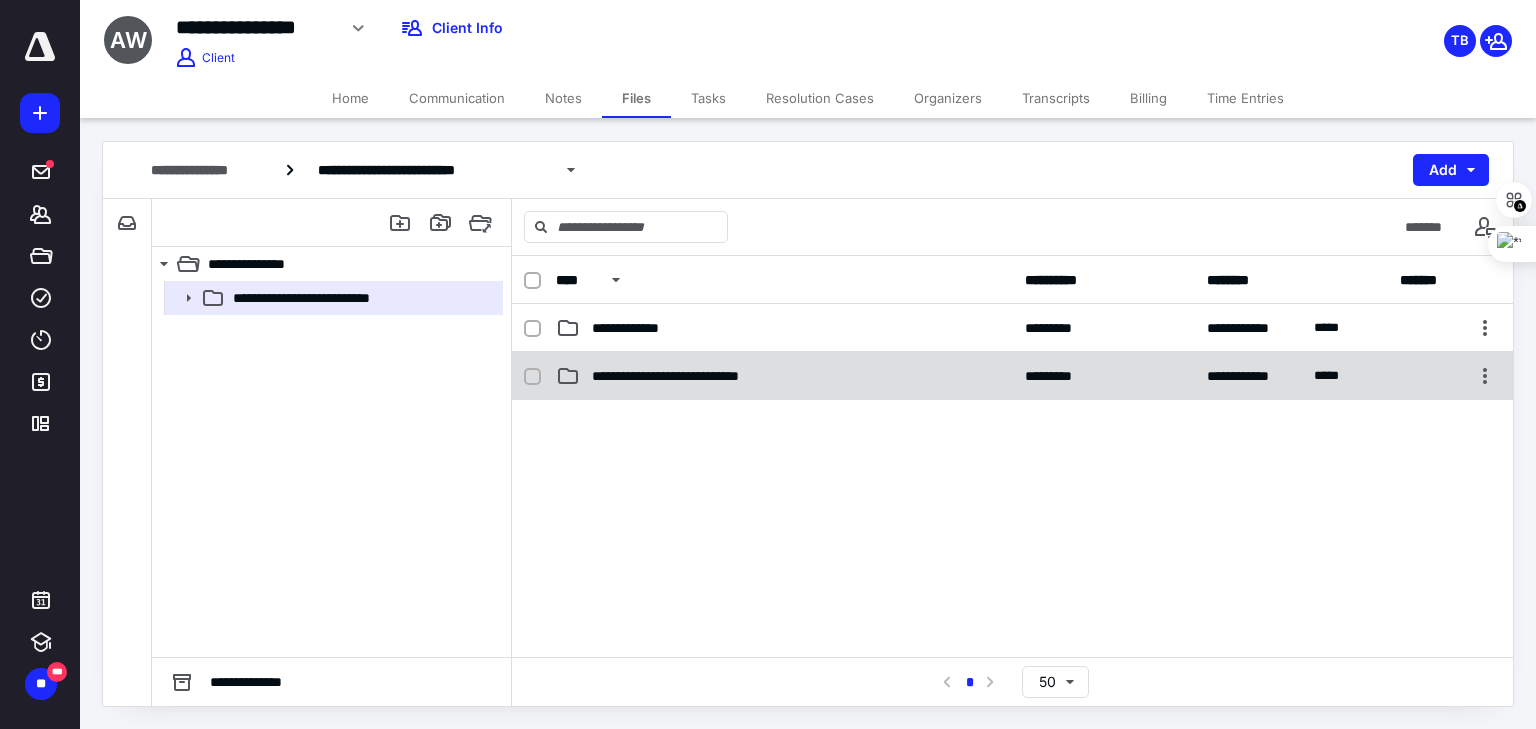 click on "**********" at bounding box center (713, 376) 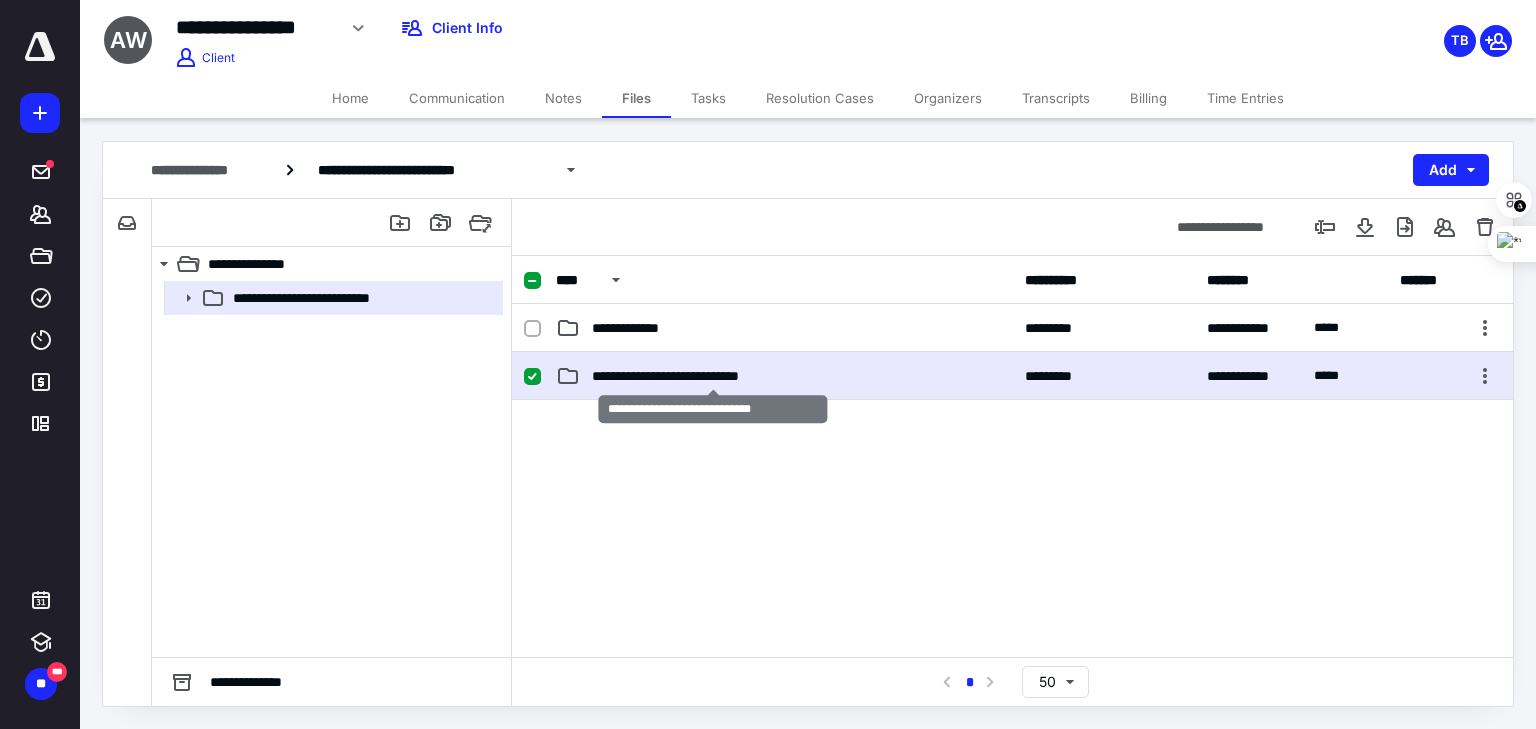 click on "**********" at bounding box center [713, 376] 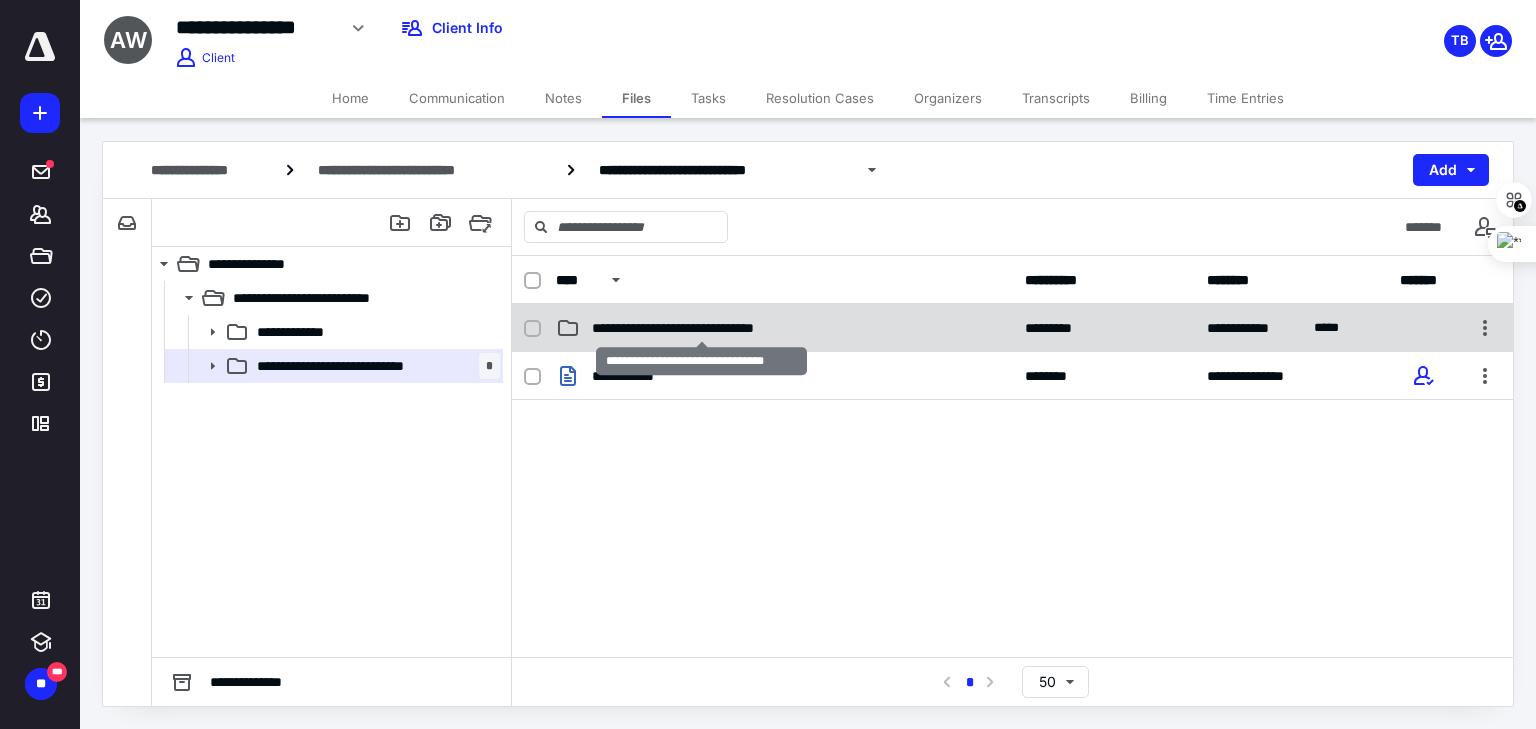 click on "**********" at bounding box center [702, 328] 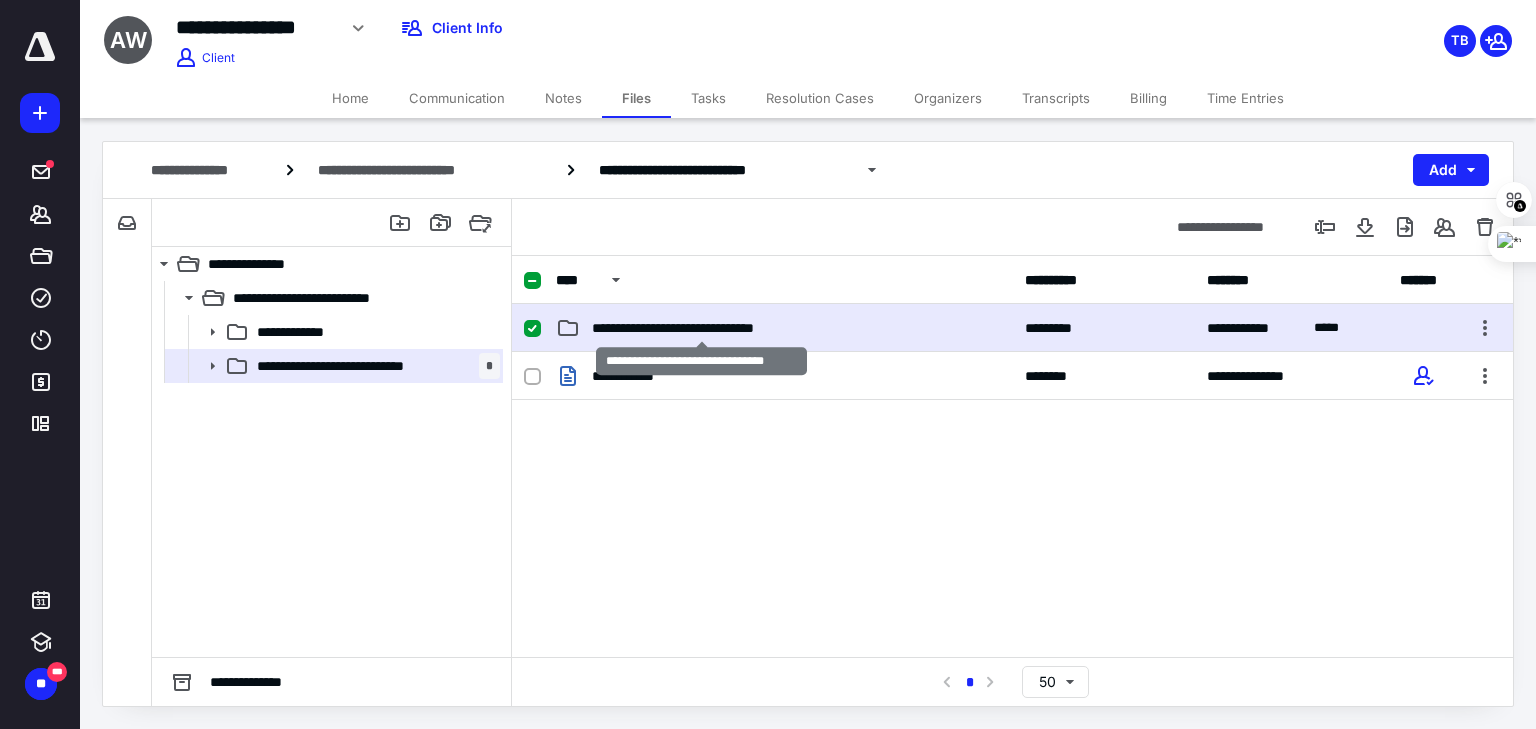 click on "**********" at bounding box center (702, 328) 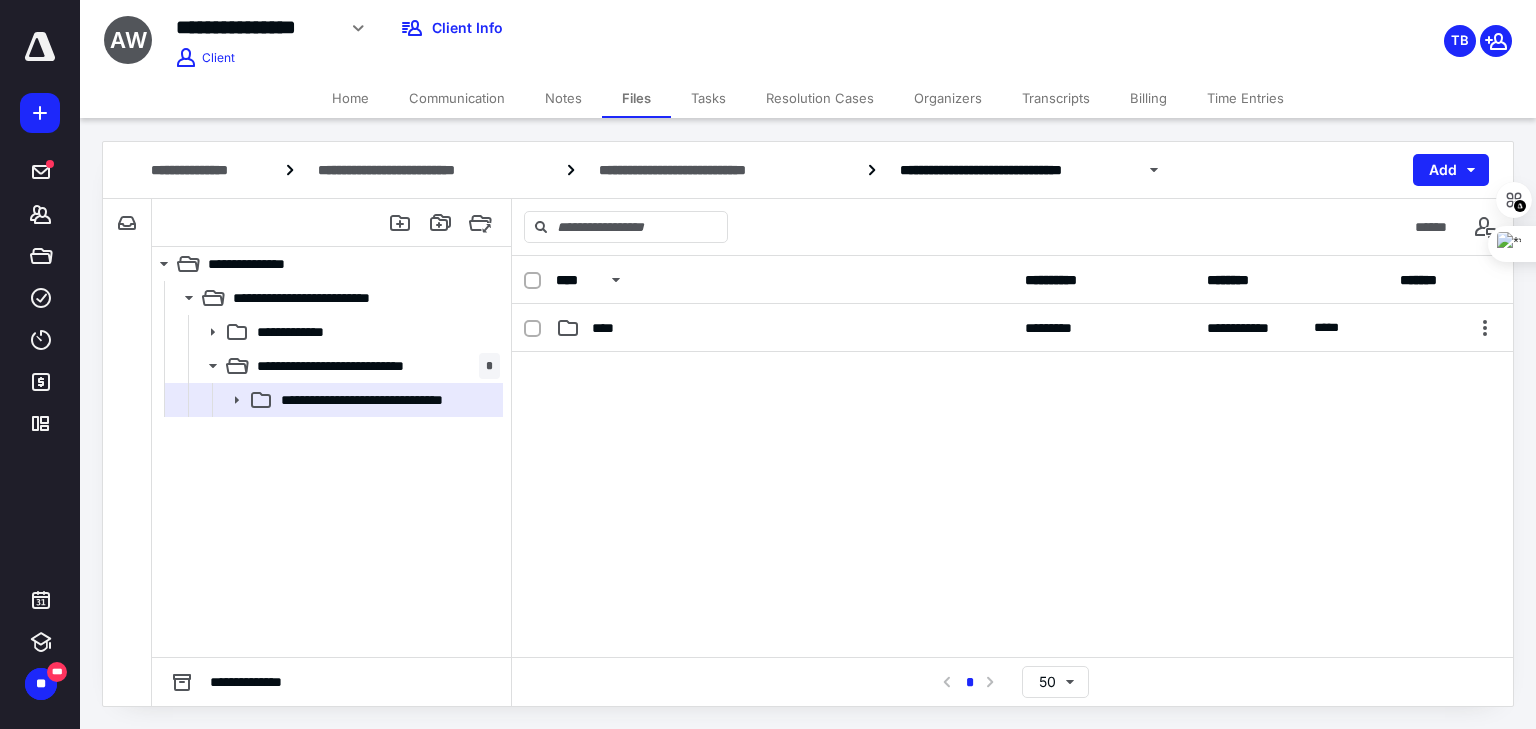 click on "****" at bounding box center [784, 328] 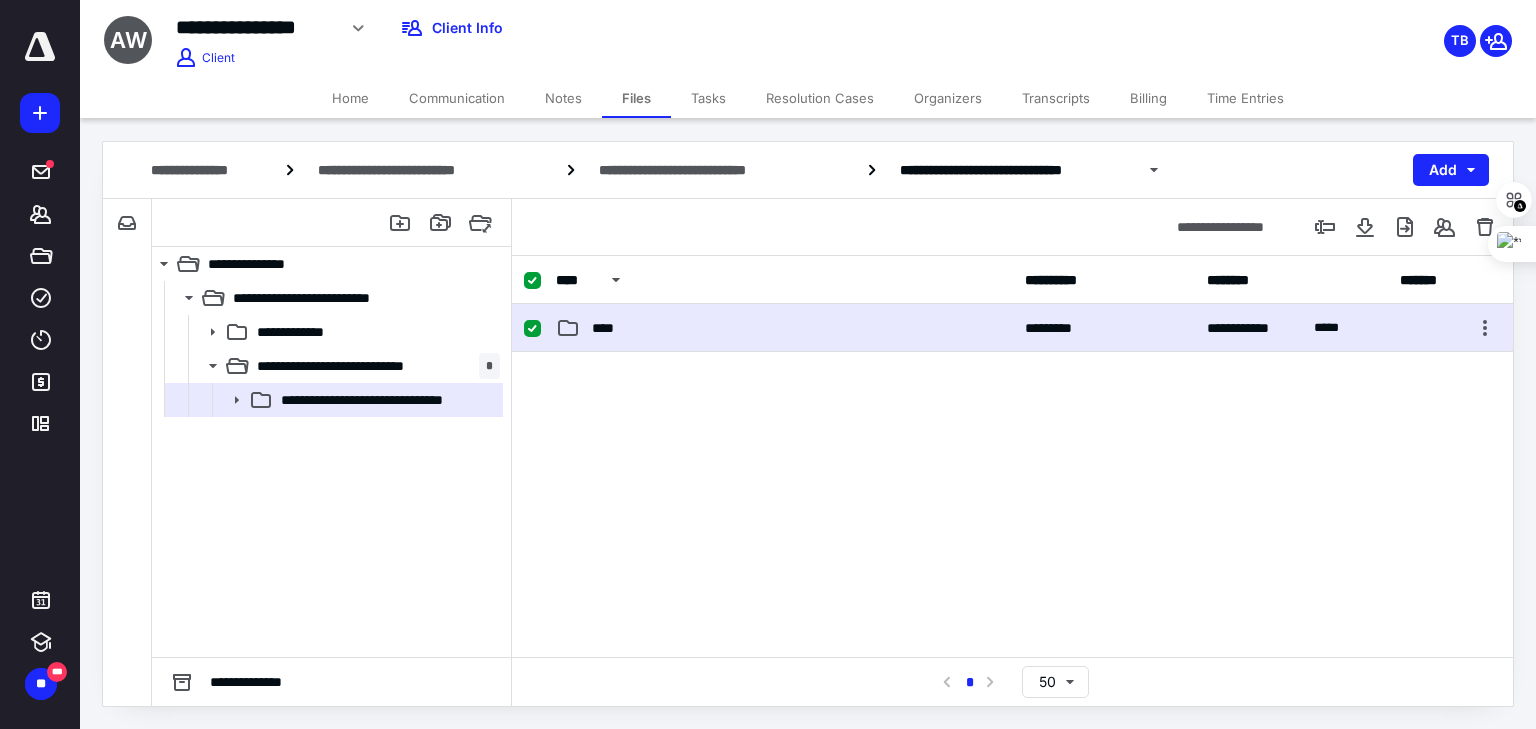 click on "****" at bounding box center [784, 328] 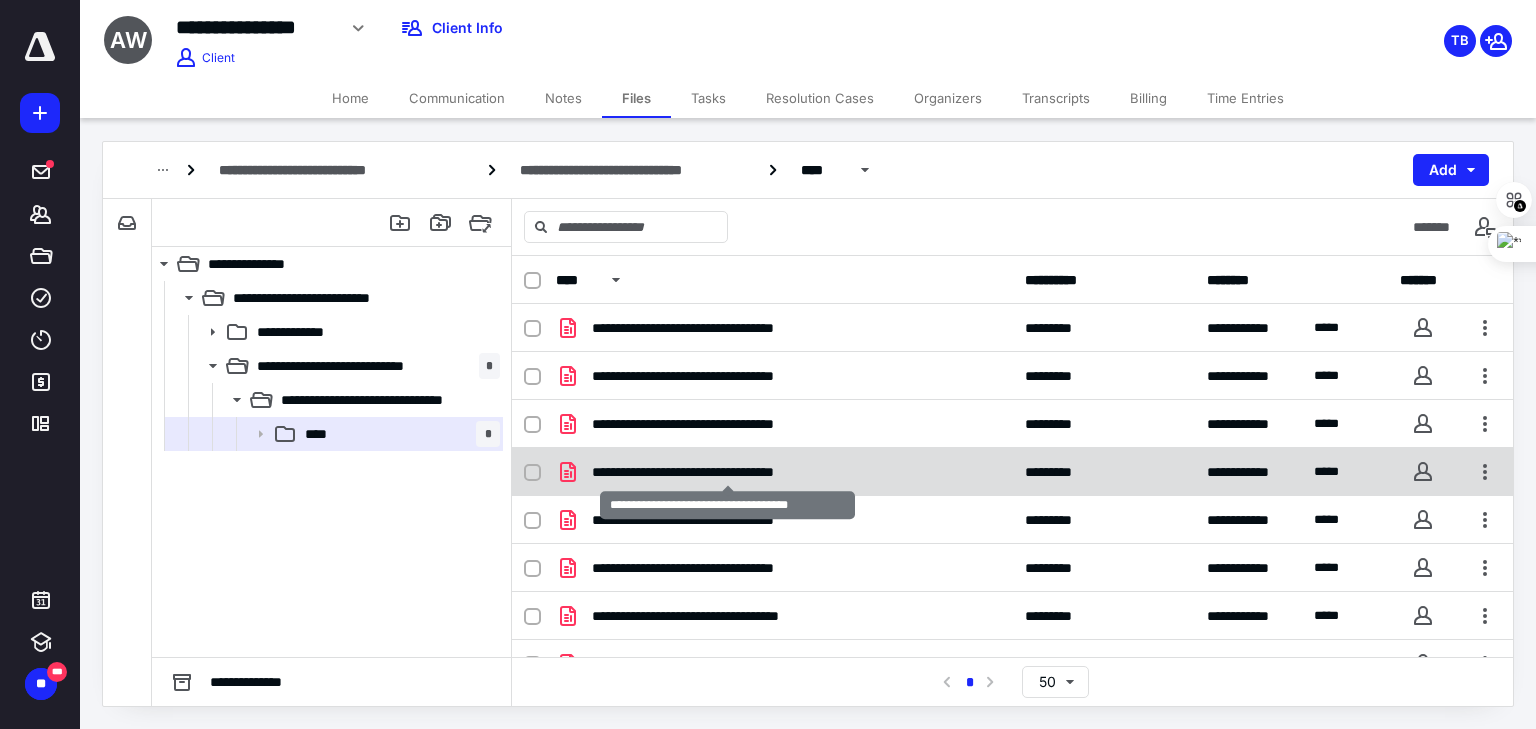 click on "**********" at bounding box center (727, 472) 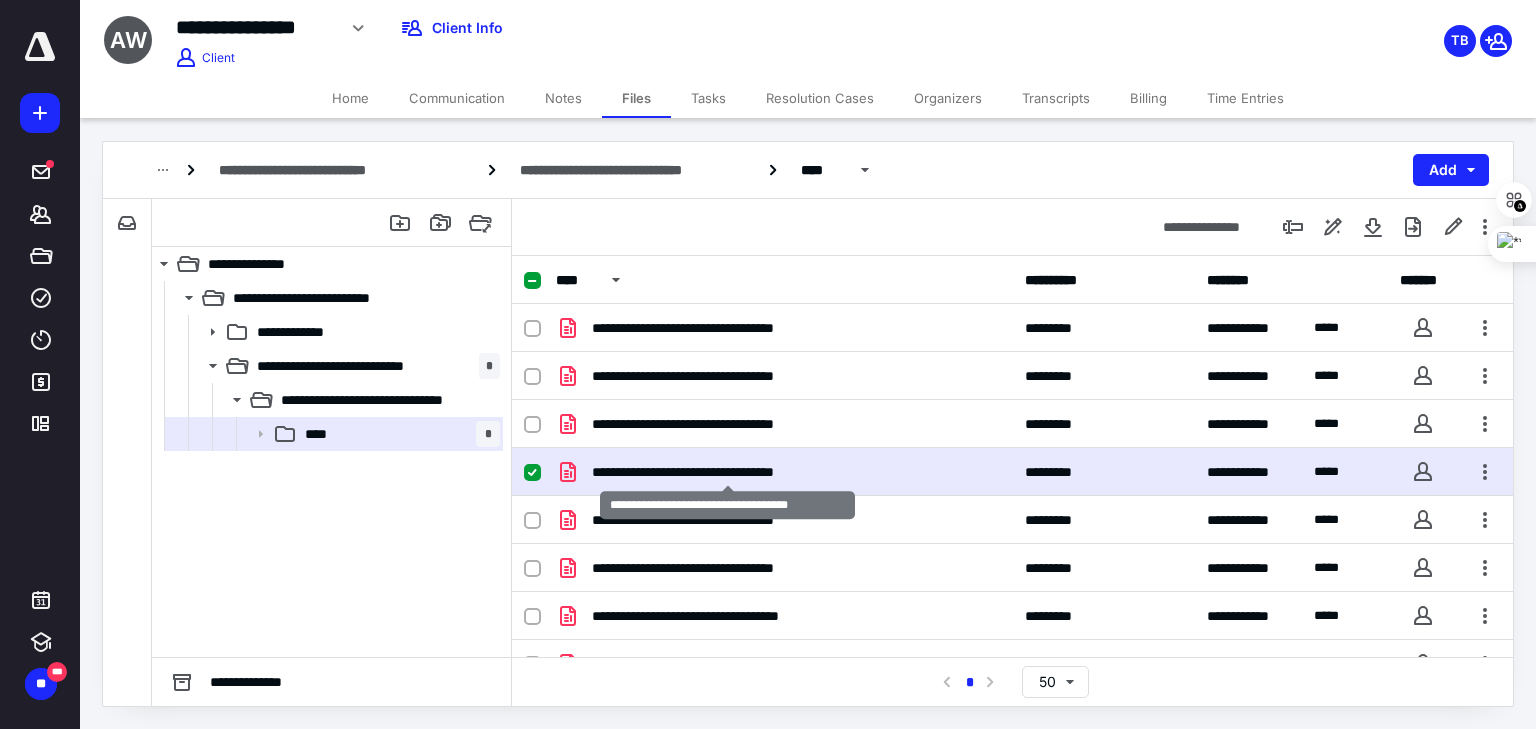 click on "**********" at bounding box center (727, 472) 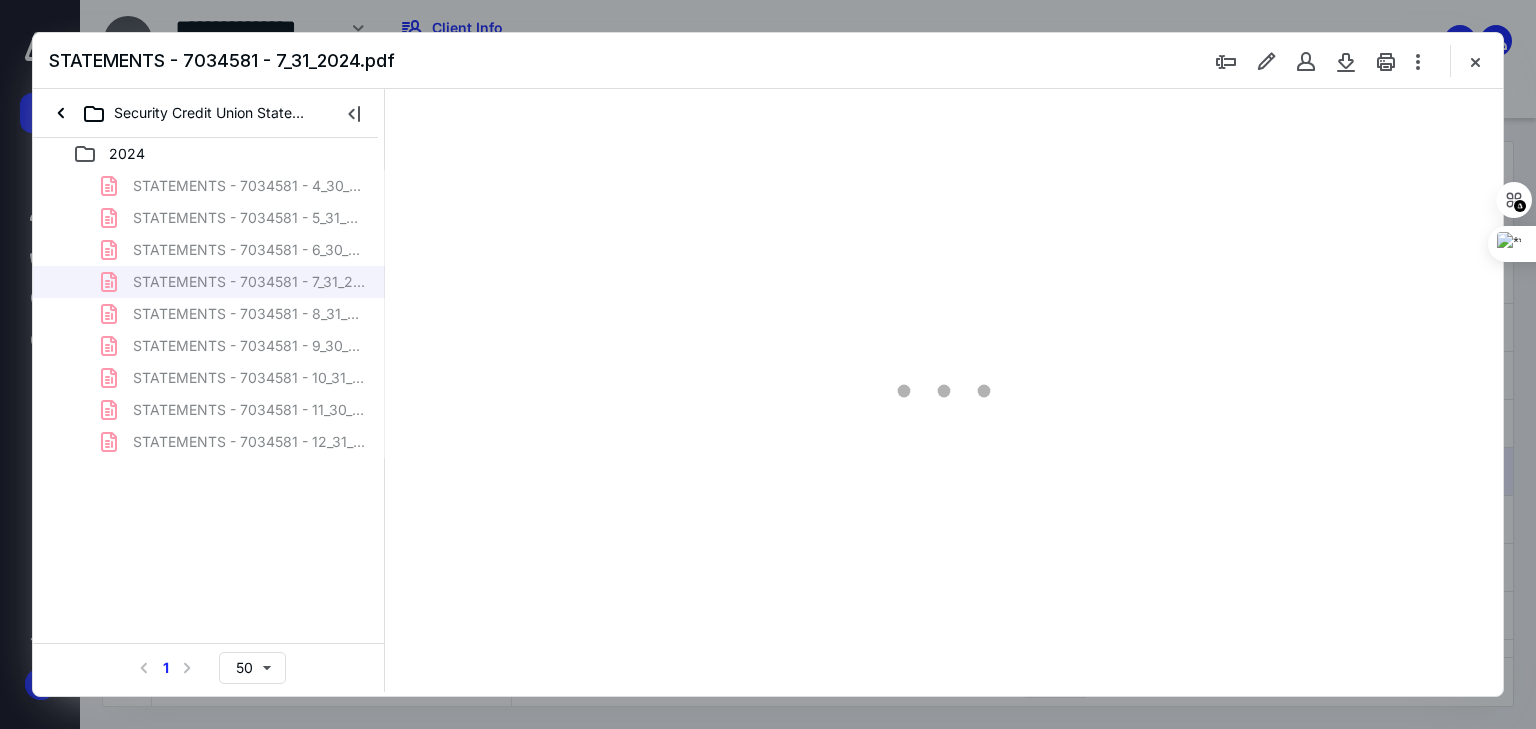 scroll, scrollTop: 0, scrollLeft: 0, axis: both 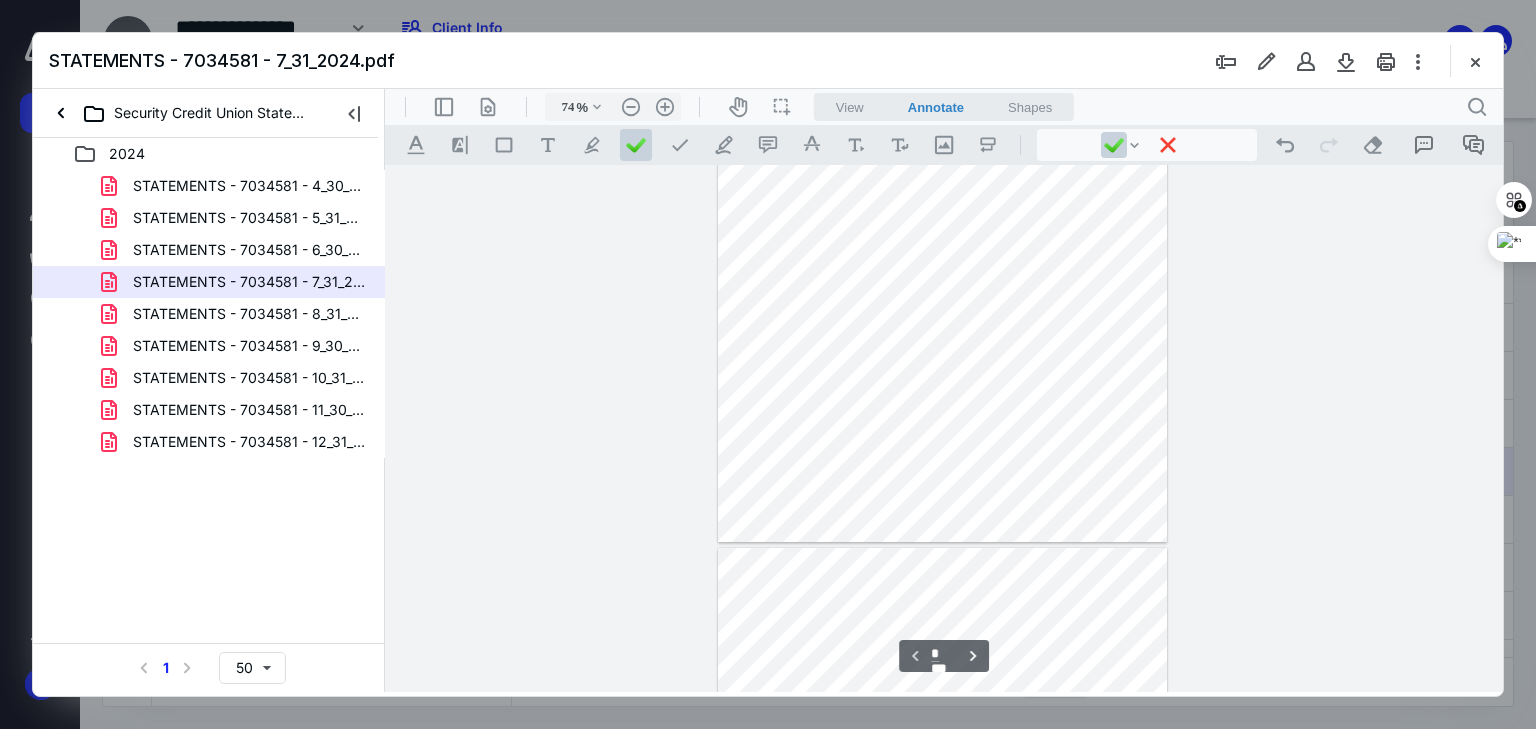 type on "81" 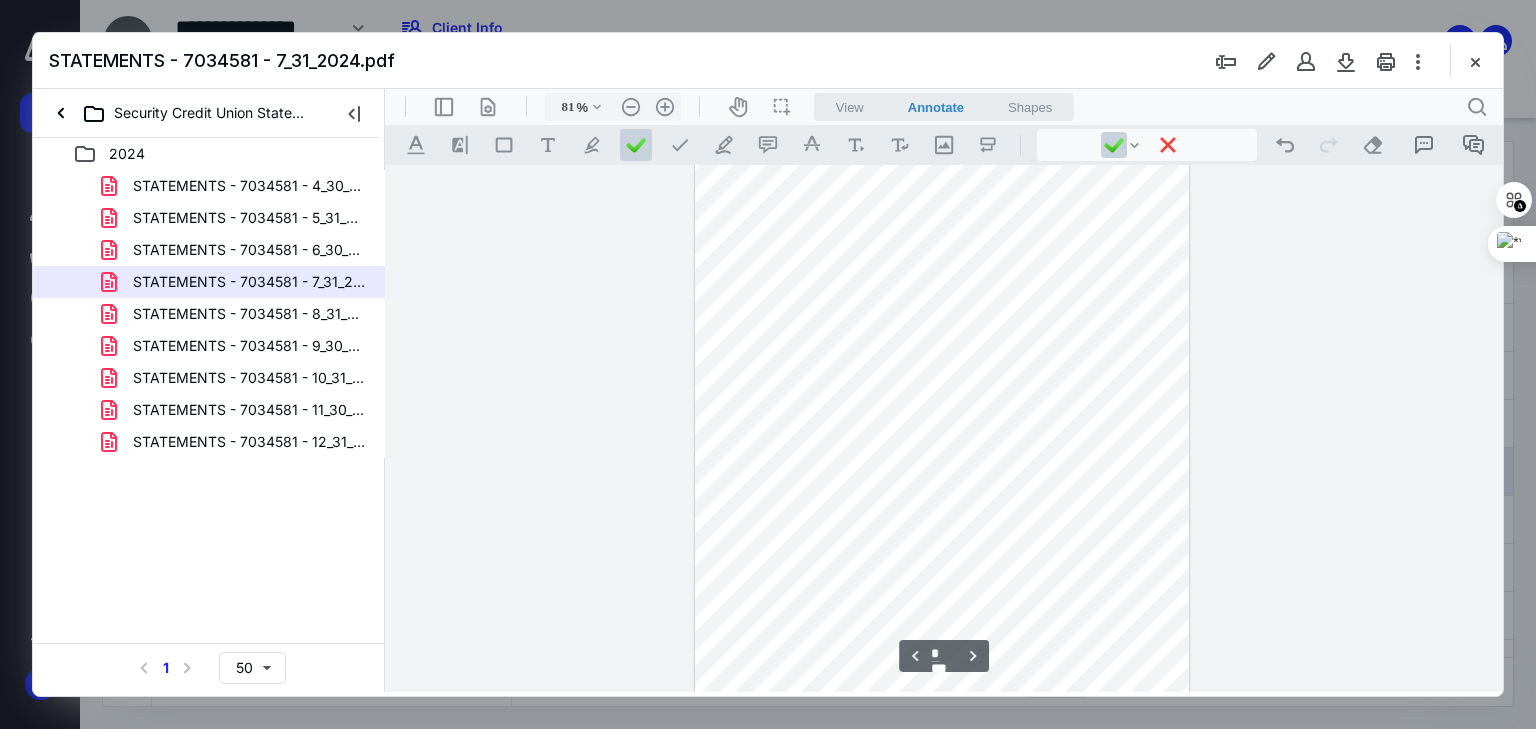 scroll, scrollTop: 3374, scrollLeft: 0, axis: vertical 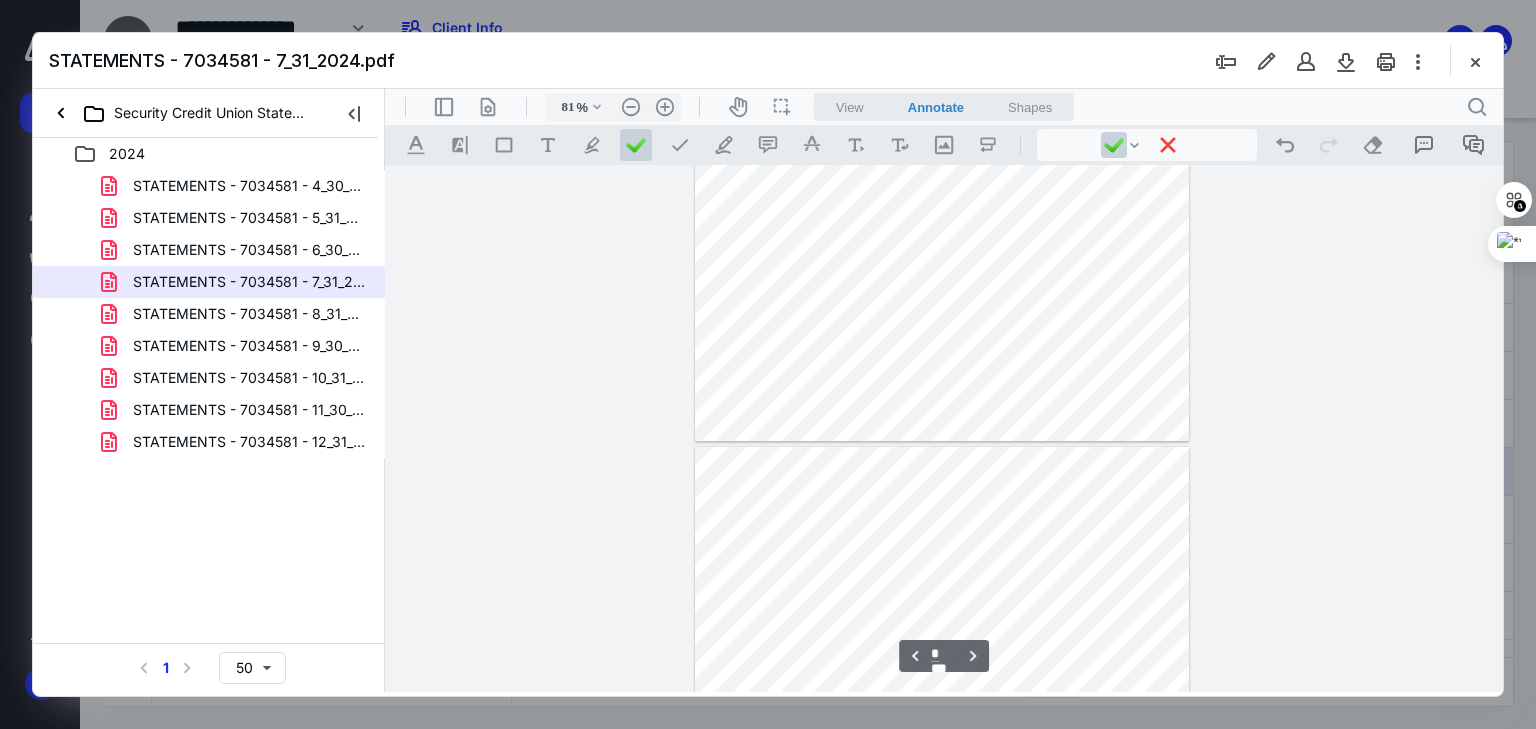type on "*" 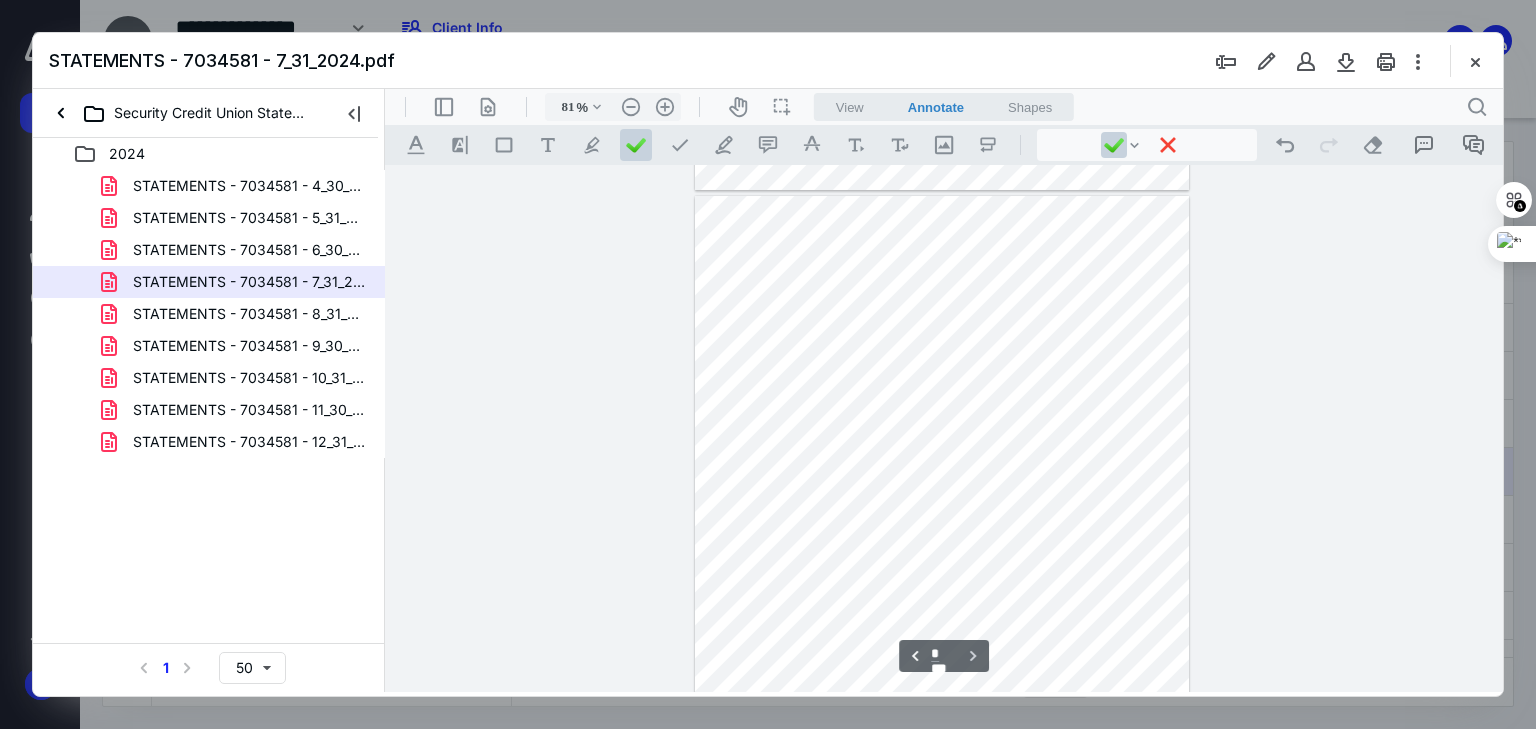 scroll, scrollTop: 3854, scrollLeft: 0, axis: vertical 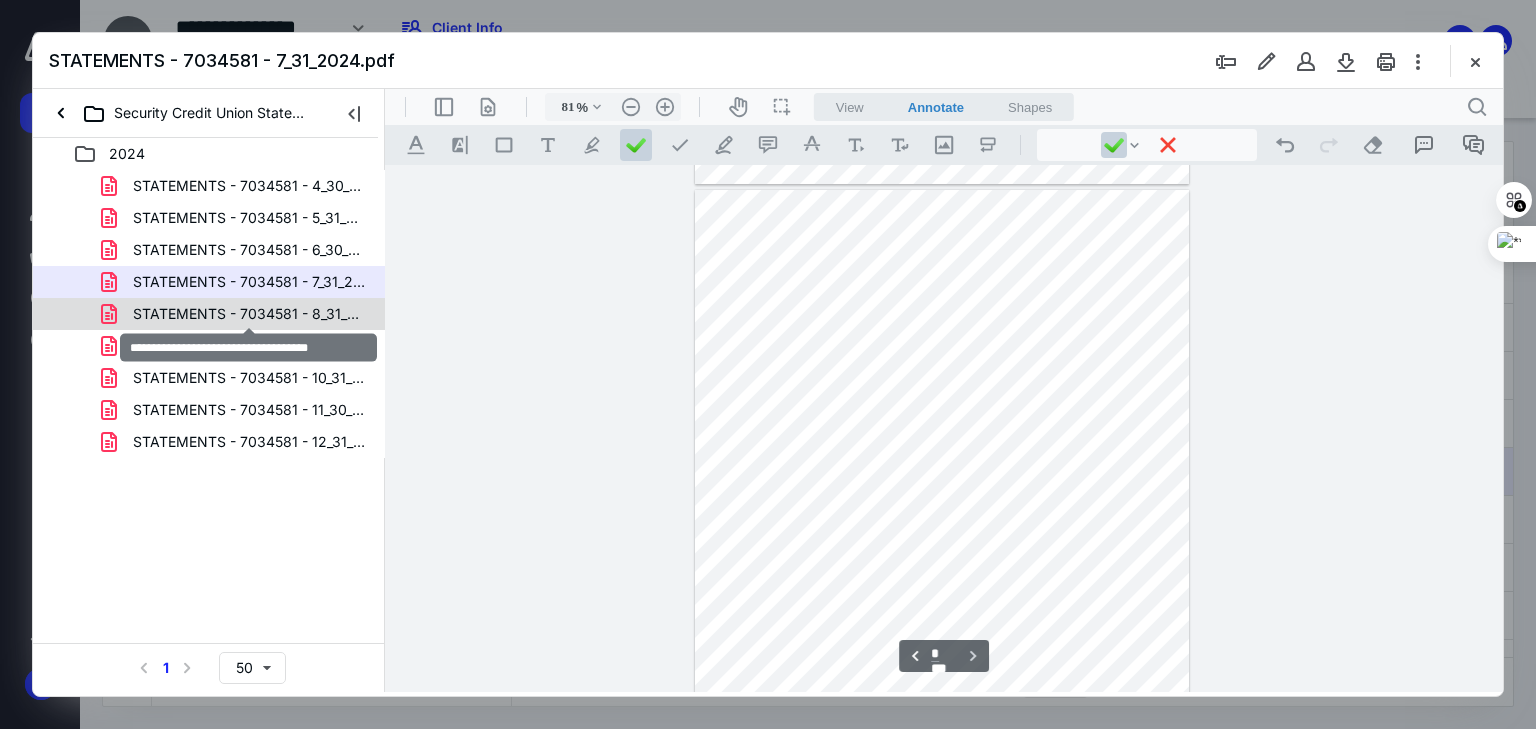 click on "STATEMENTS - 7034581 - 8_31_2024.pdf" at bounding box center (249, 314) 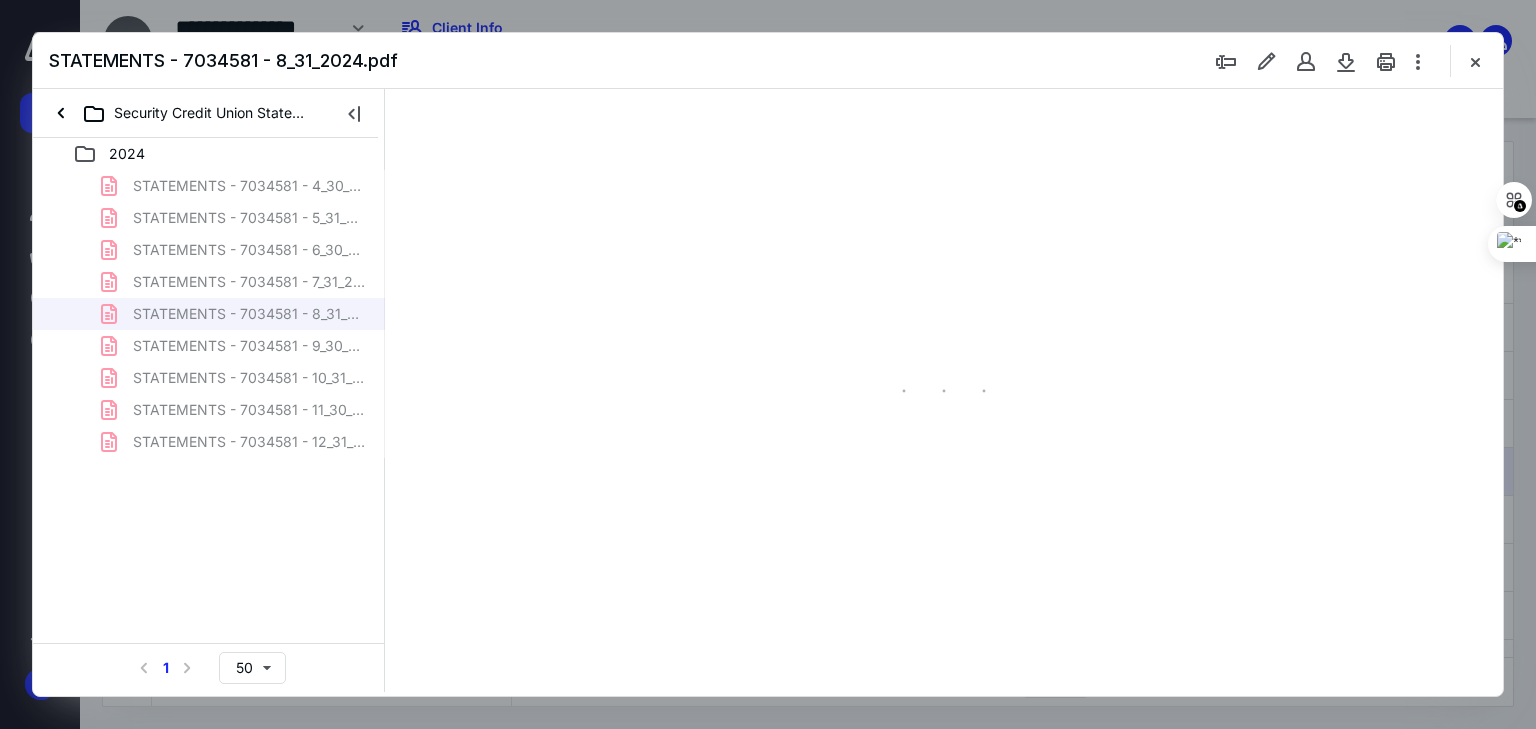 type on "66" 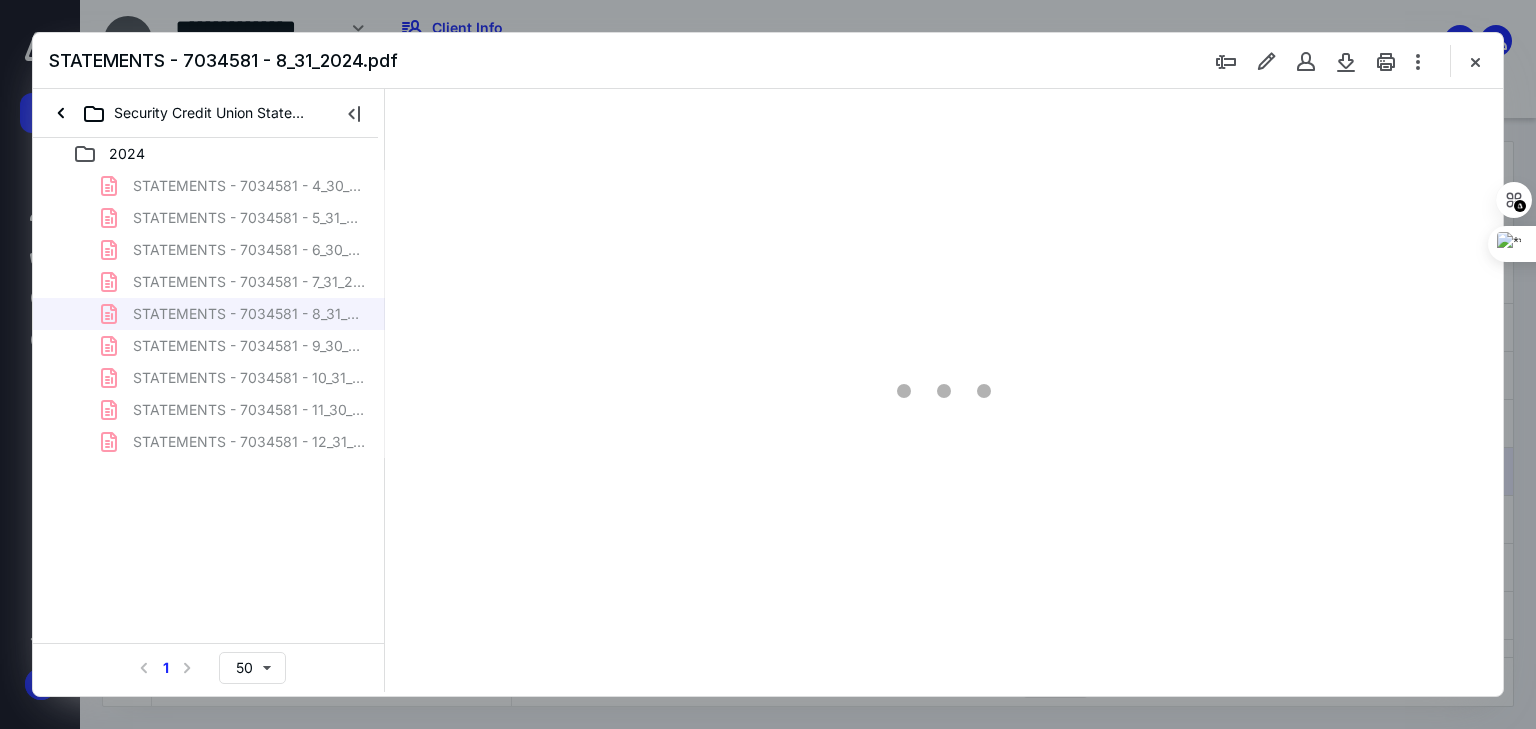 scroll, scrollTop: 79, scrollLeft: 0, axis: vertical 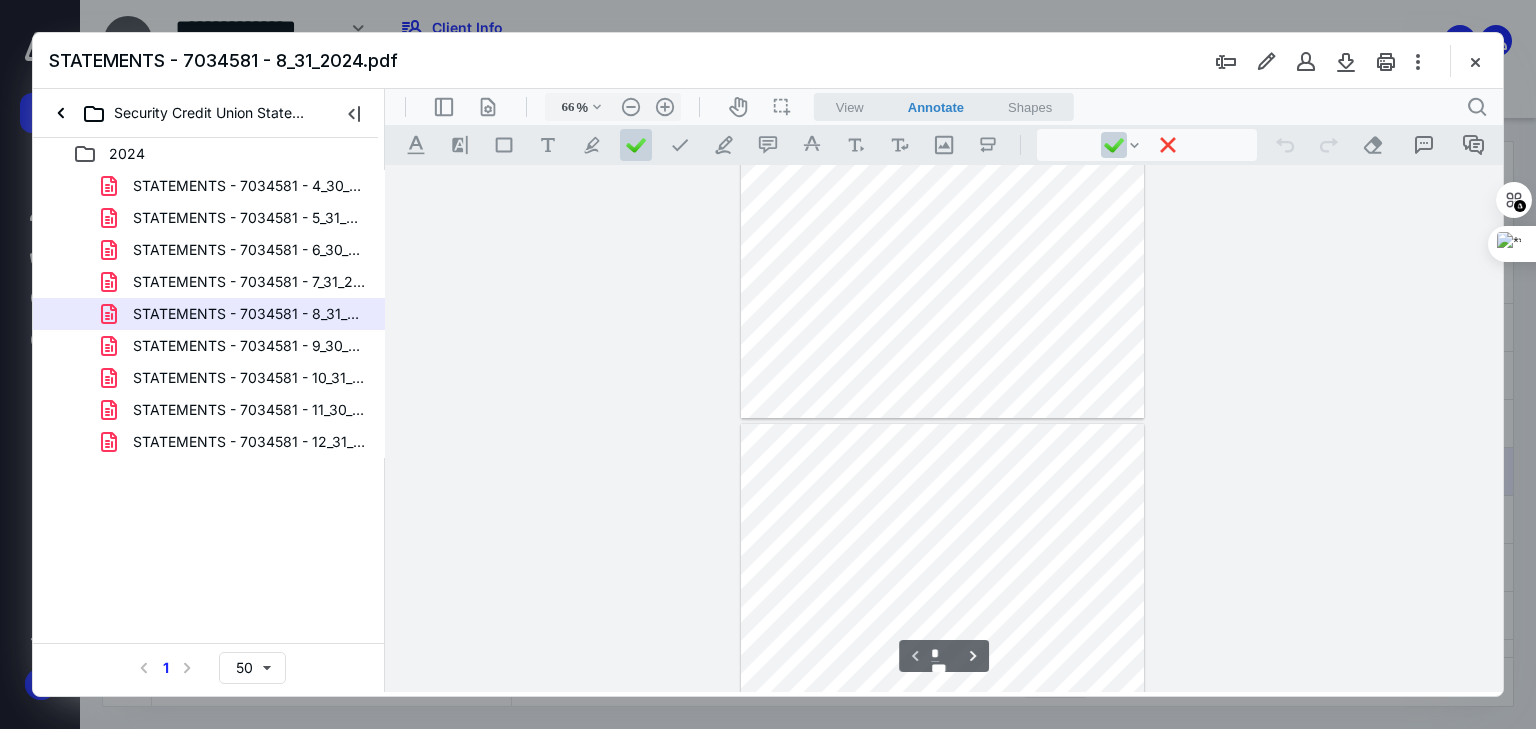 type on "*" 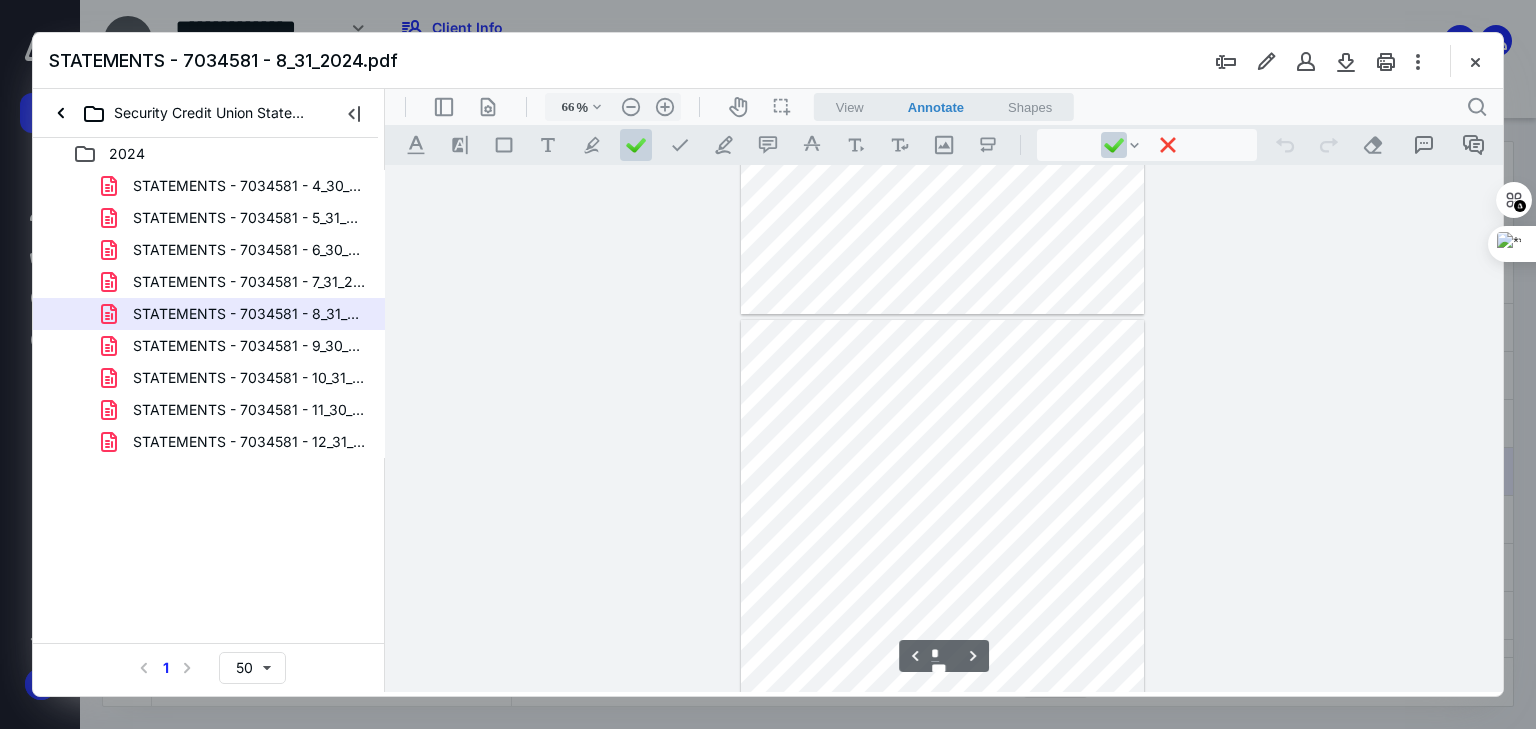 scroll, scrollTop: 399, scrollLeft: 0, axis: vertical 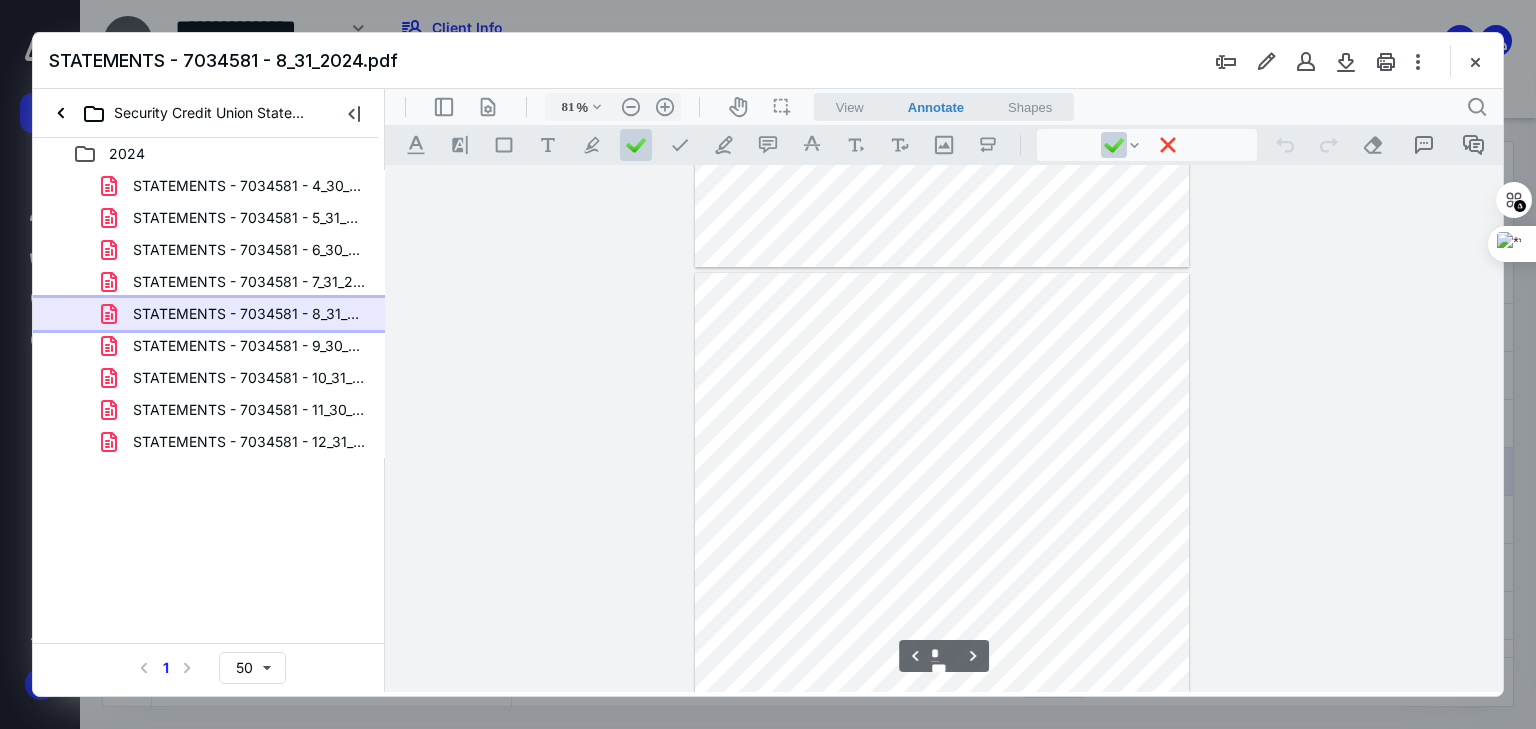 type on "106" 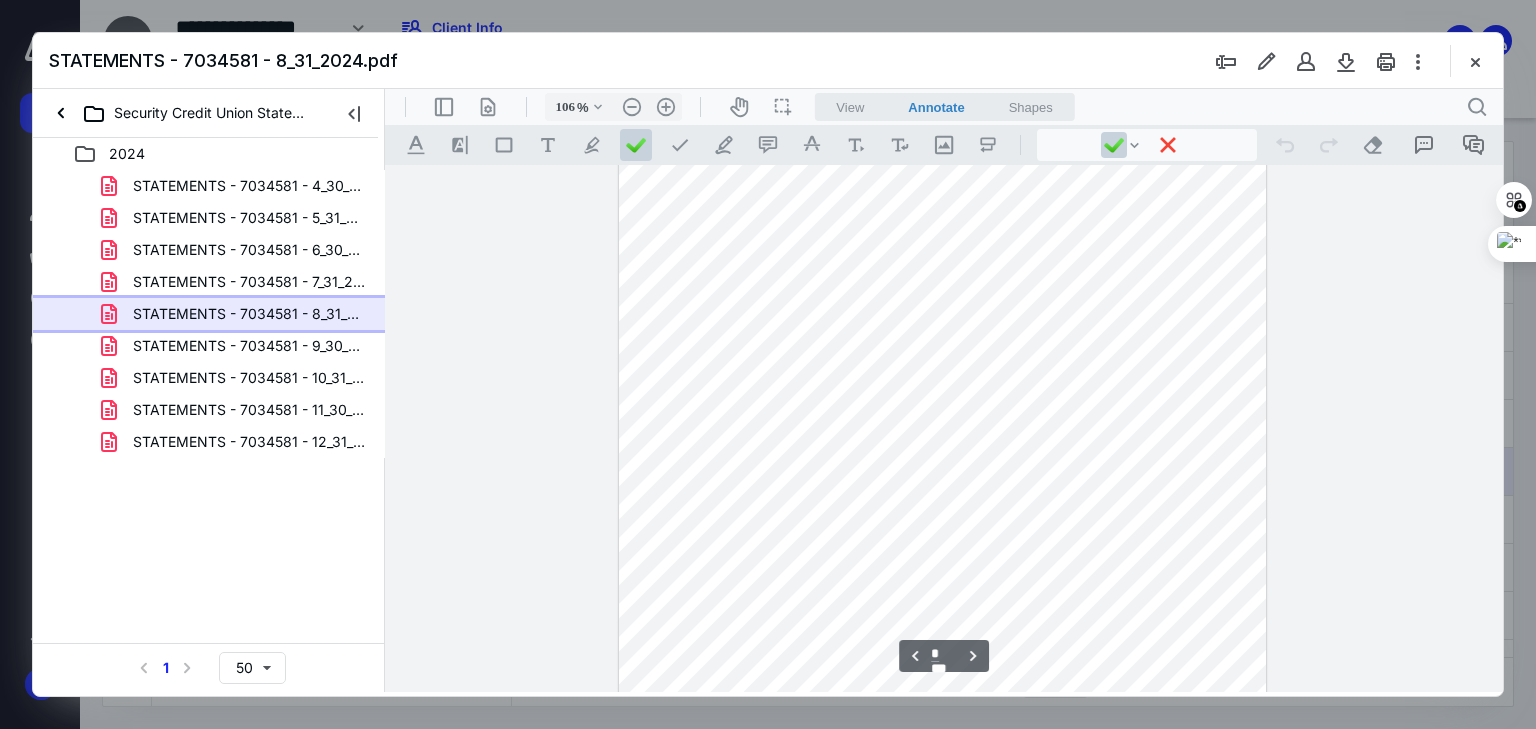 scroll, scrollTop: 4620, scrollLeft: 0, axis: vertical 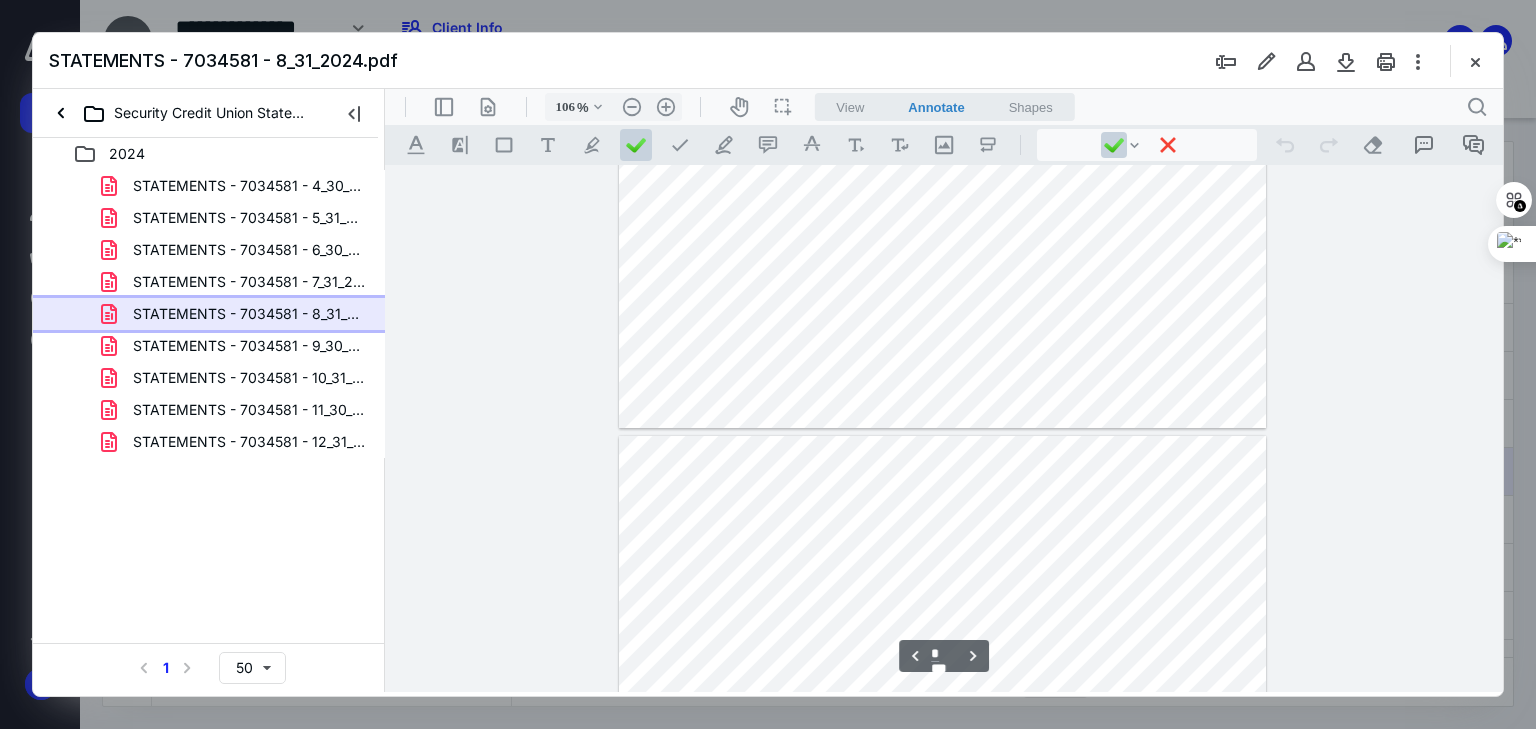 type on "*" 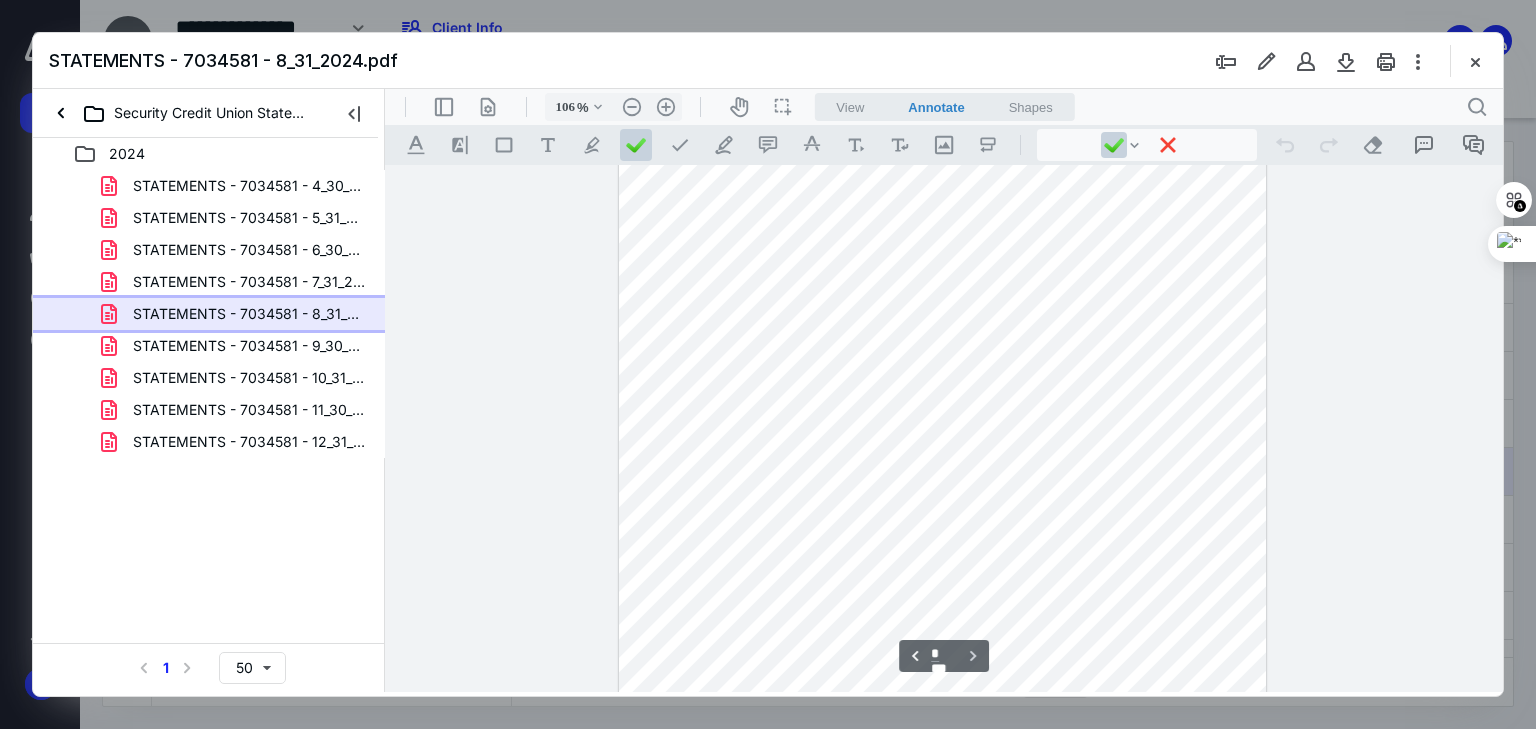 scroll, scrollTop: 5395, scrollLeft: 0, axis: vertical 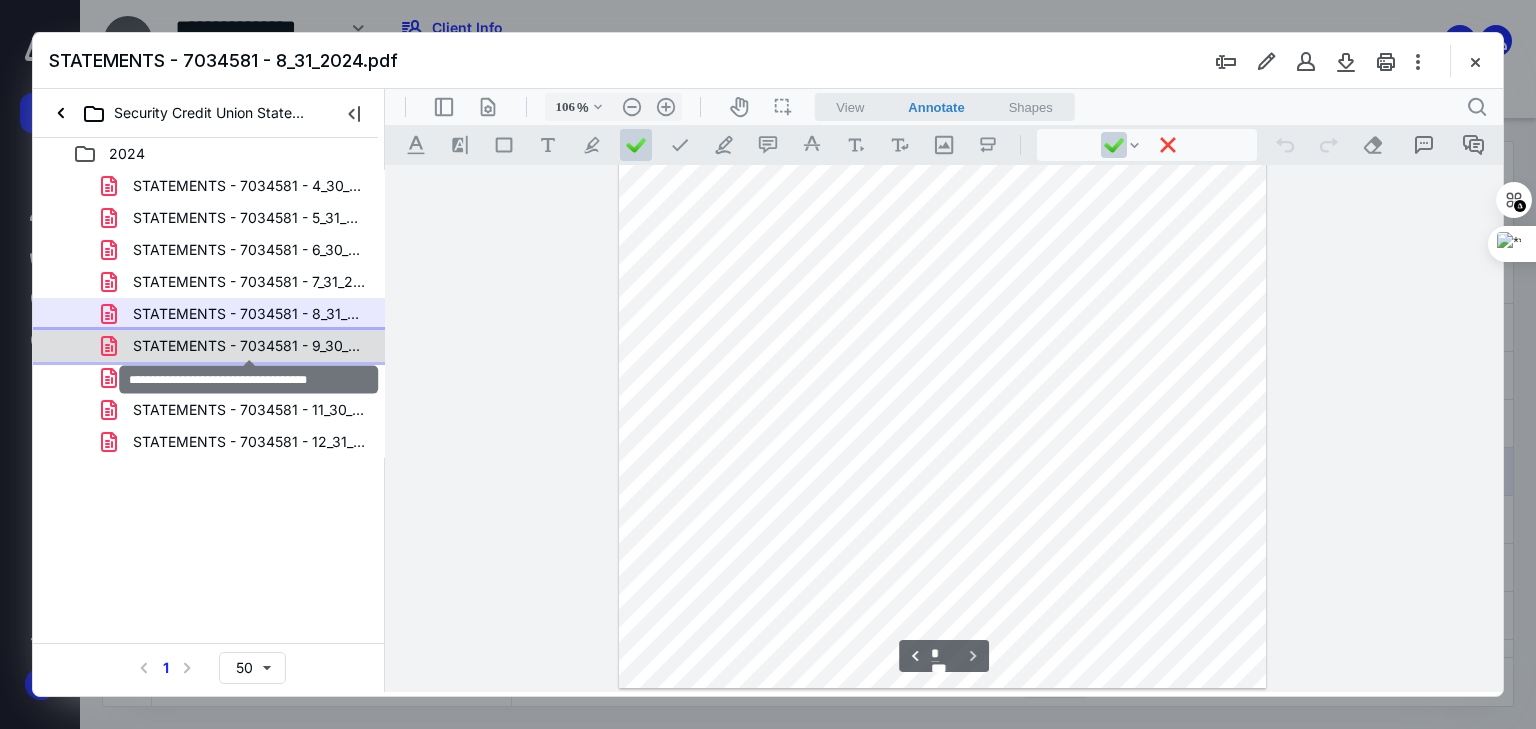 click on "STATEMENTS - 7034581 - 9_30_2024.pdf" at bounding box center (249, 346) 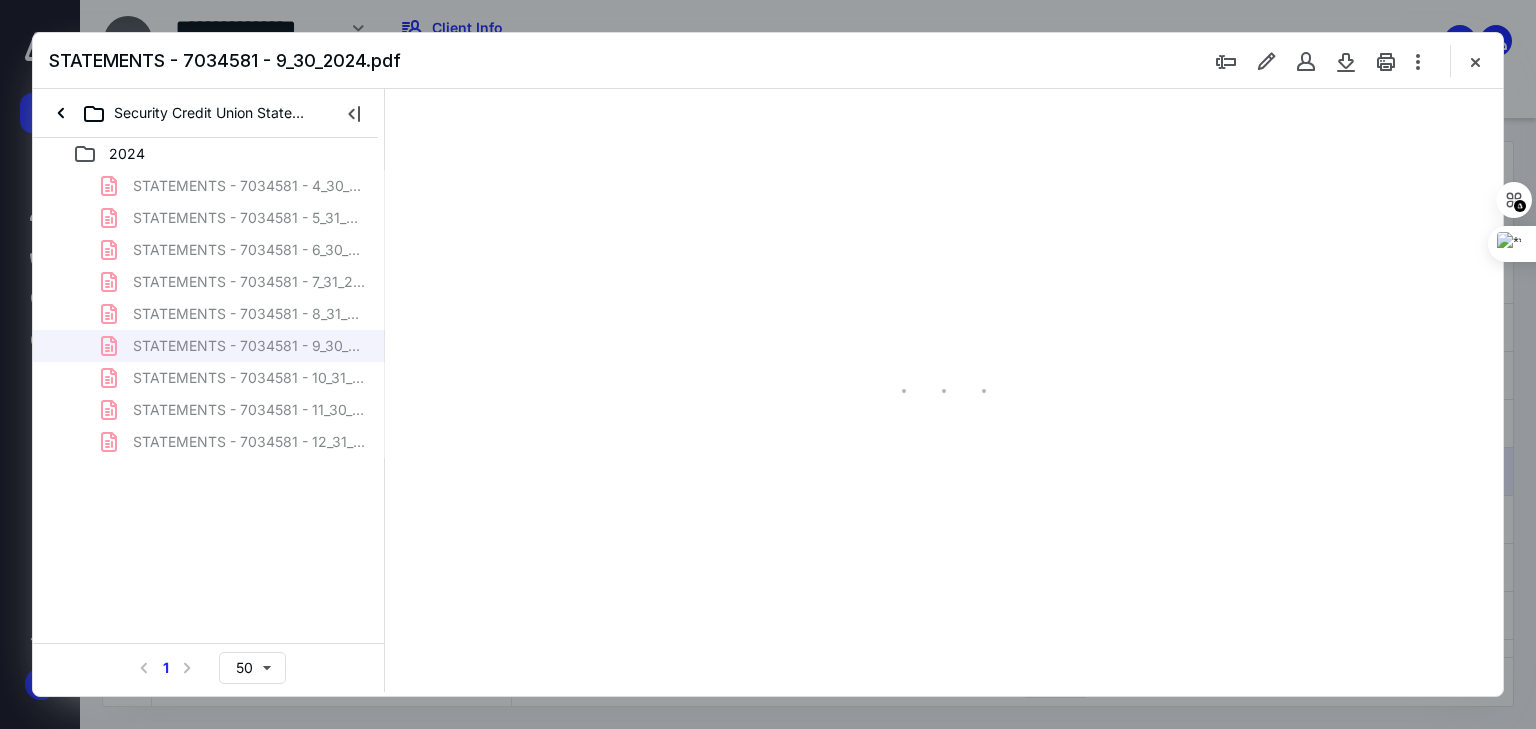 type on "66" 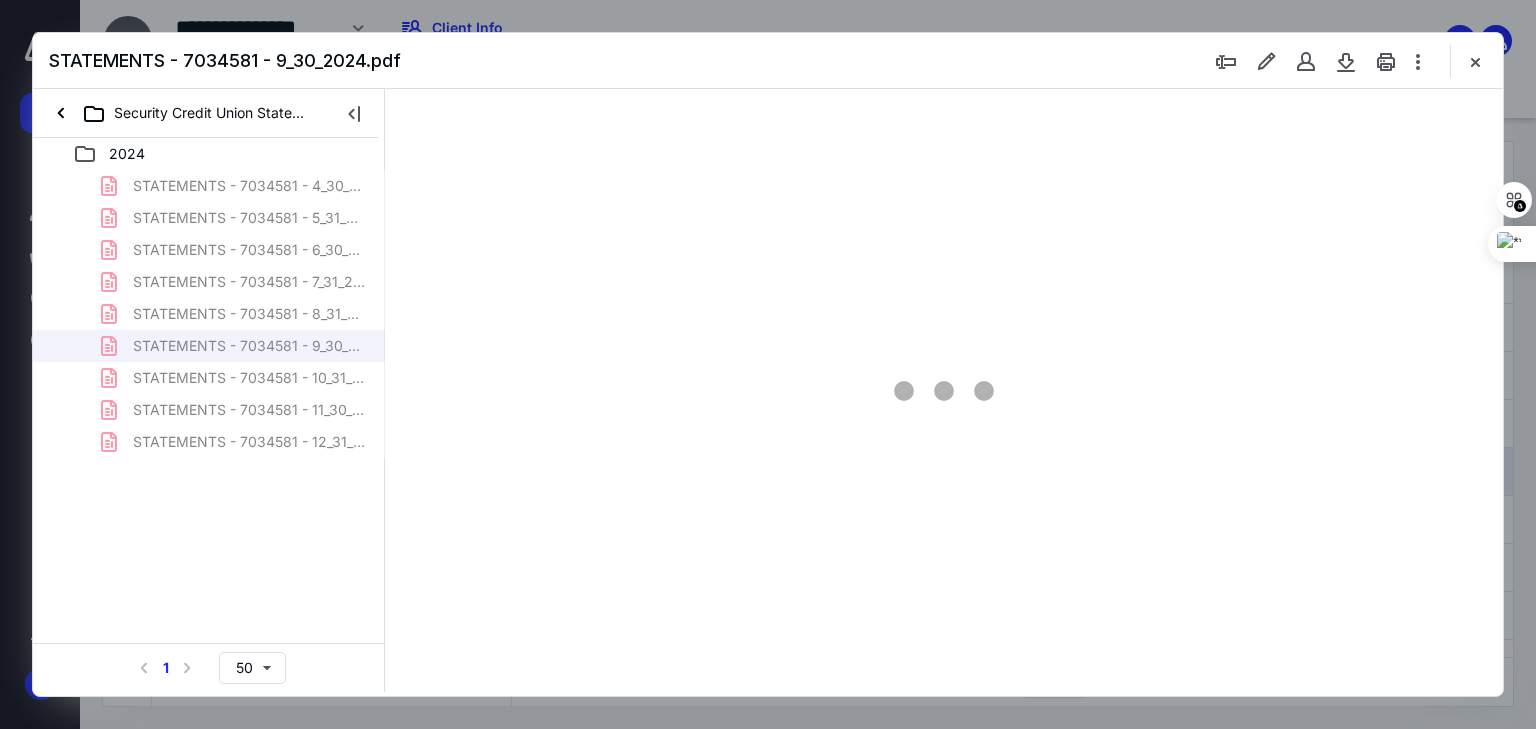 scroll, scrollTop: 79, scrollLeft: 0, axis: vertical 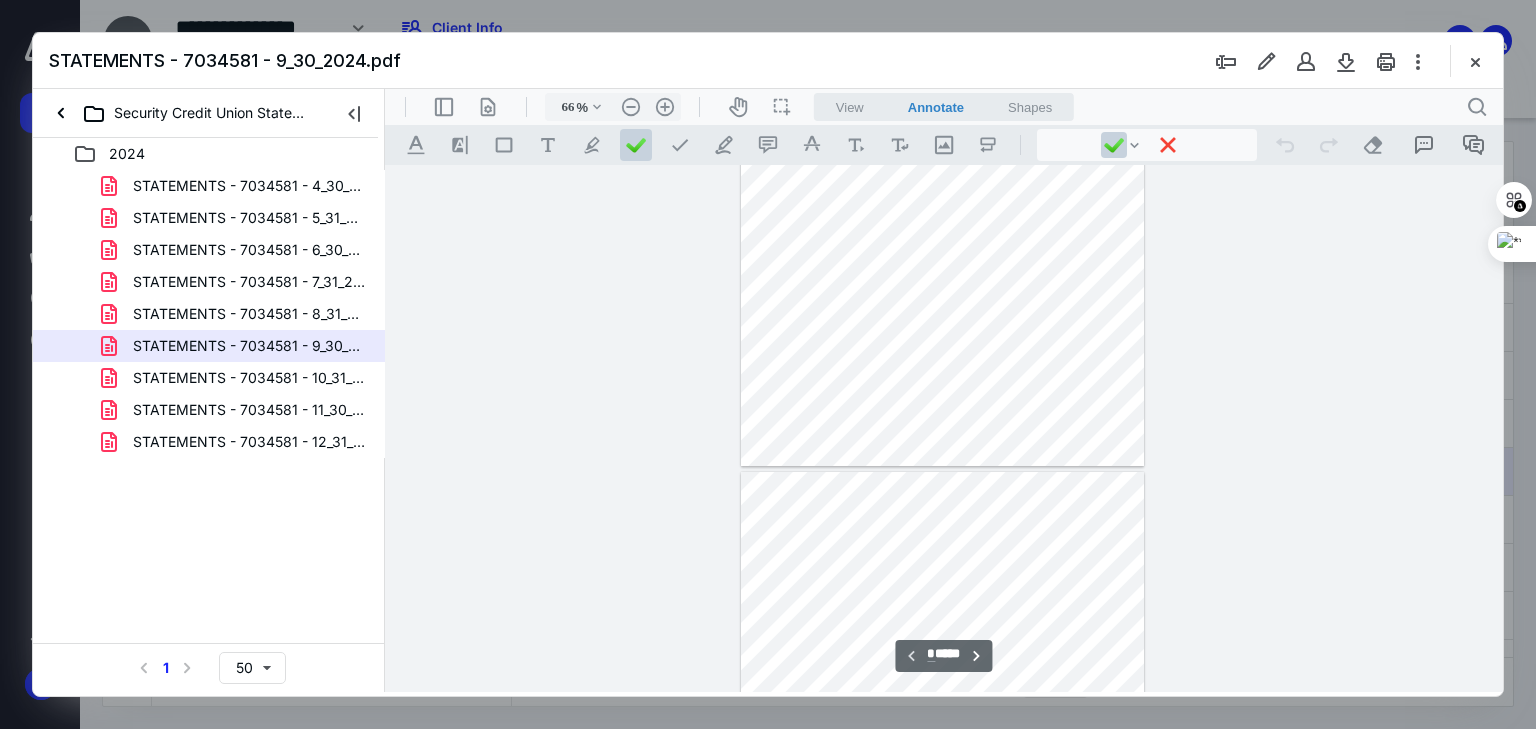 type on "*" 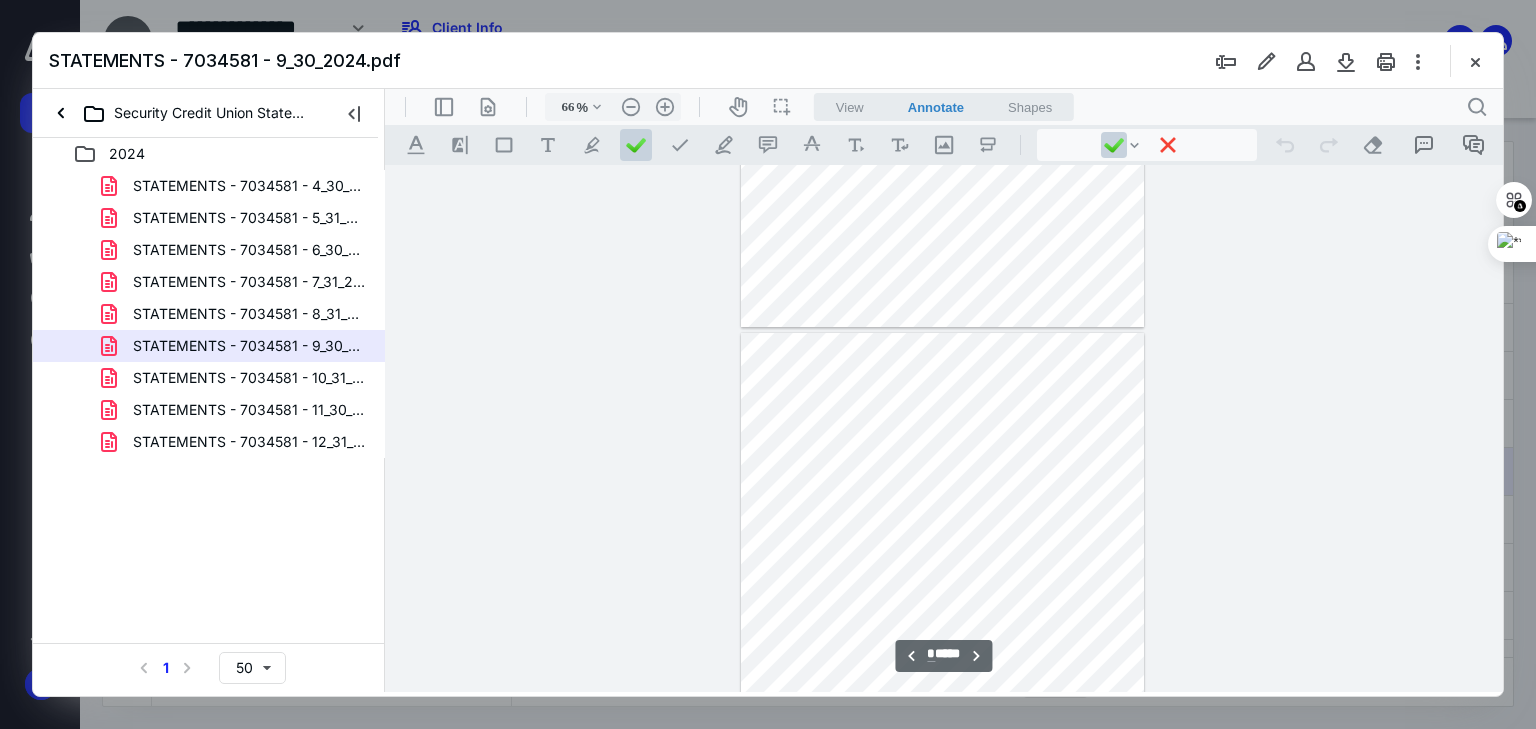 scroll, scrollTop: 479, scrollLeft: 0, axis: vertical 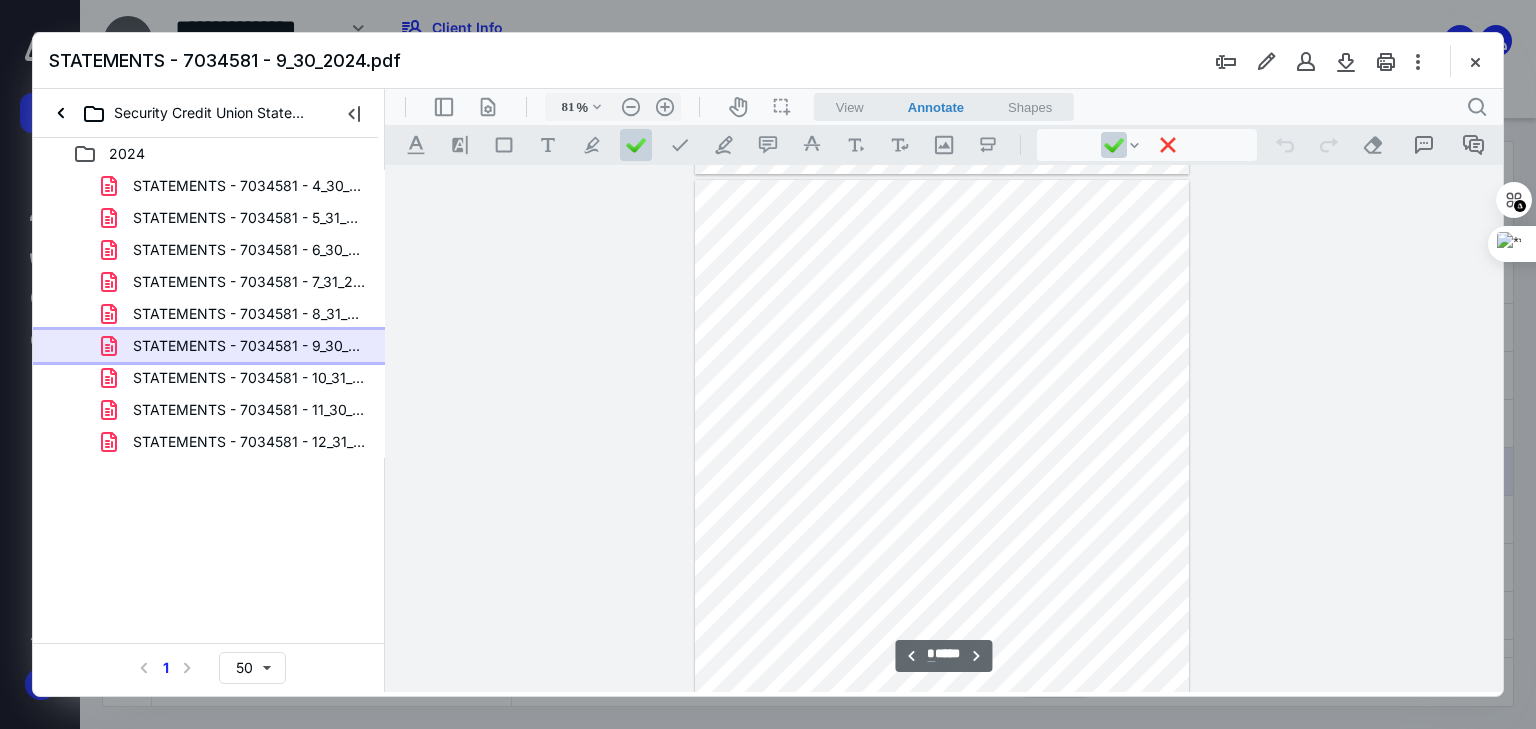 type on "106" 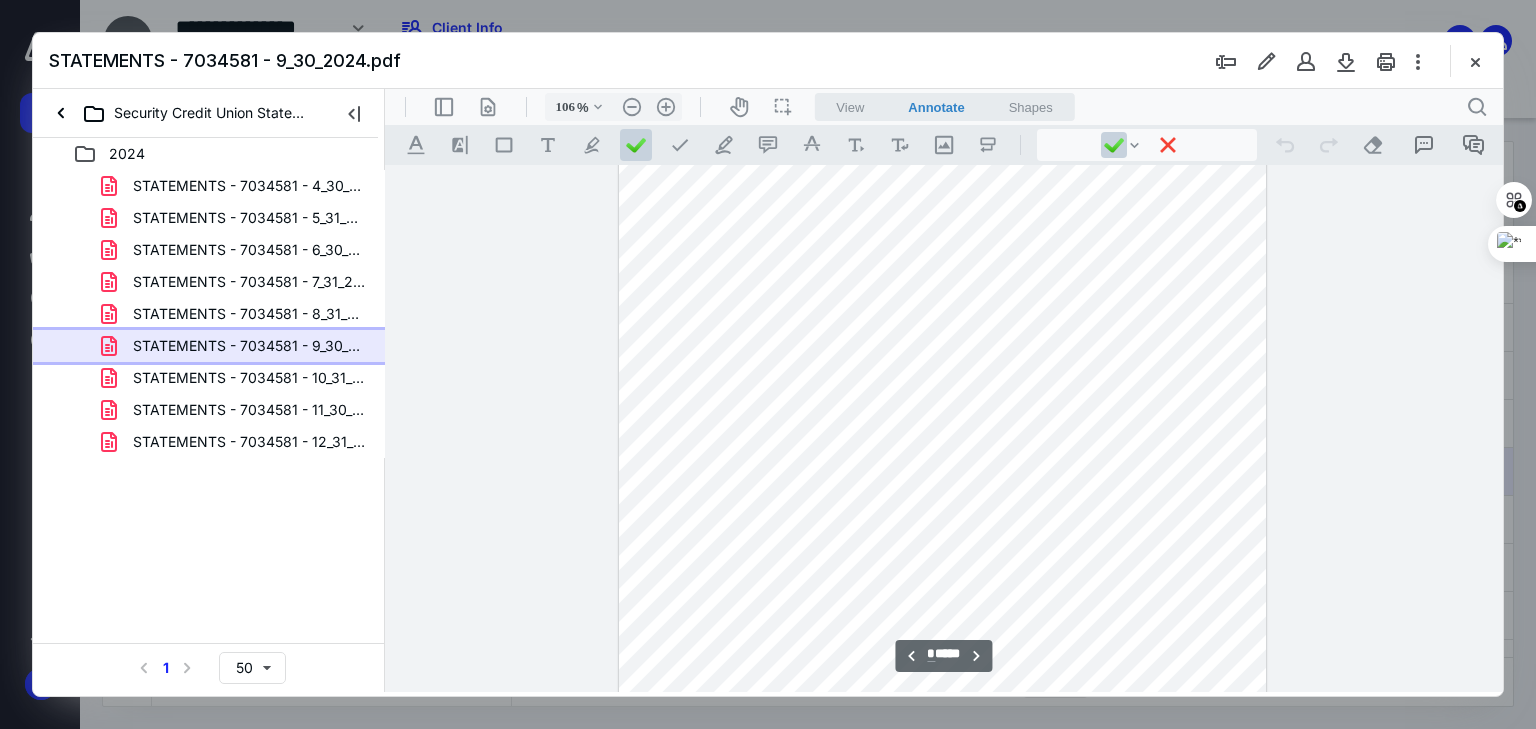 scroll, scrollTop: 1216, scrollLeft: 0, axis: vertical 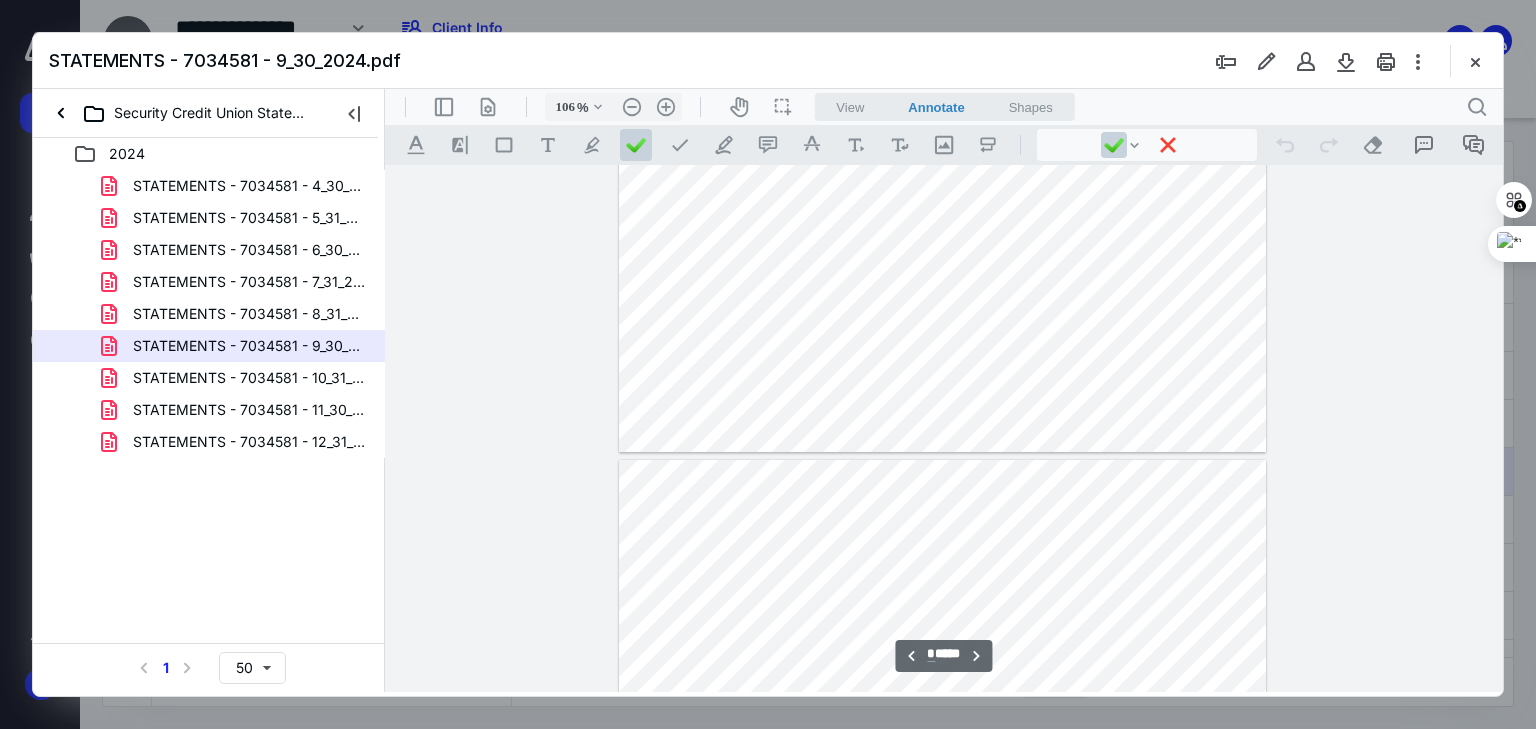 type on "**" 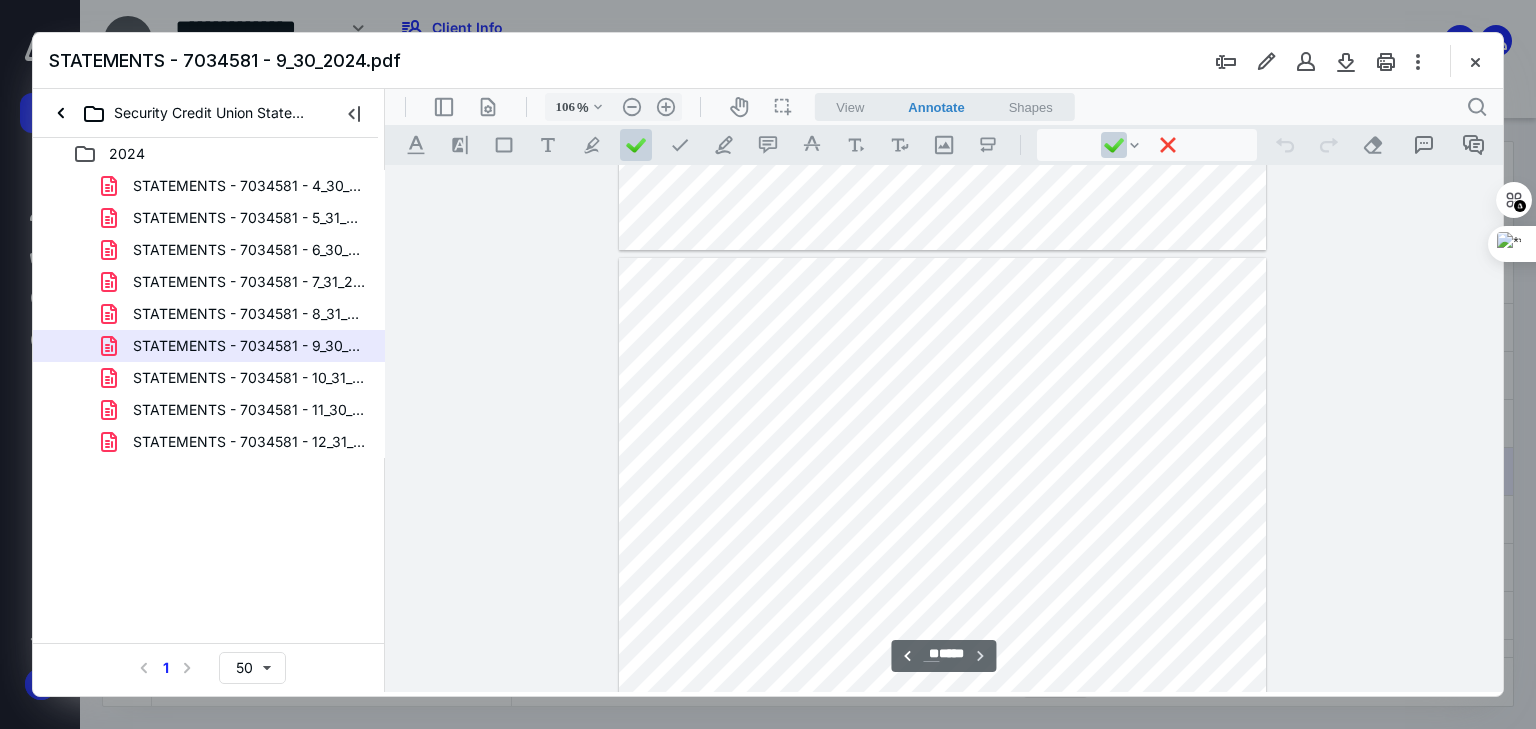 scroll, scrollTop: 7536, scrollLeft: 0, axis: vertical 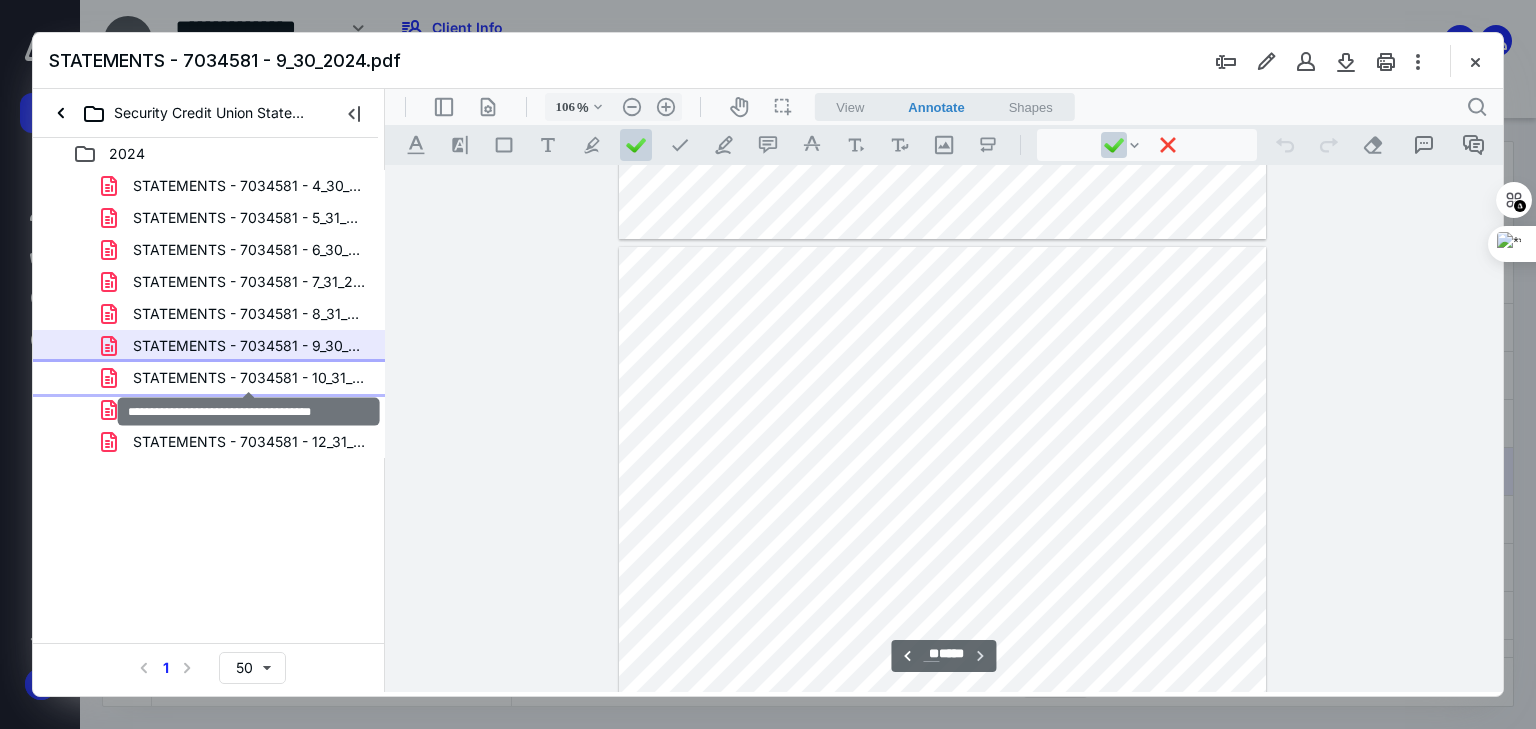 drag, startPoint x: 323, startPoint y: 378, endPoint x: 521, endPoint y: 389, distance: 198.30531 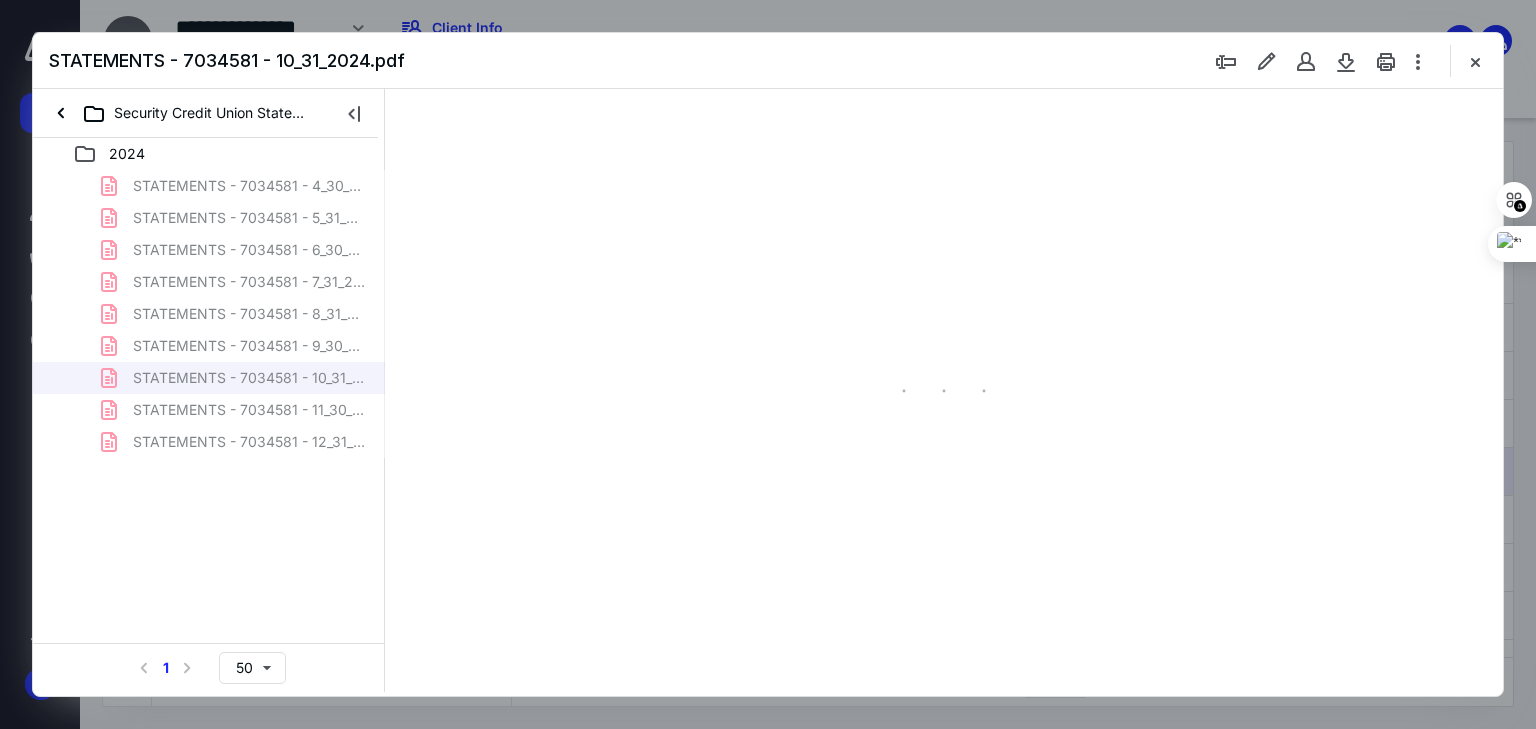 scroll, scrollTop: 79, scrollLeft: 0, axis: vertical 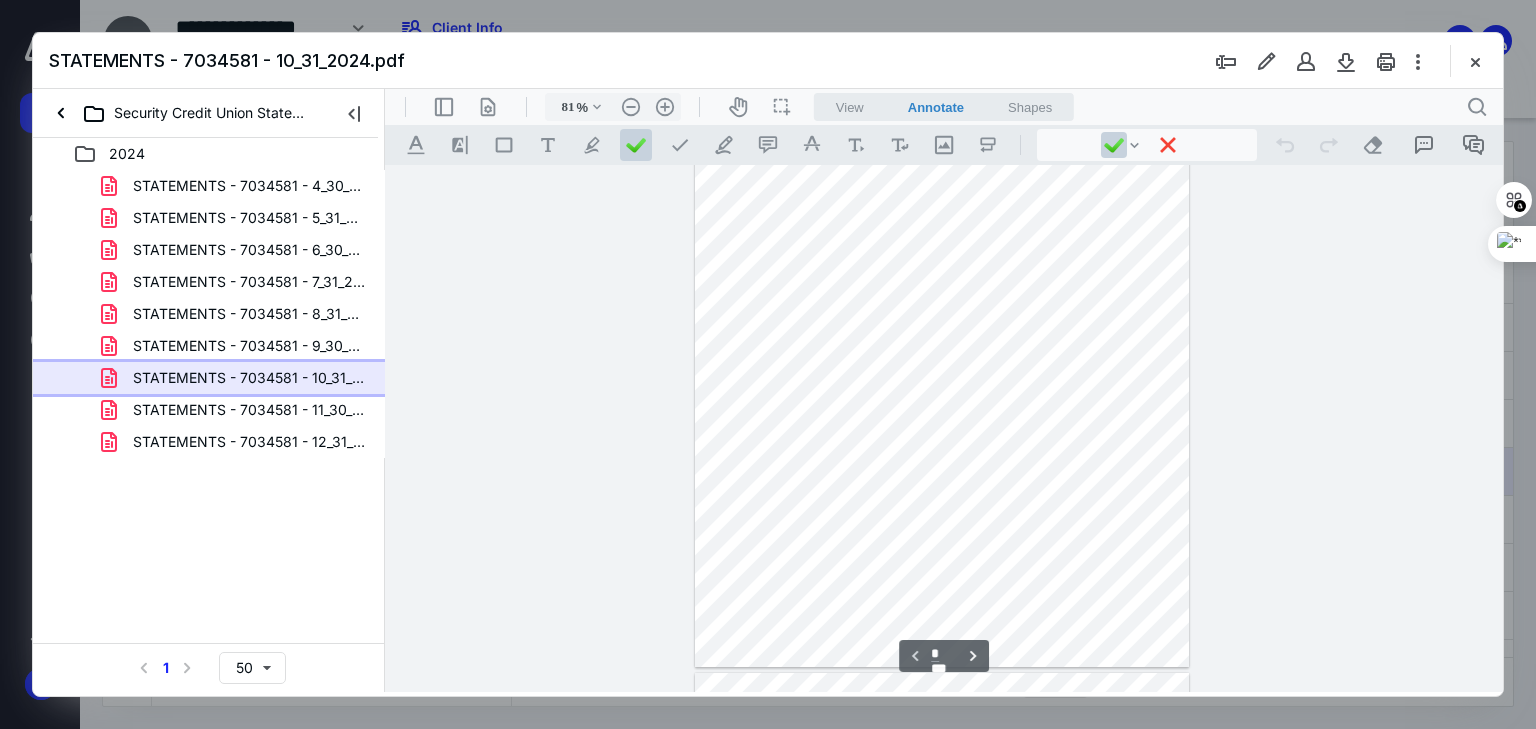 type on "106" 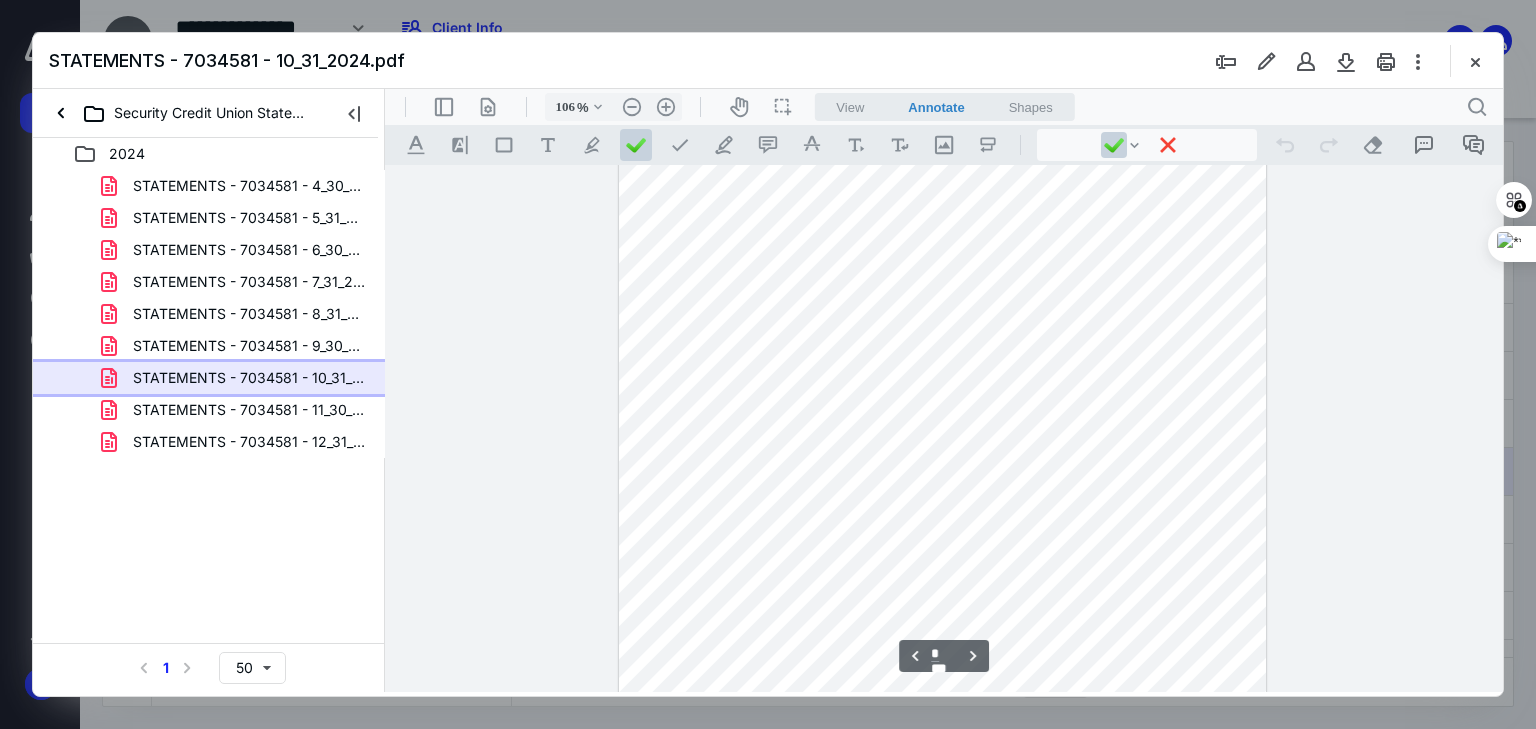 scroll, scrollTop: 886, scrollLeft: 0, axis: vertical 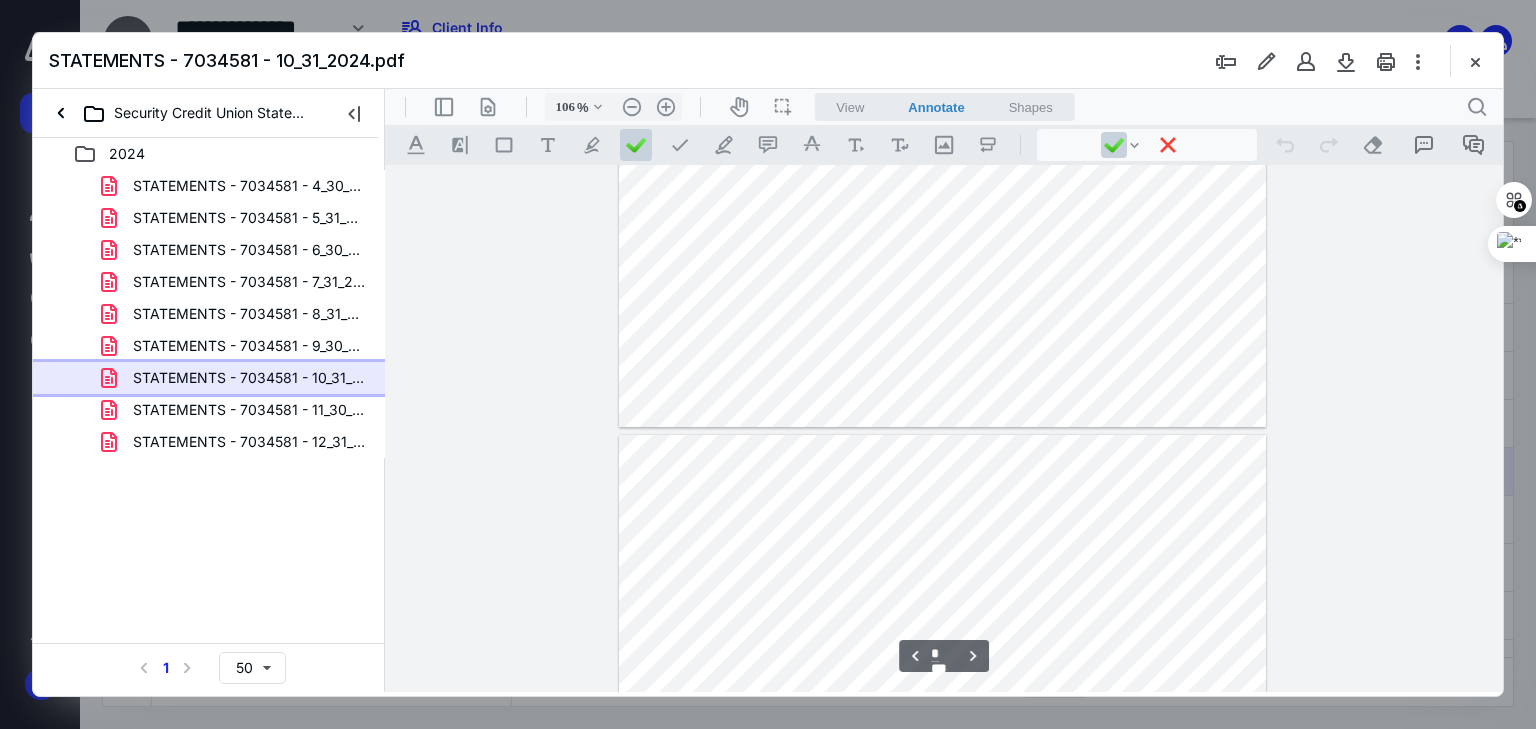 type on "*" 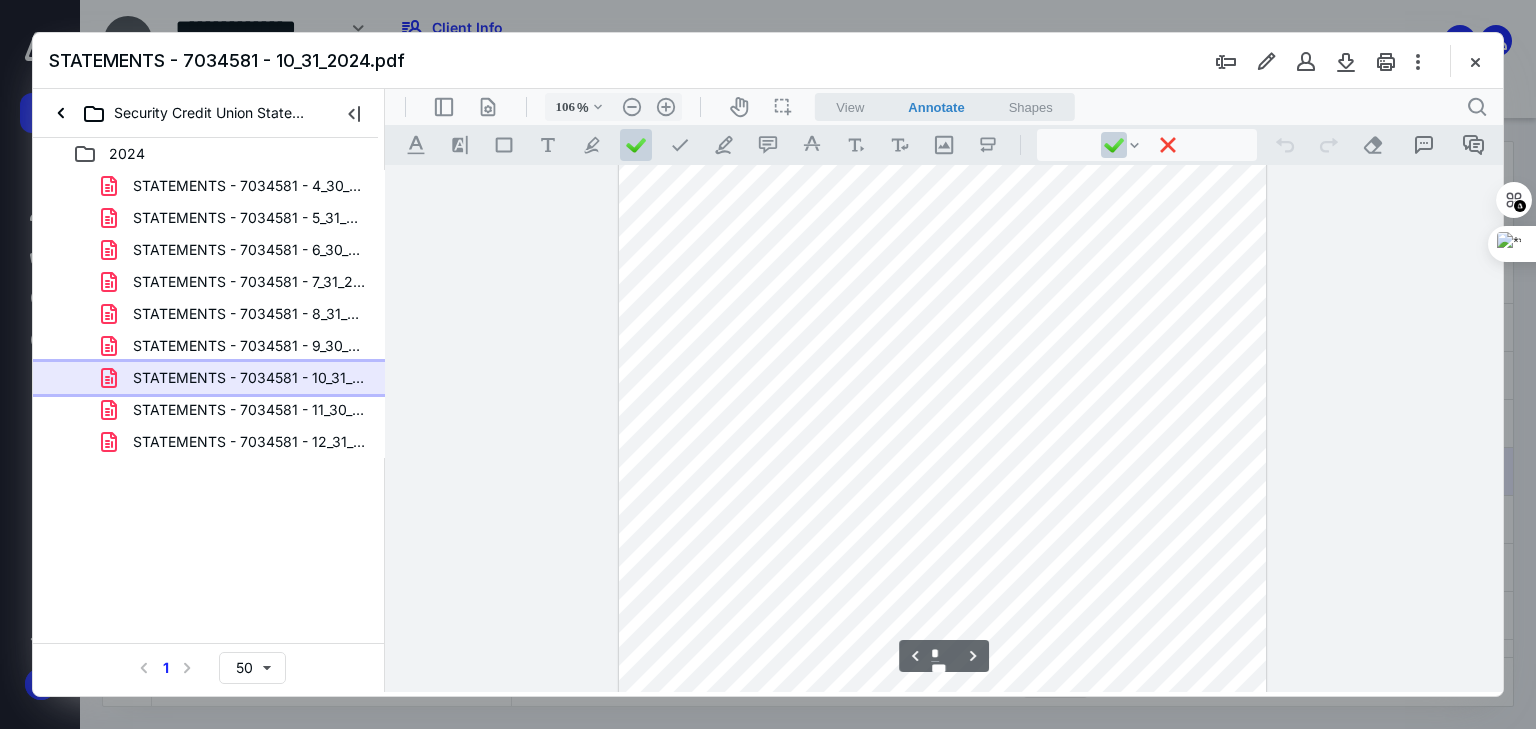 scroll, scrollTop: 2086, scrollLeft: 0, axis: vertical 